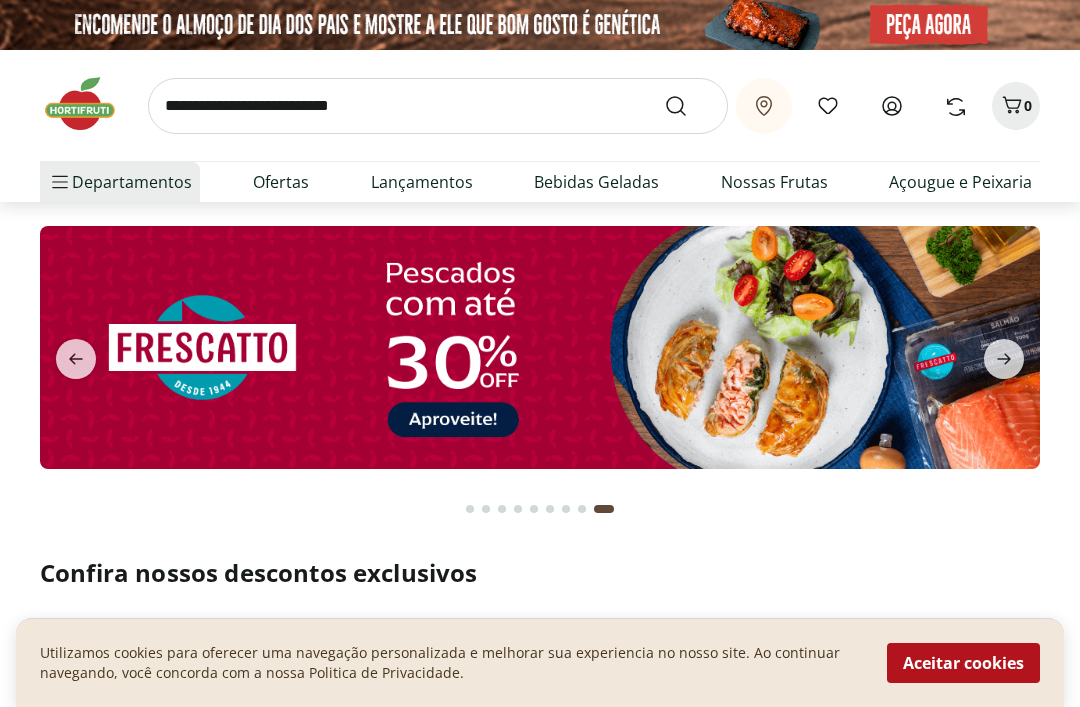 scroll, scrollTop: 6176, scrollLeft: 0, axis: vertical 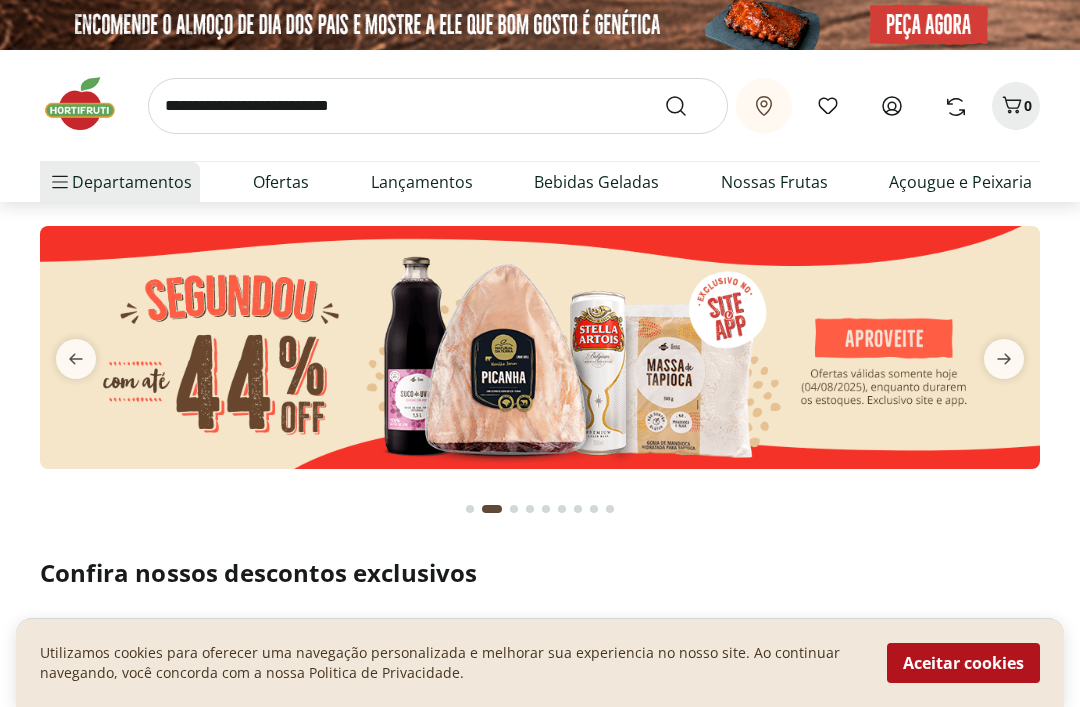 click 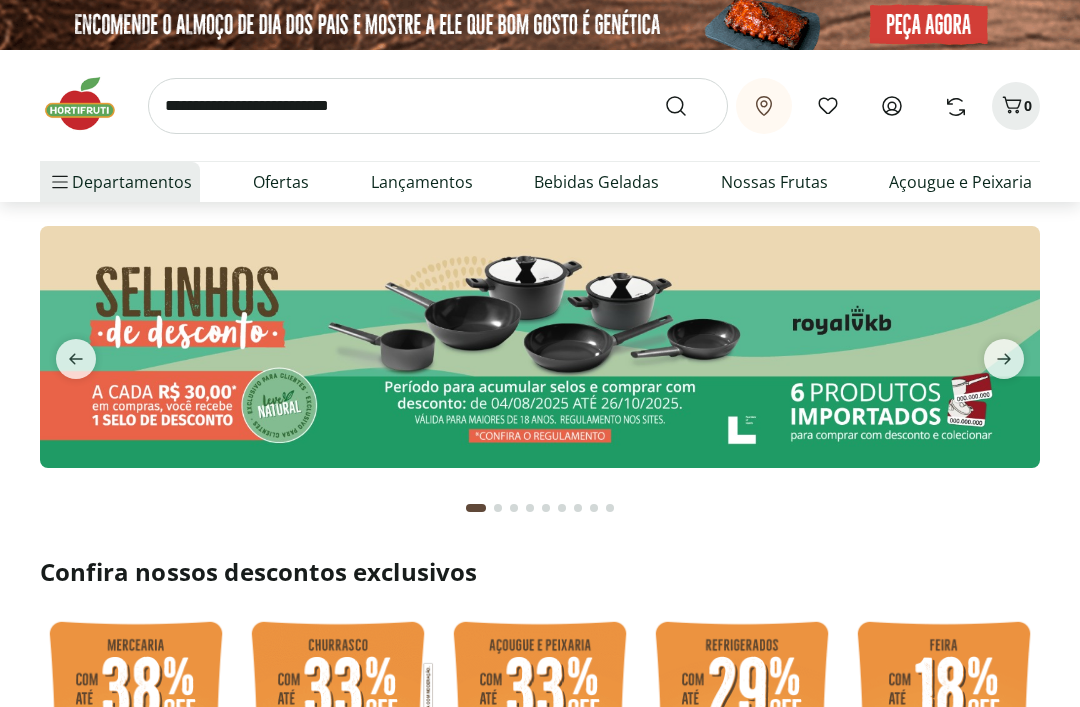 scroll, scrollTop: 0, scrollLeft: 0, axis: both 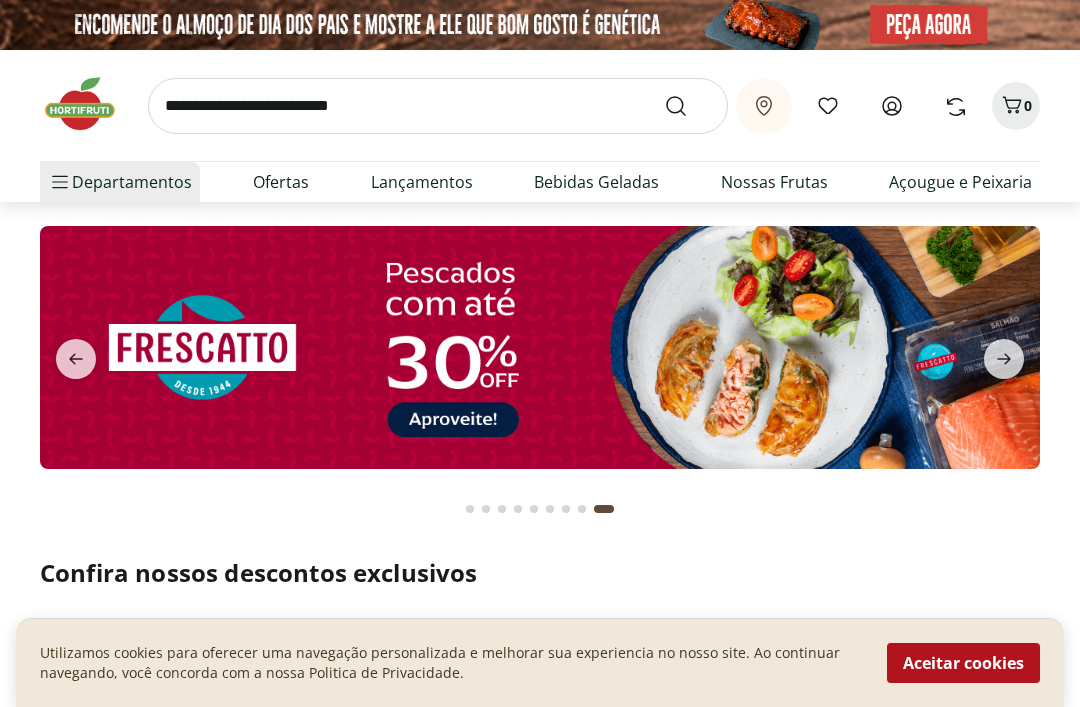 click at bounding box center (438, 106) 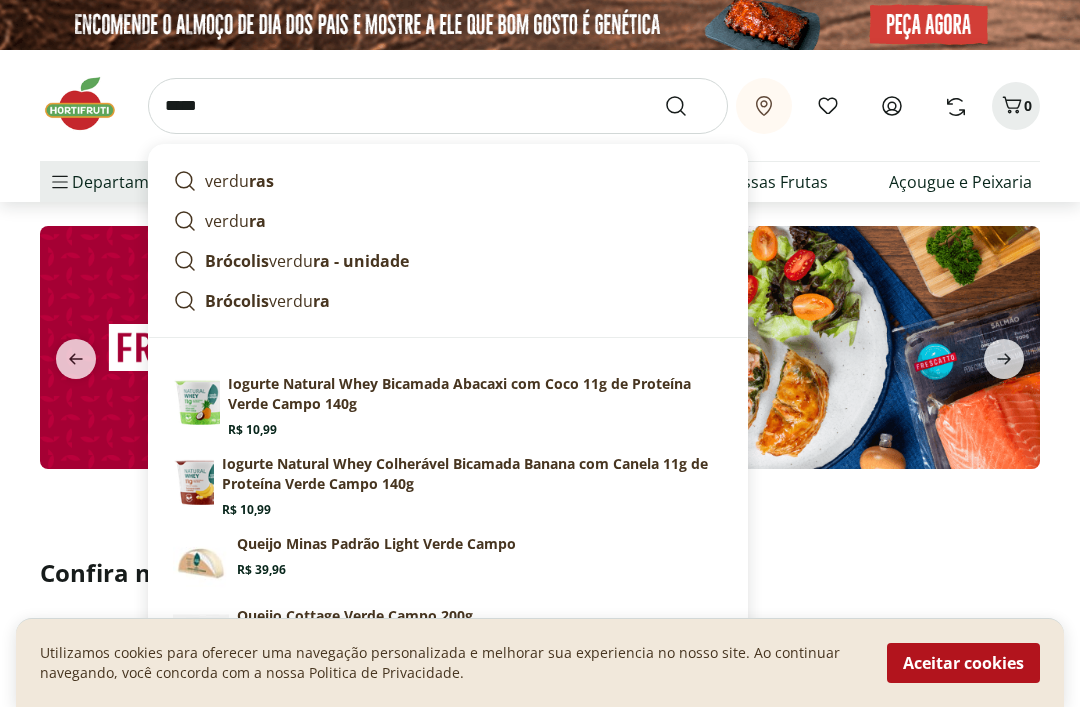 click on "verdu ras" at bounding box center (239, 181) 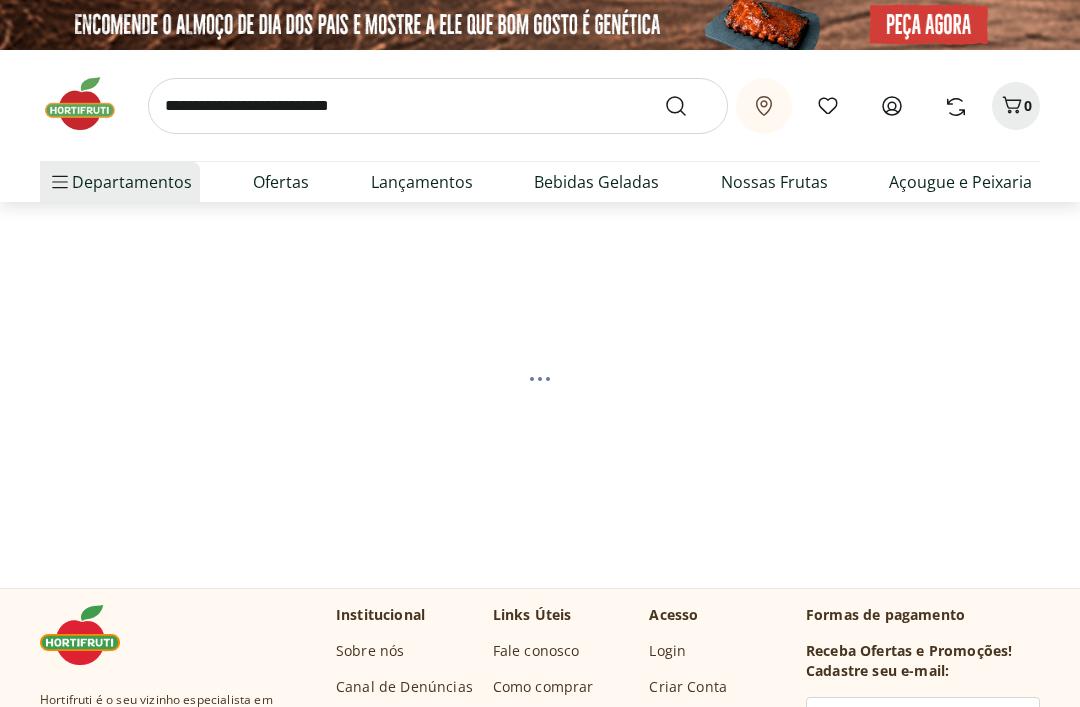 scroll, scrollTop: 0, scrollLeft: 0, axis: both 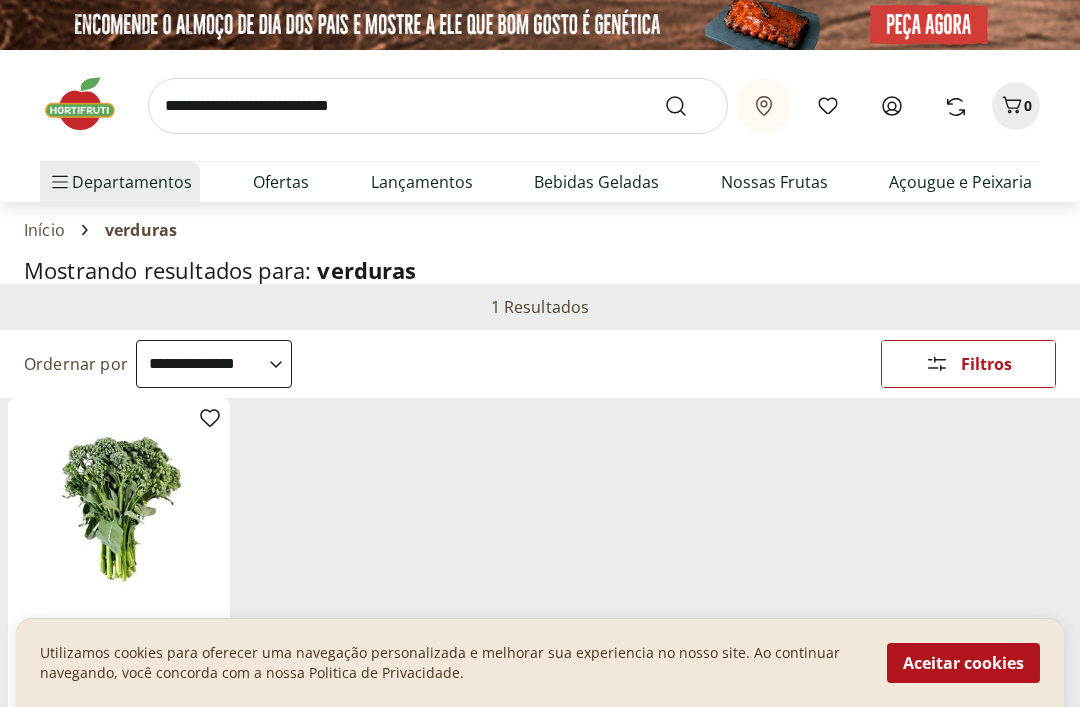click 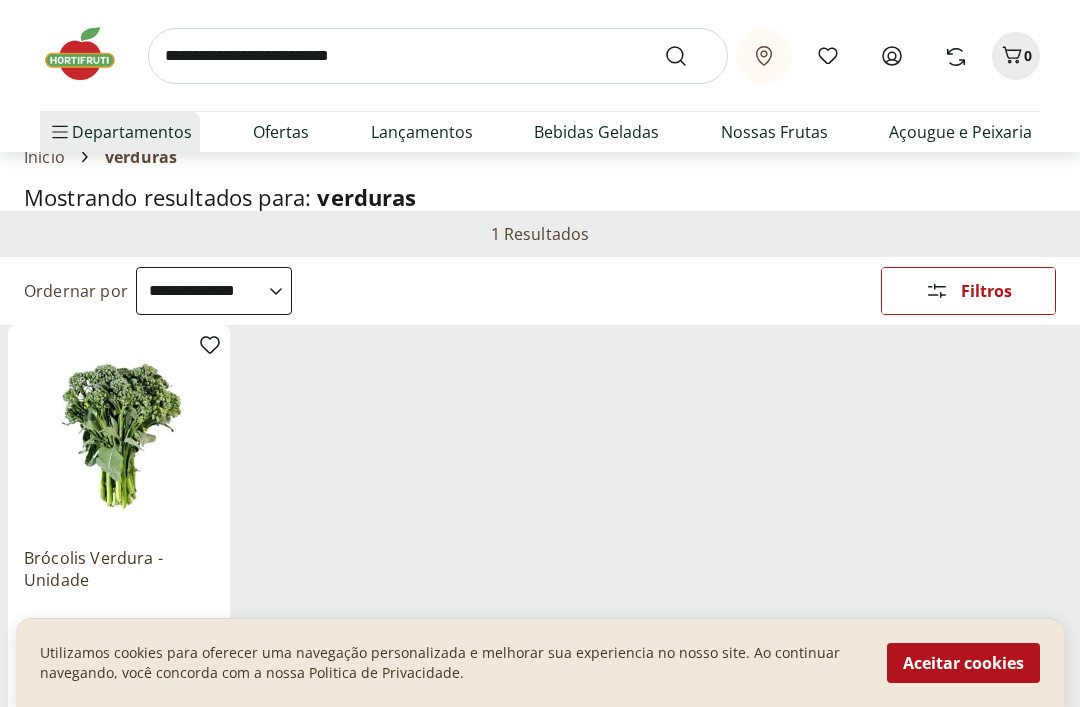 scroll, scrollTop: 0, scrollLeft: 0, axis: both 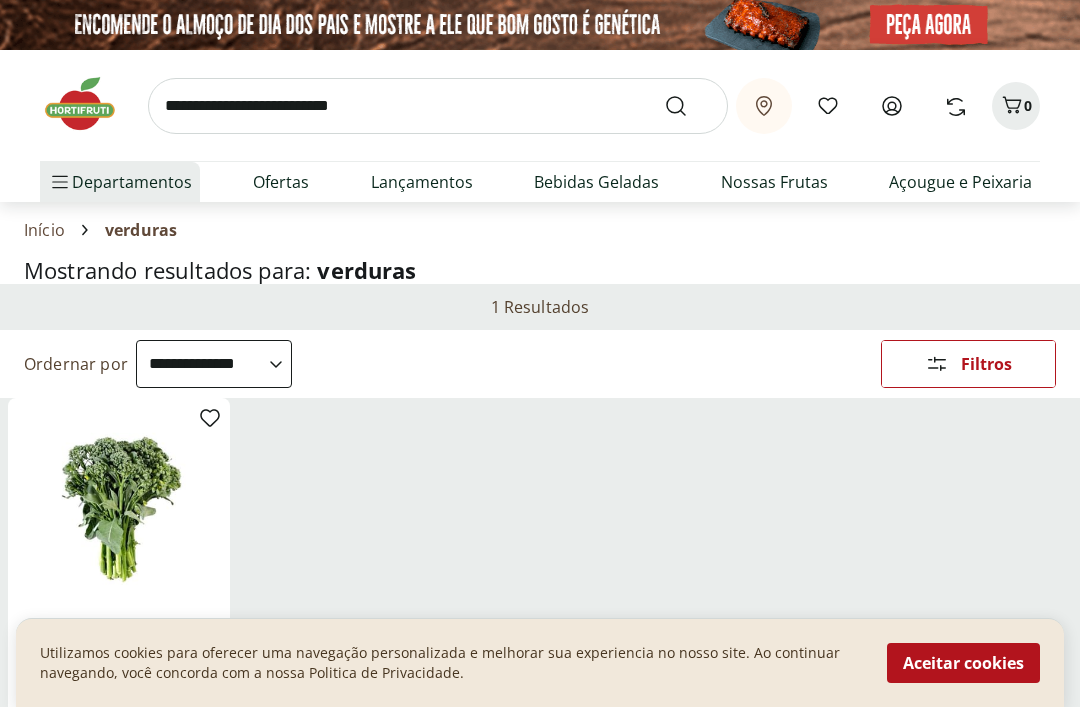 click at bounding box center [438, 106] 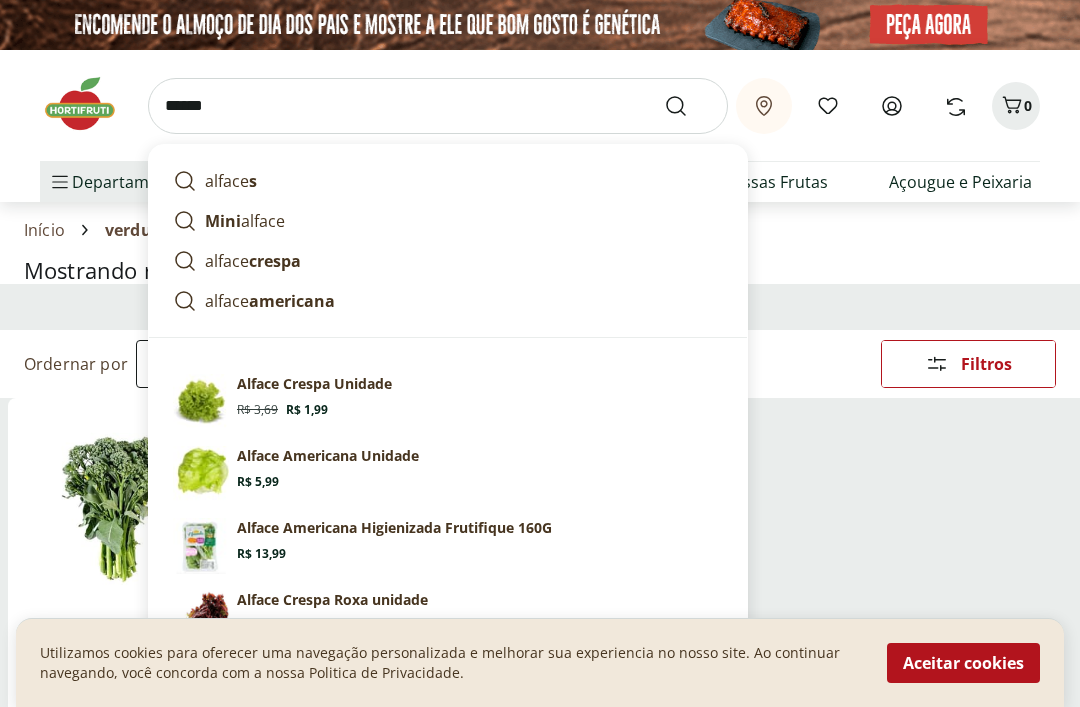 type on "******" 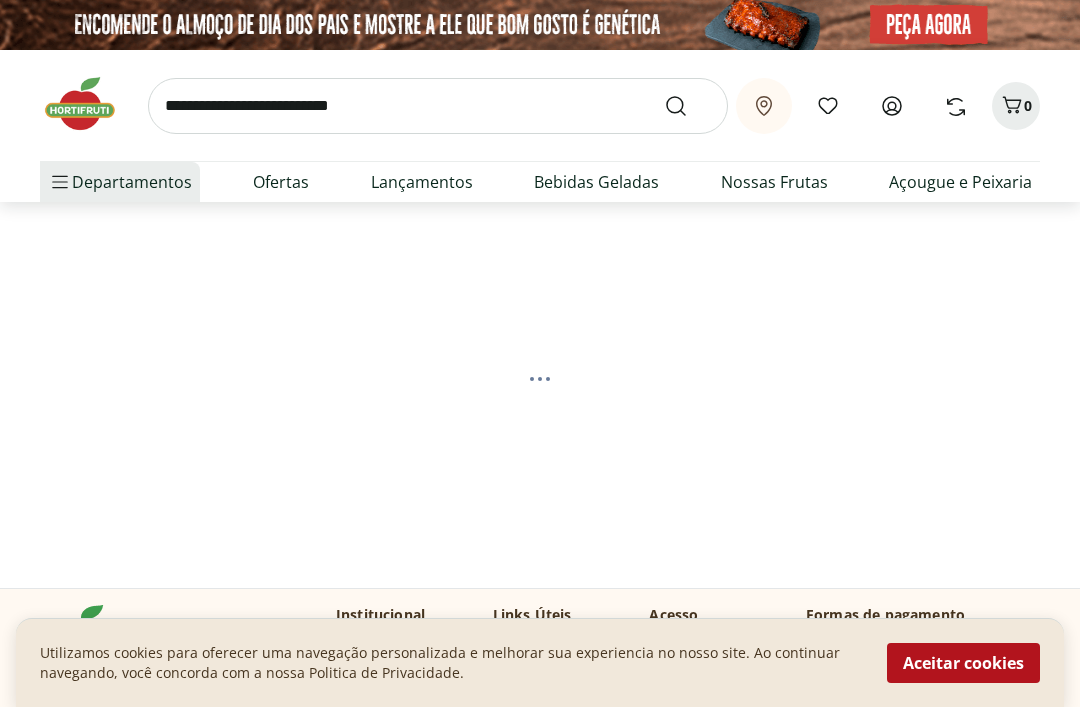 select on "**********" 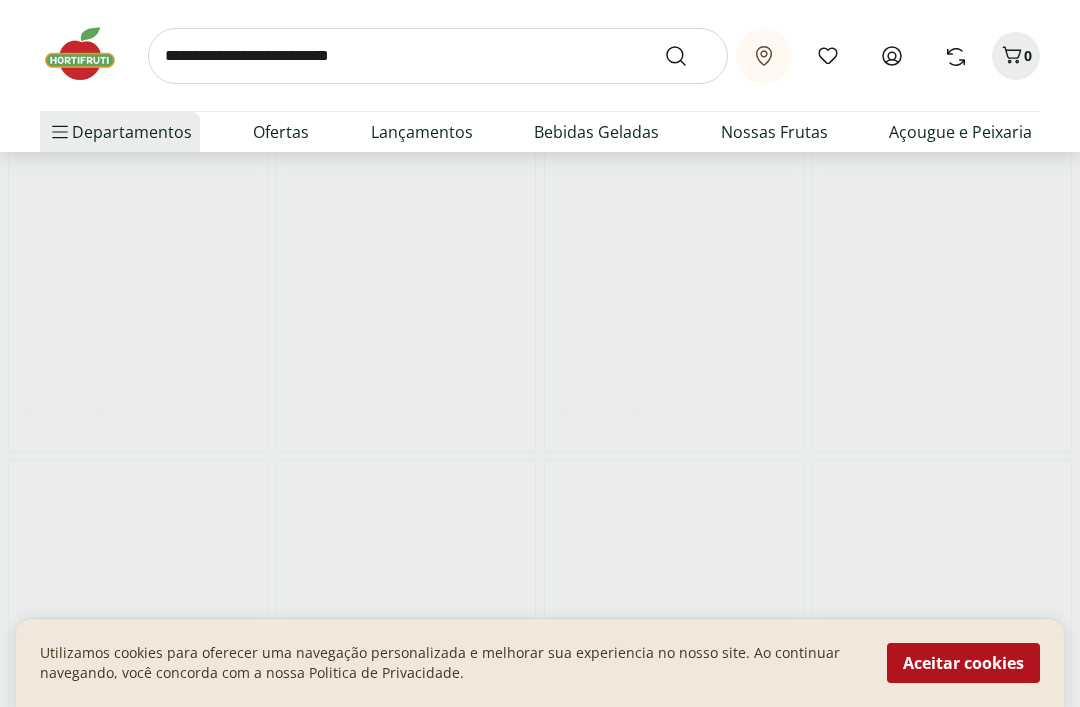 scroll, scrollTop: 289, scrollLeft: 0, axis: vertical 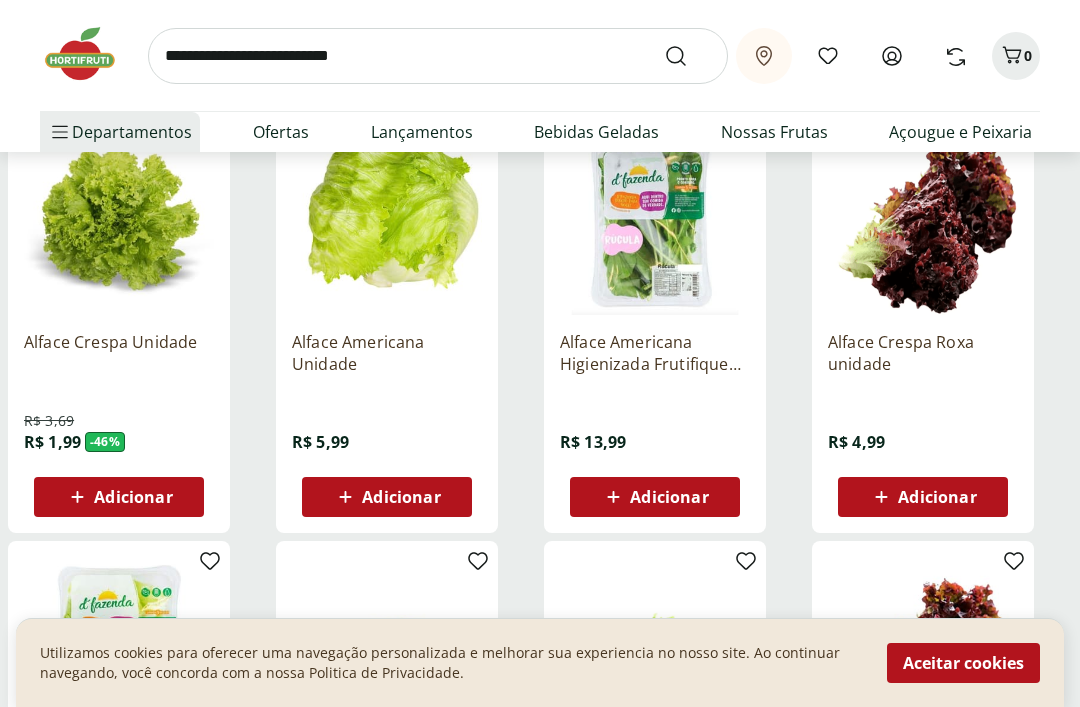 click on "Aceitar cookies" at bounding box center [963, 663] 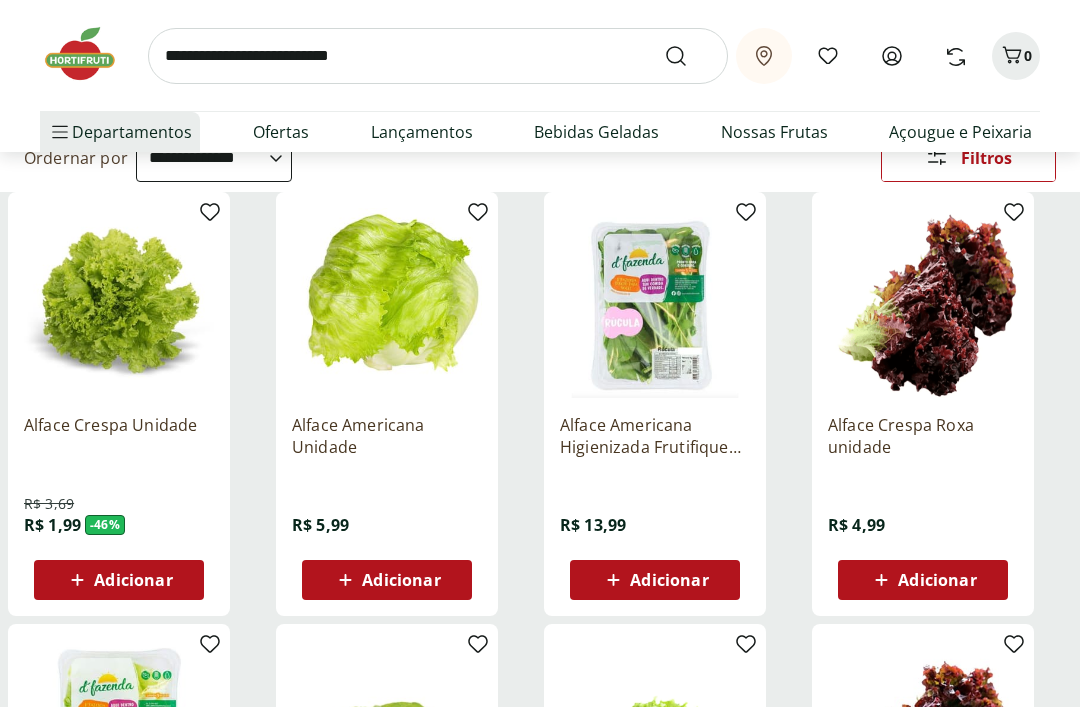 scroll, scrollTop: 206, scrollLeft: 0, axis: vertical 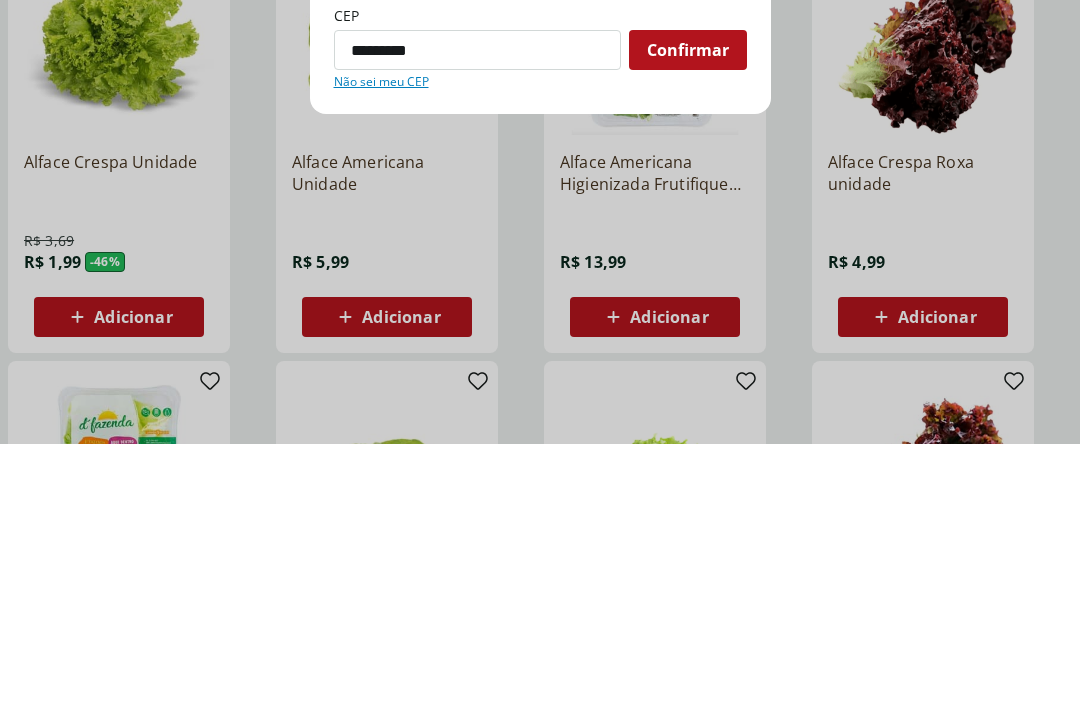 type on "*********" 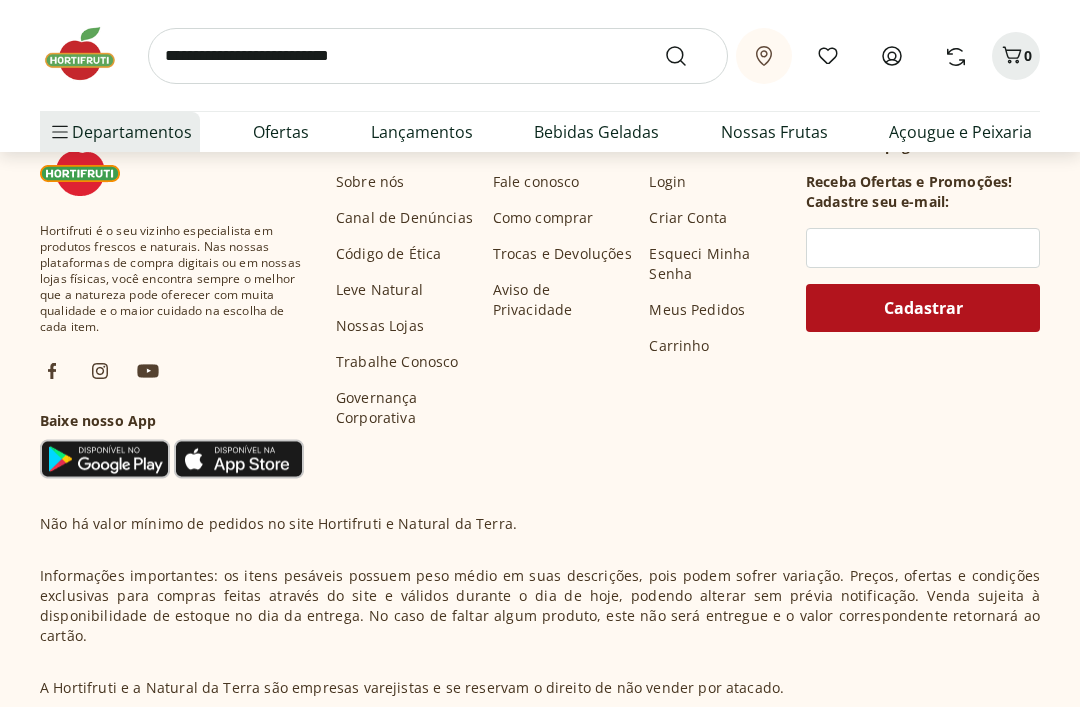 select on "**********" 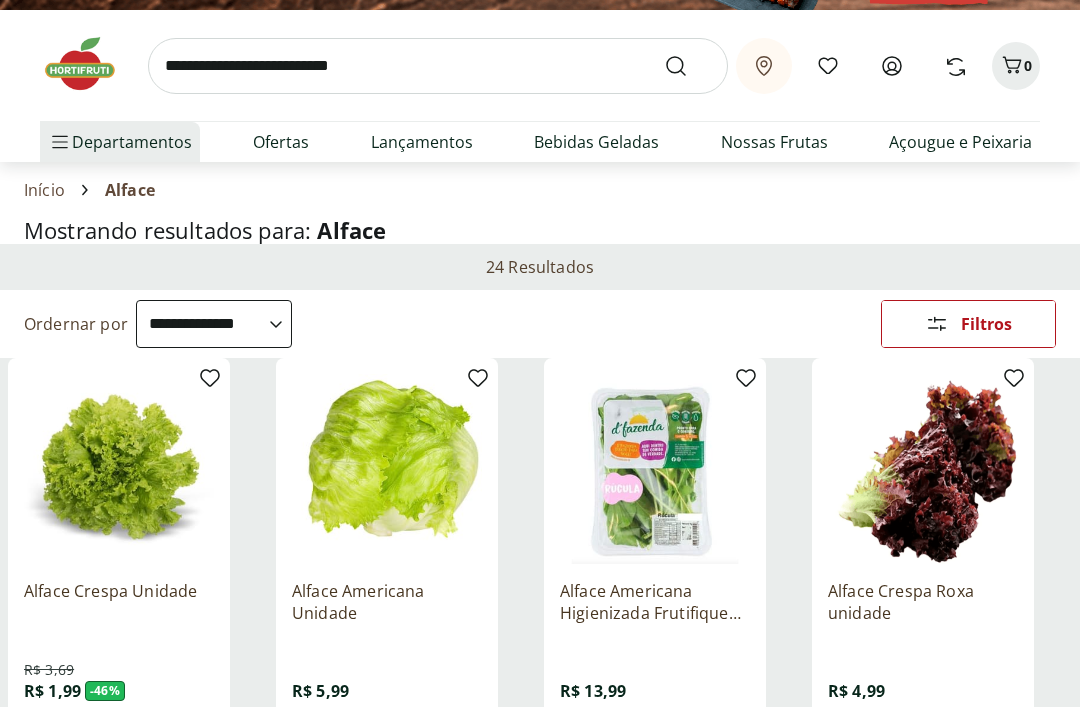 scroll, scrollTop: 151, scrollLeft: 0, axis: vertical 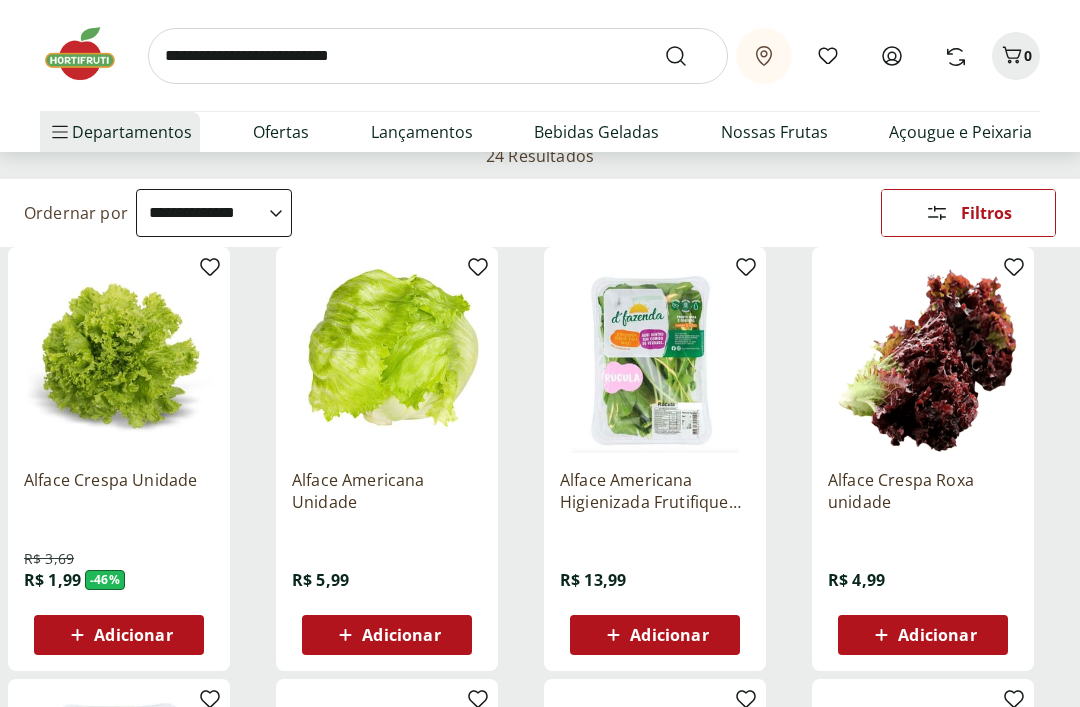 click on "Adicionar" at bounding box center (133, 635) 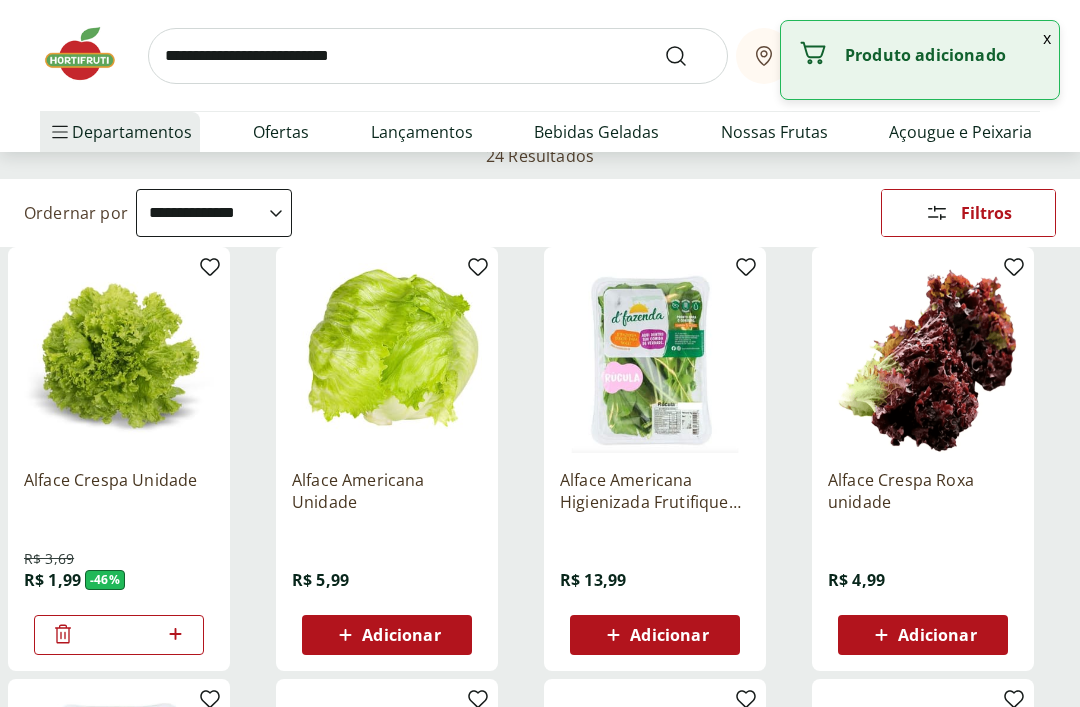 click 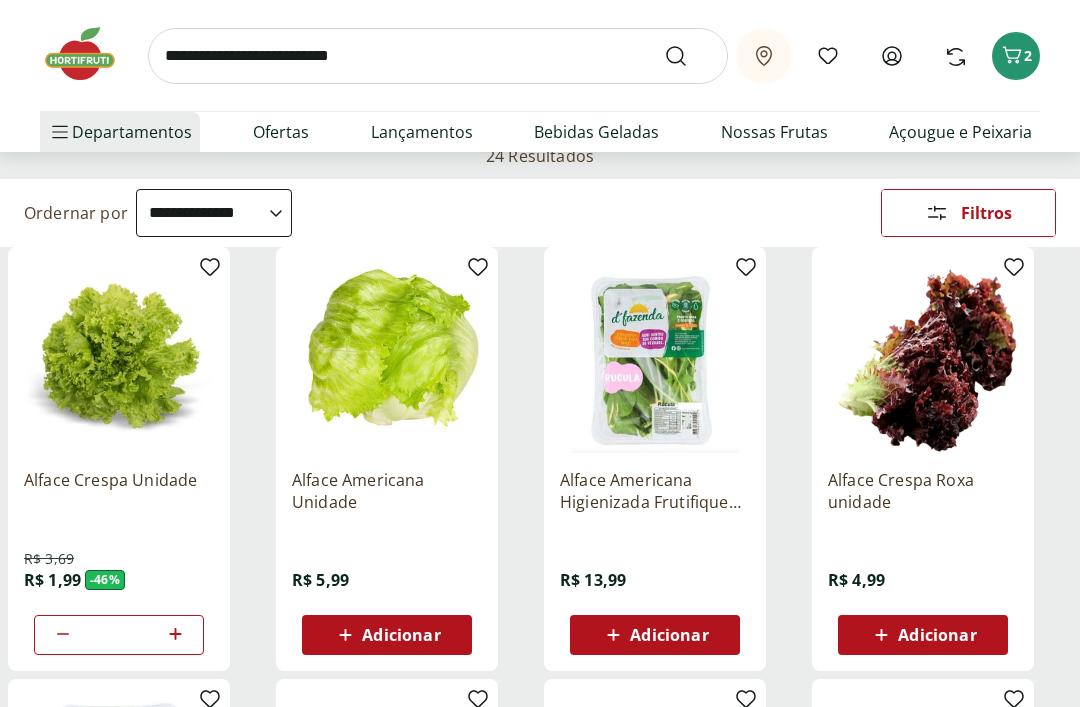 scroll, scrollTop: 0, scrollLeft: 0, axis: both 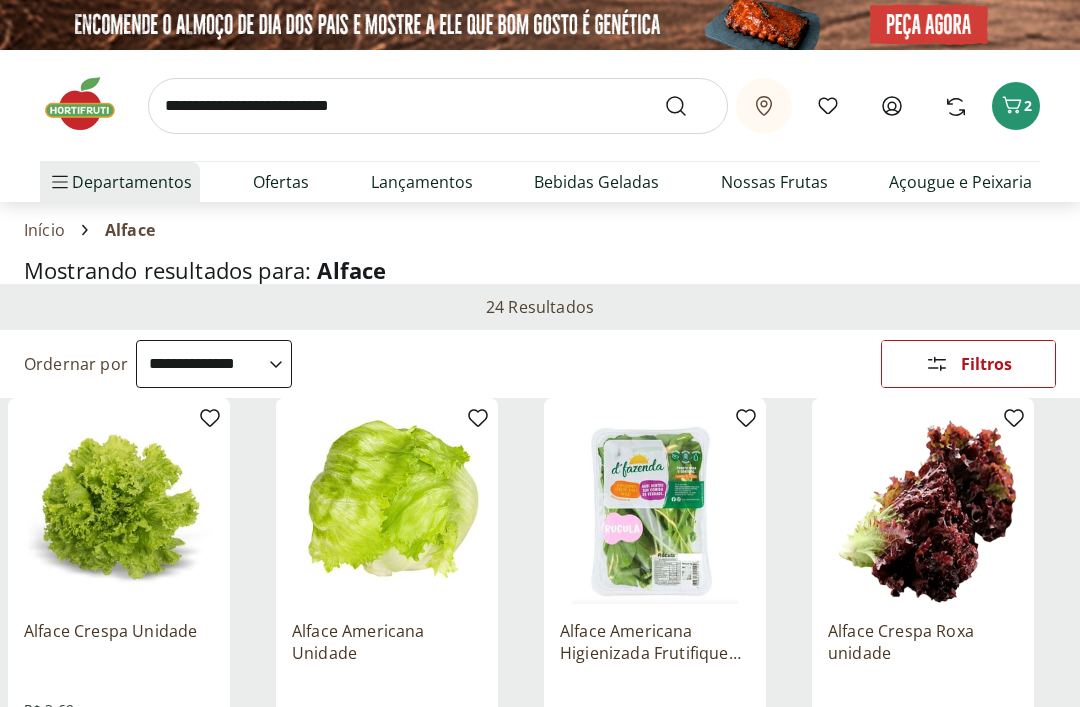 click at bounding box center (438, 106) 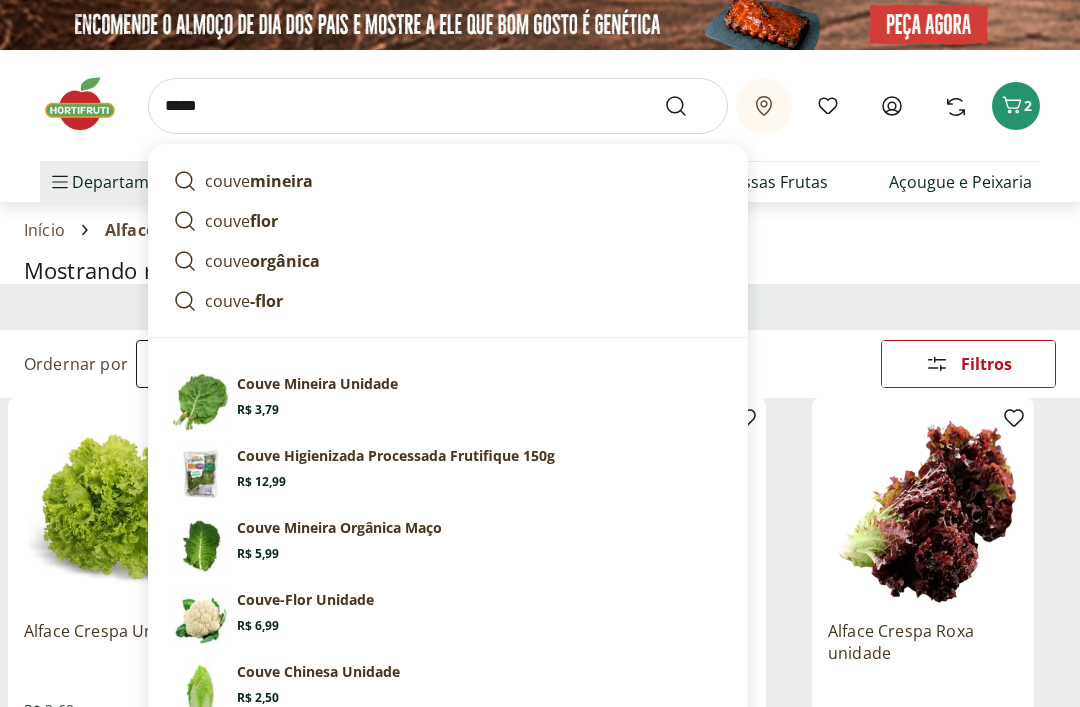 type on "*****" 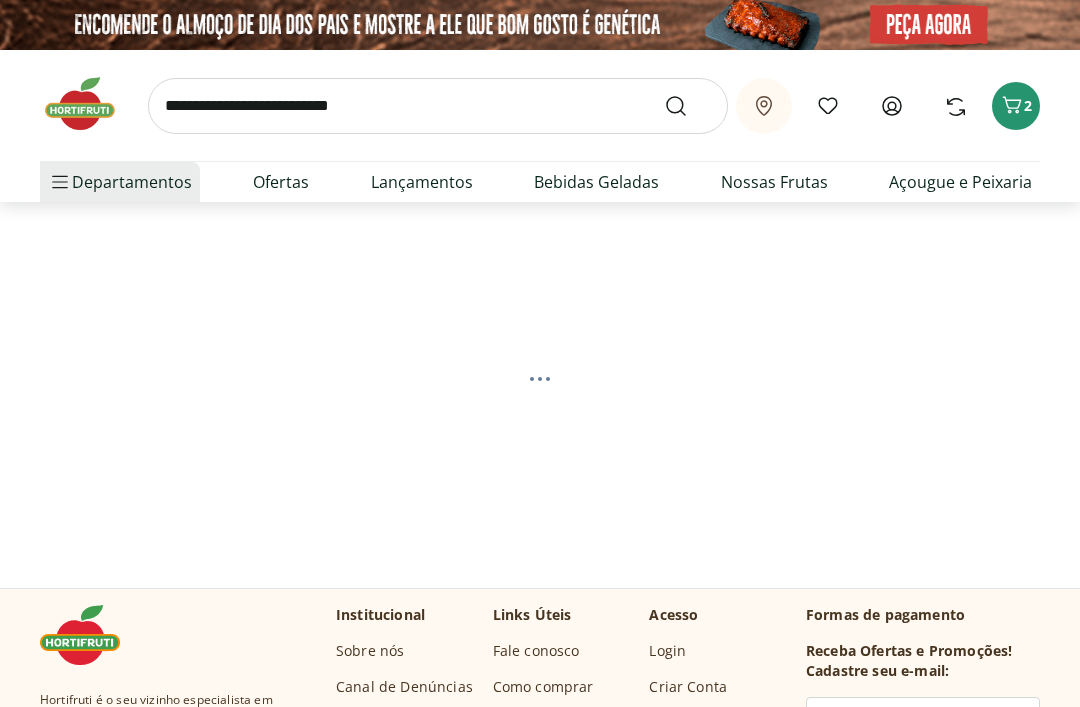 select on "**********" 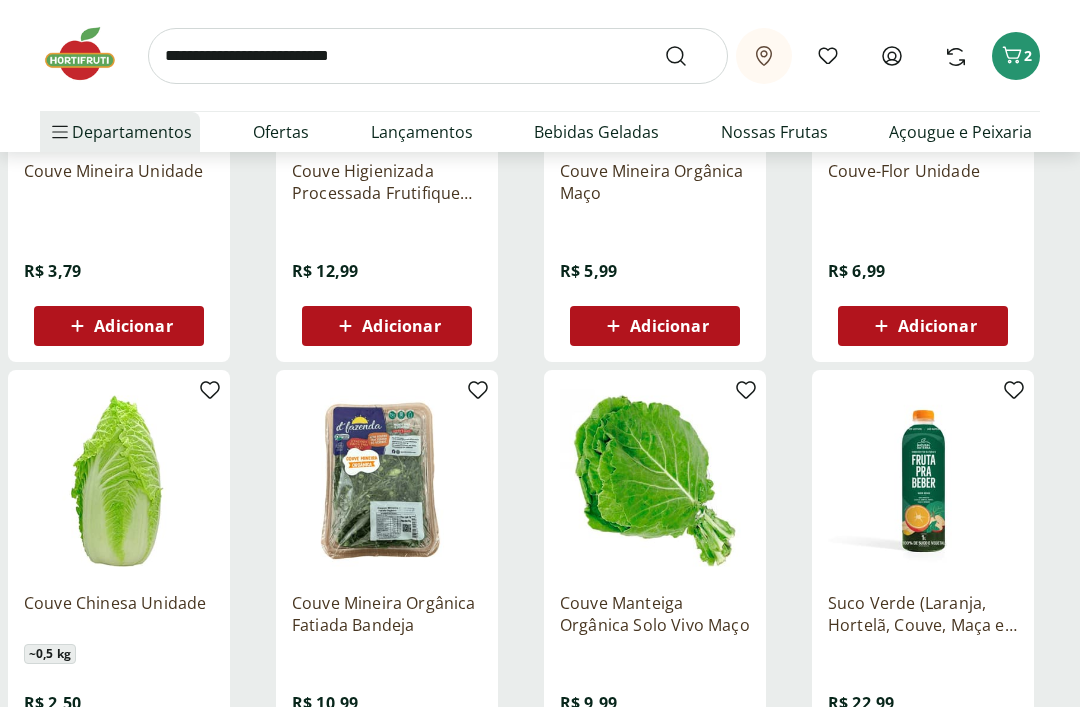 scroll, scrollTop: 557, scrollLeft: 0, axis: vertical 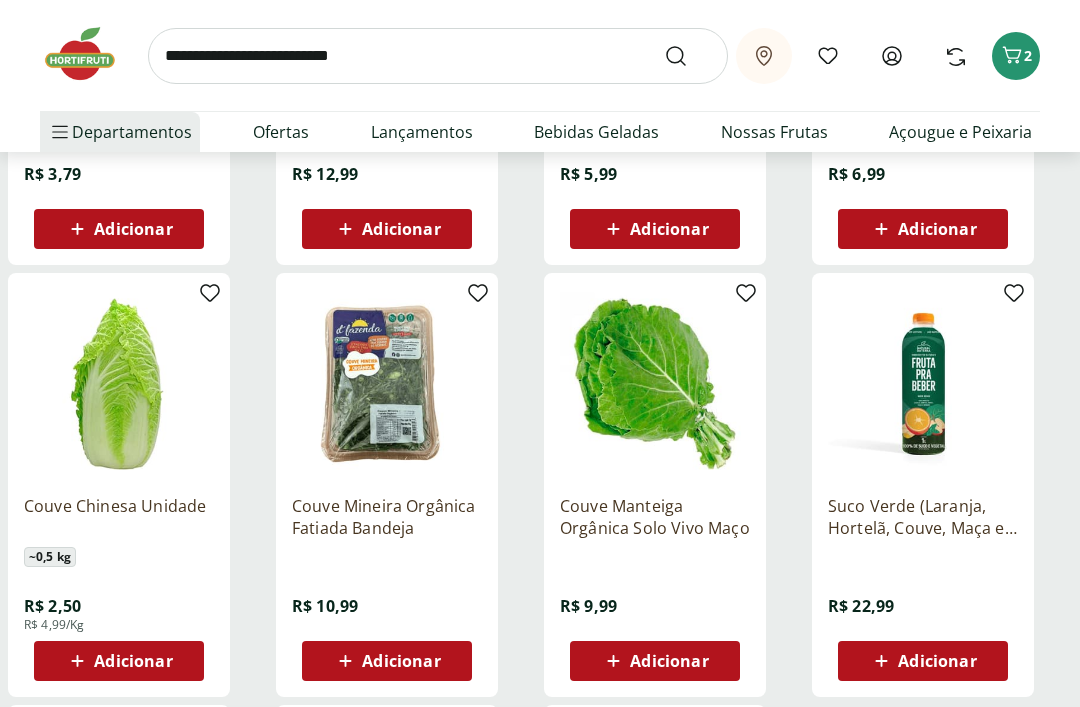 click on "Adicionar" at bounding box center [669, 661] 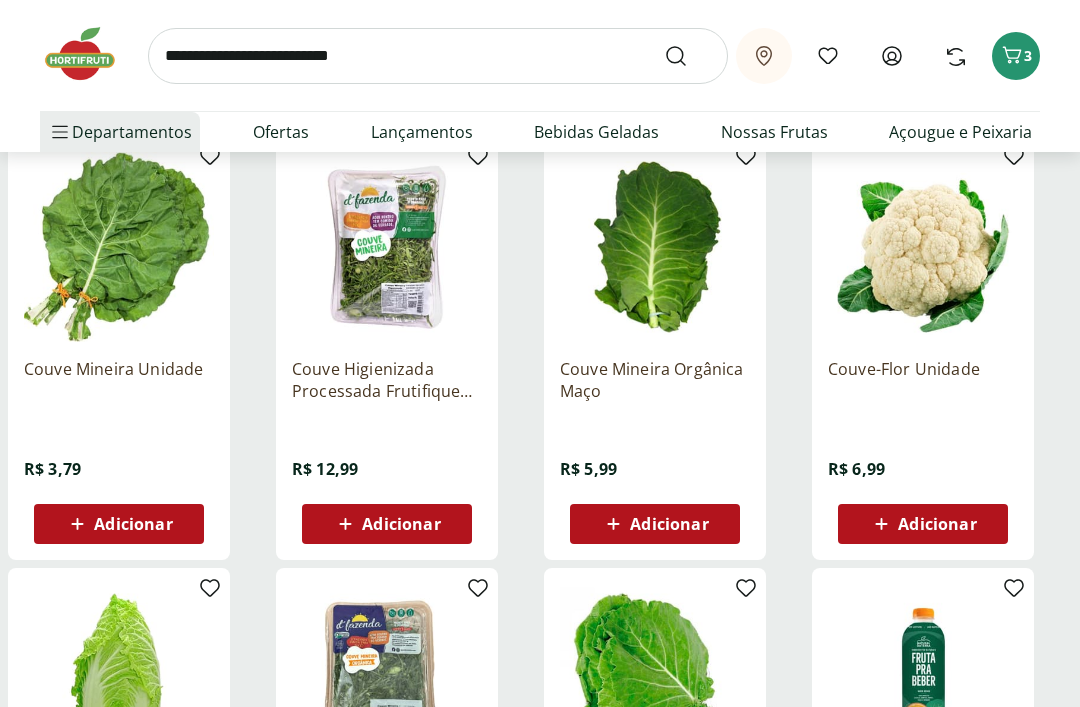 scroll, scrollTop: 263, scrollLeft: 0, axis: vertical 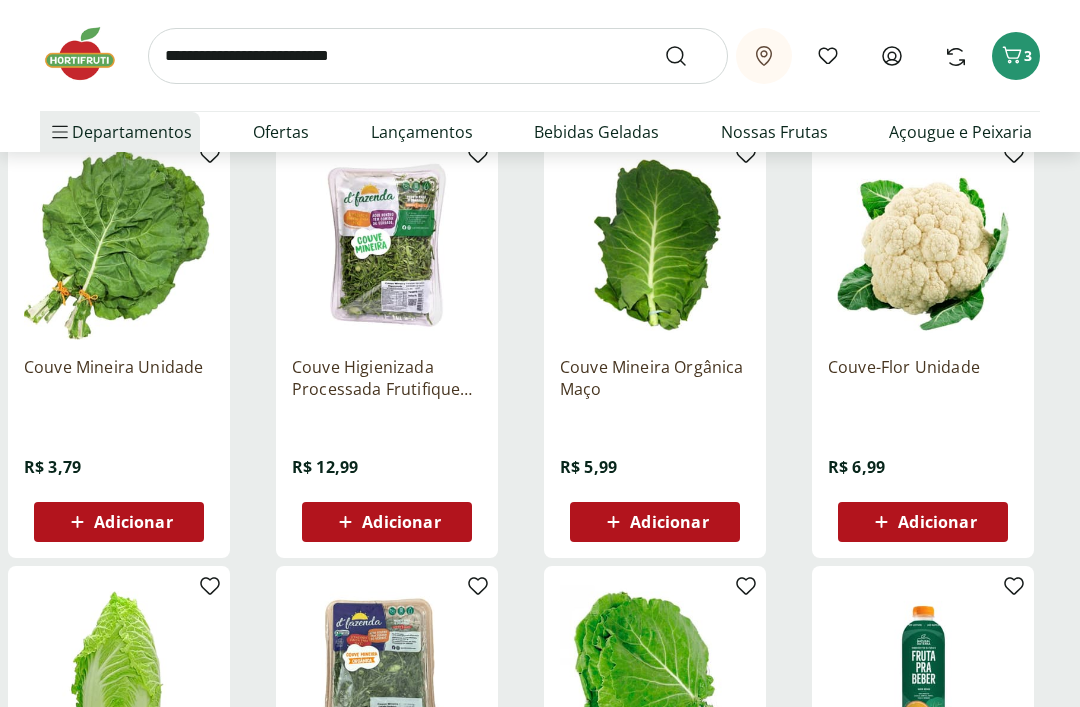 click on "Adicionar" at bounding box center [937, 523] 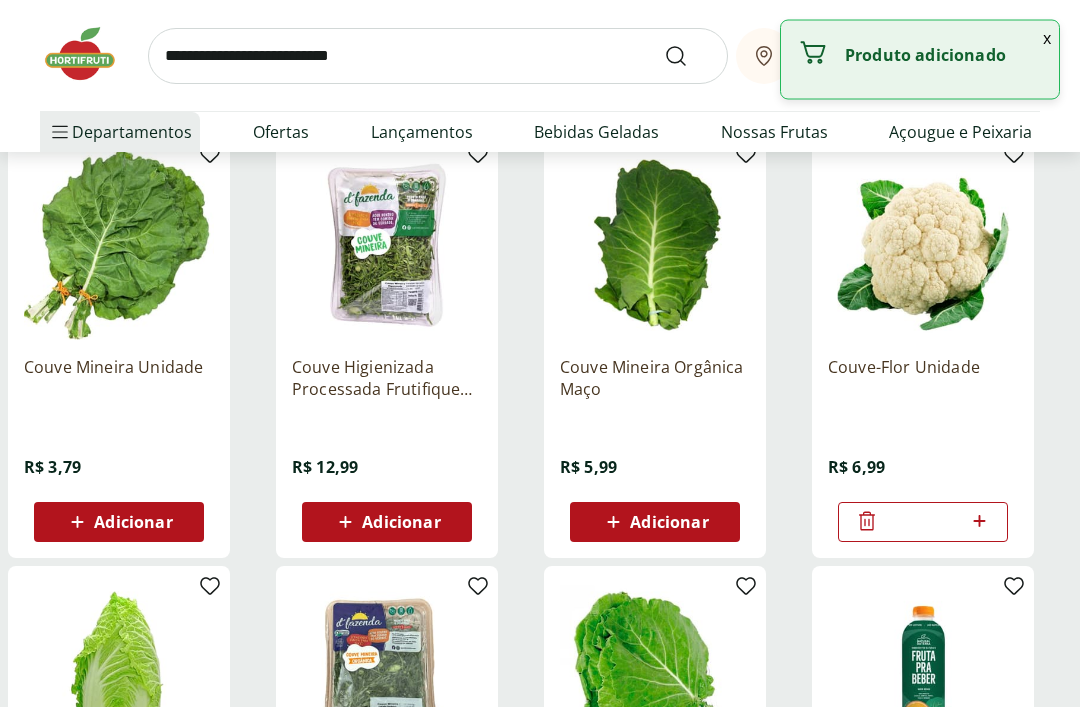 scroll, scrollTop: 264, scrollLeft: 0, axis: vertical 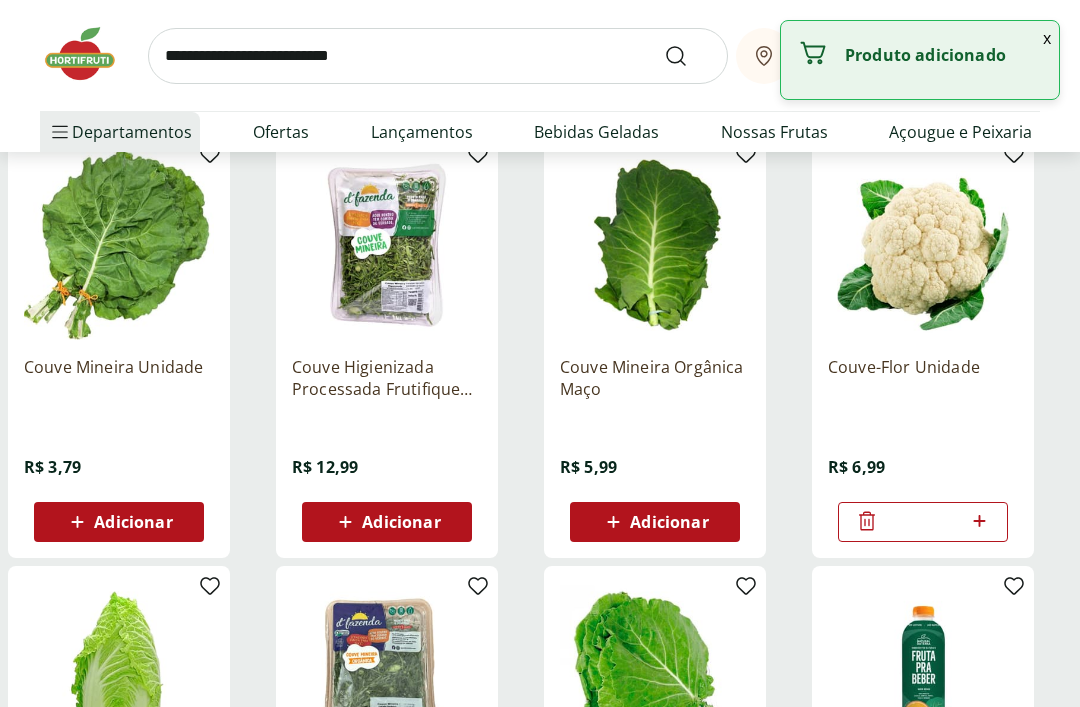 click at bounding box center [438, 56] 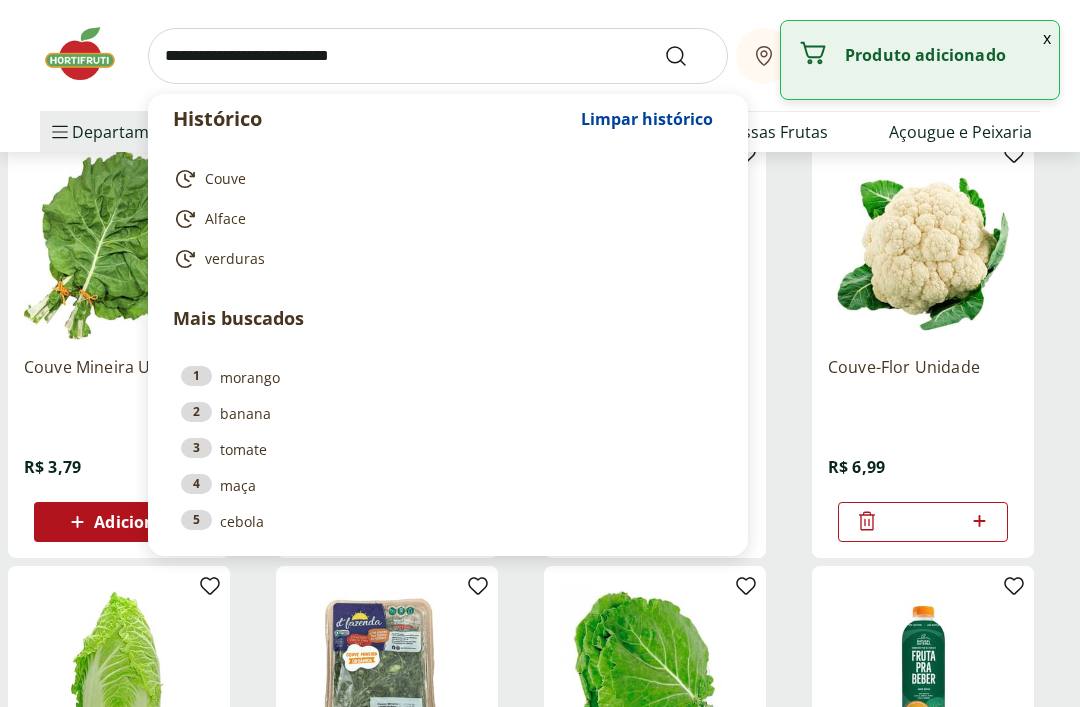 scroll, scrollTop: 263, scrollLeft: 0, axis: vertical 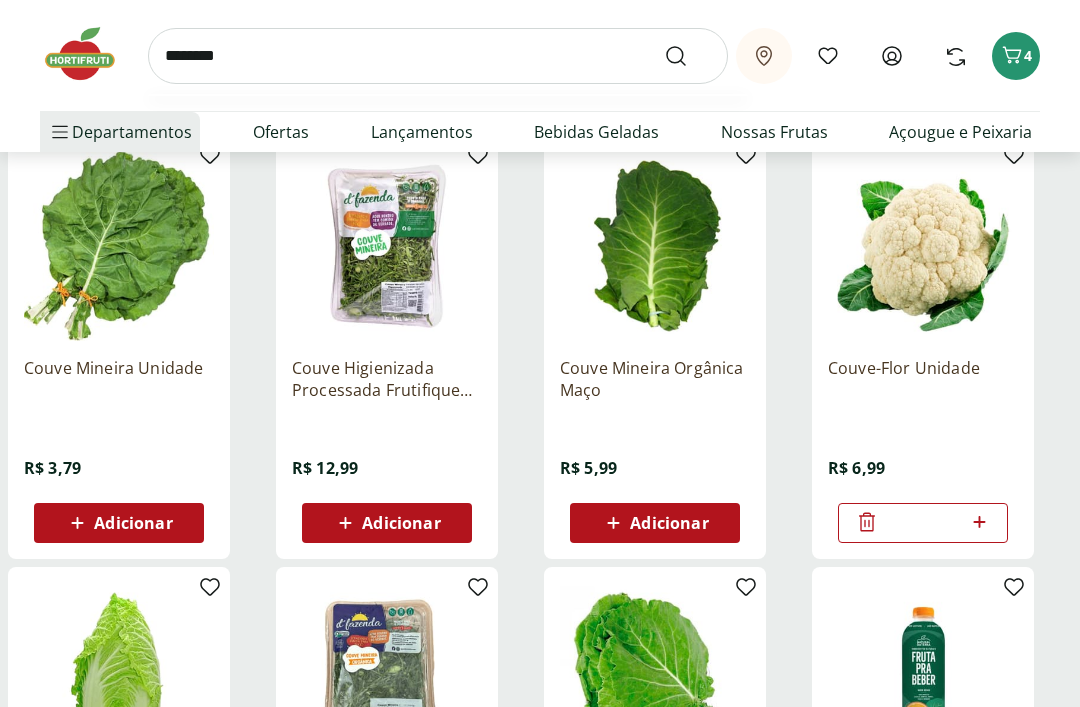 type on "********" 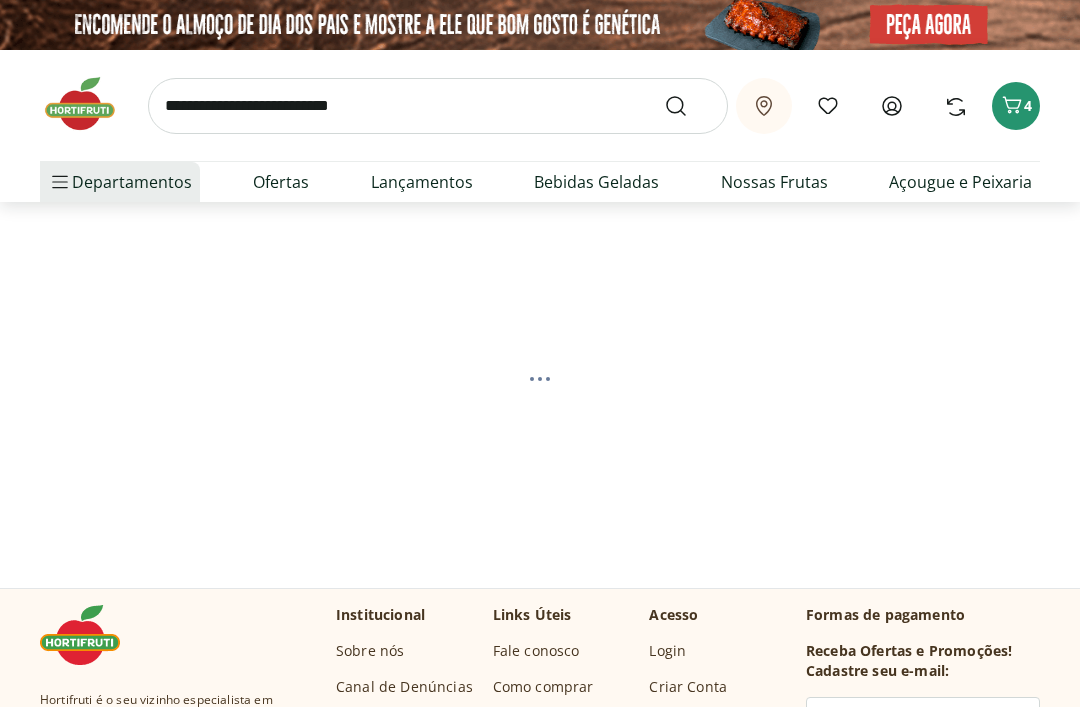 select on "**********" 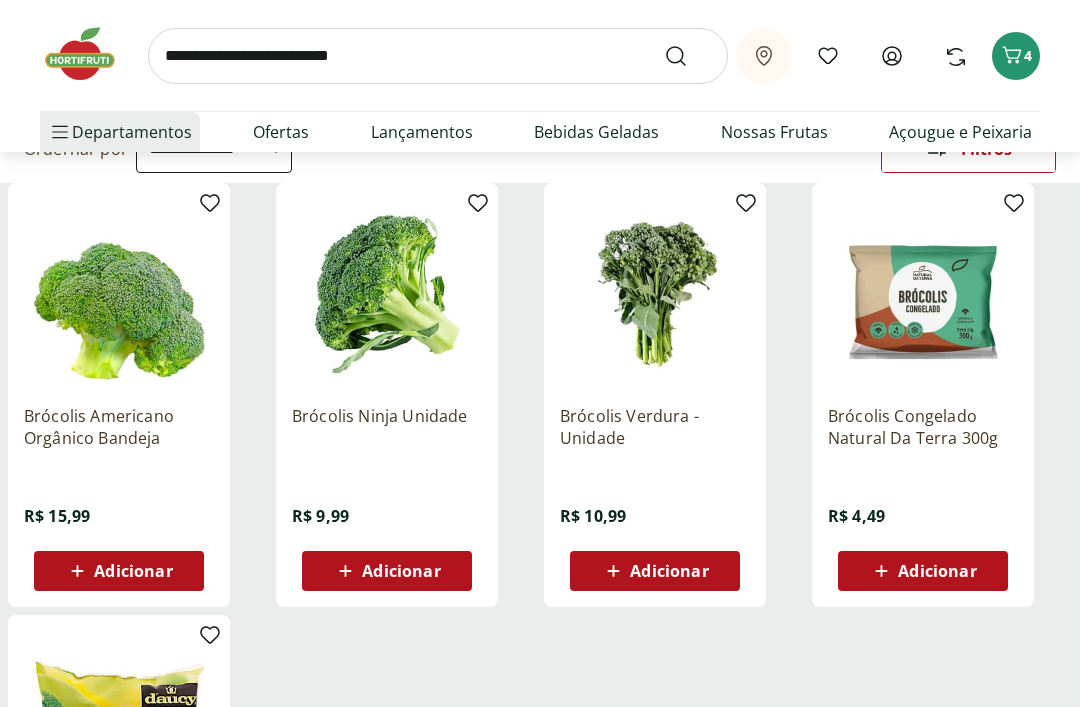 scroll, scrollTop: 214, scrollLeft: 0, axis: vertical 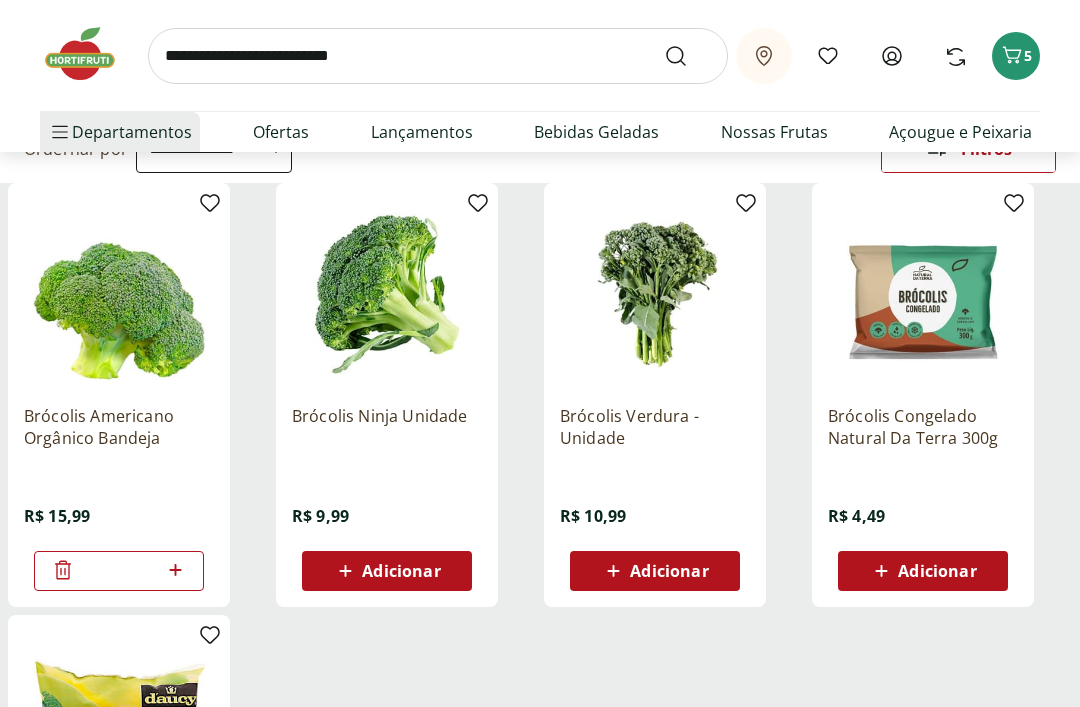 click at bounding box center (438, 56) 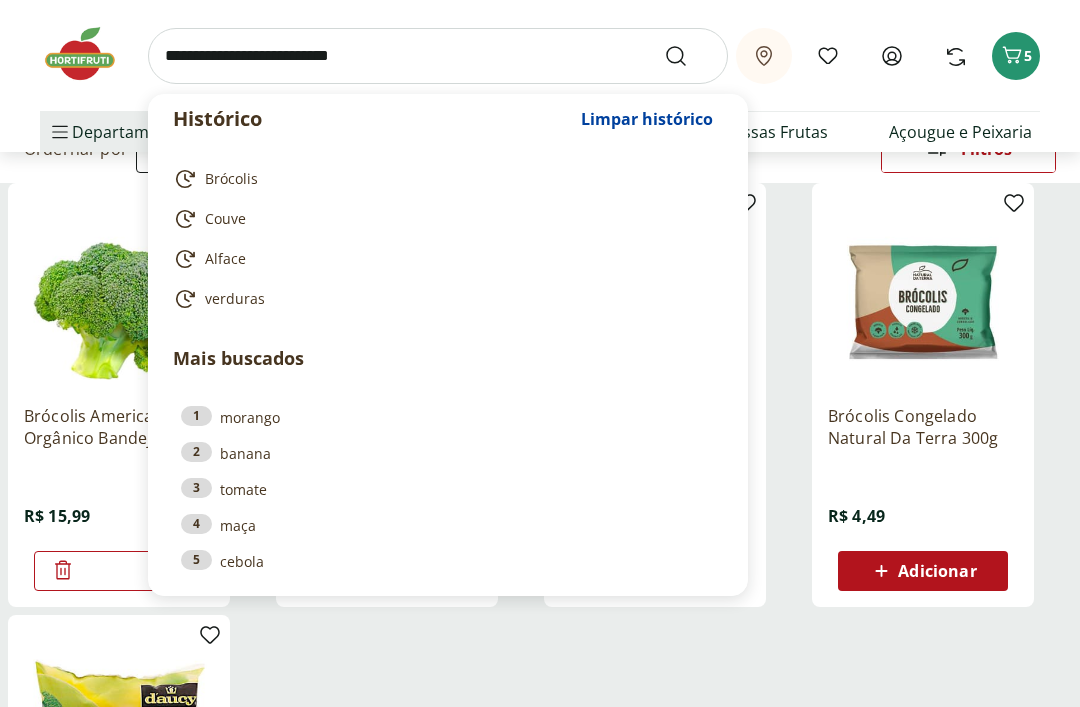 scroll, scrollTop: 214, scrollLeft: 0, axis: vertical 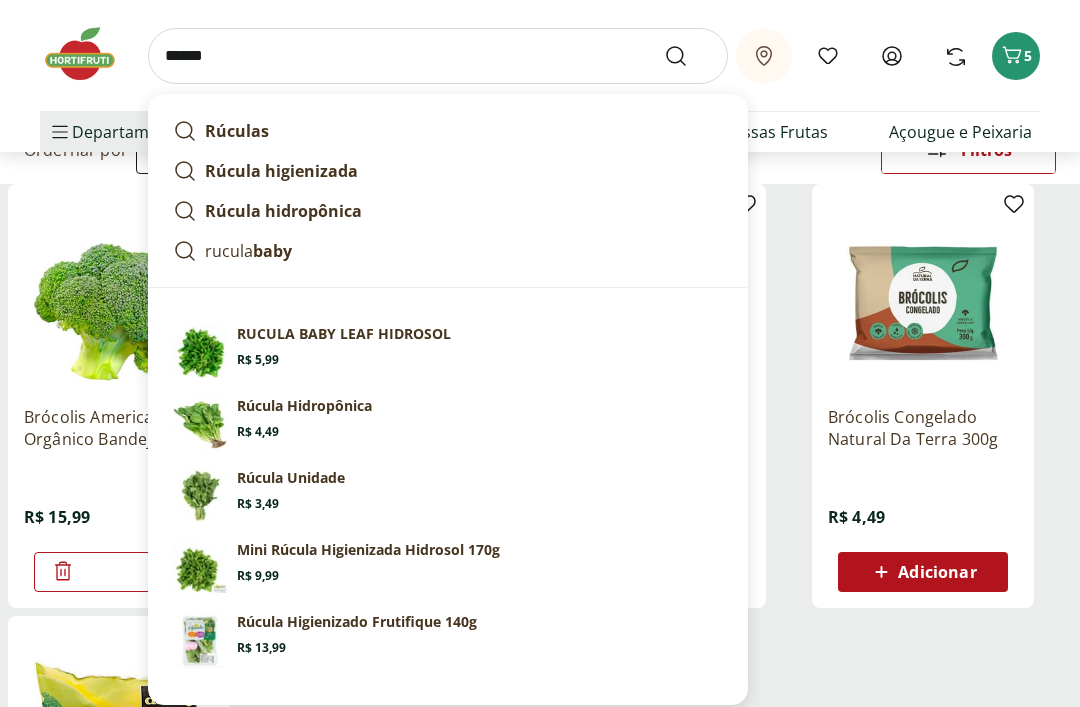type on "******" 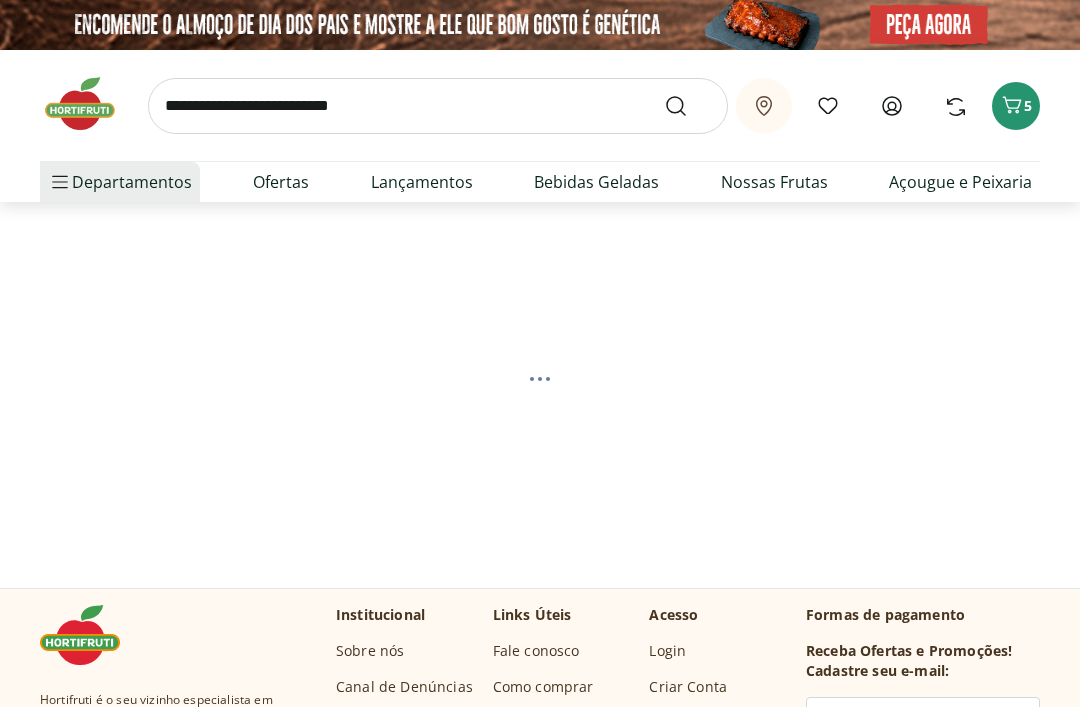 select on "**********" 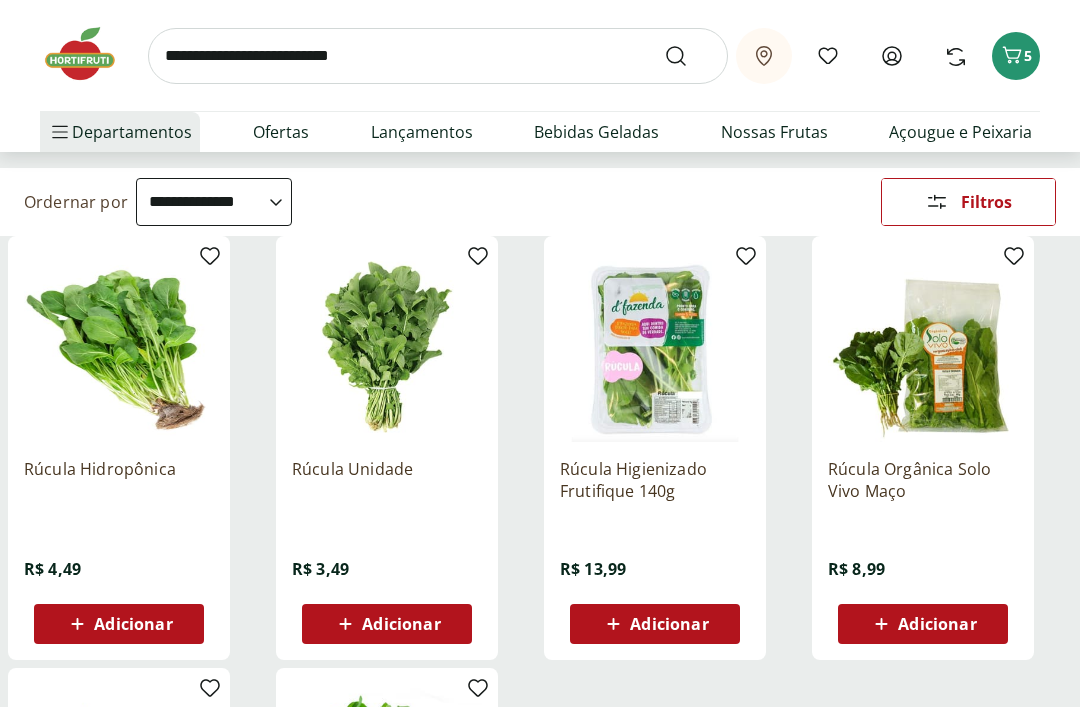 scroll, scrollTop: 162, scrollLeft: 0, axis: vertical 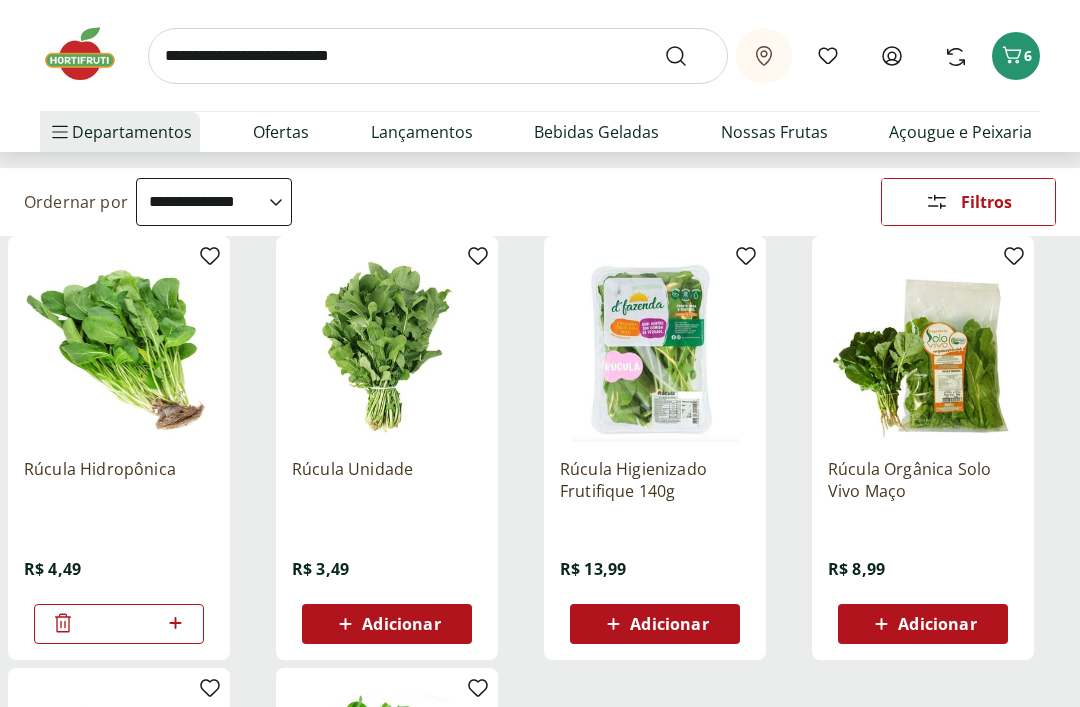 click at bounding box center [438, 56] 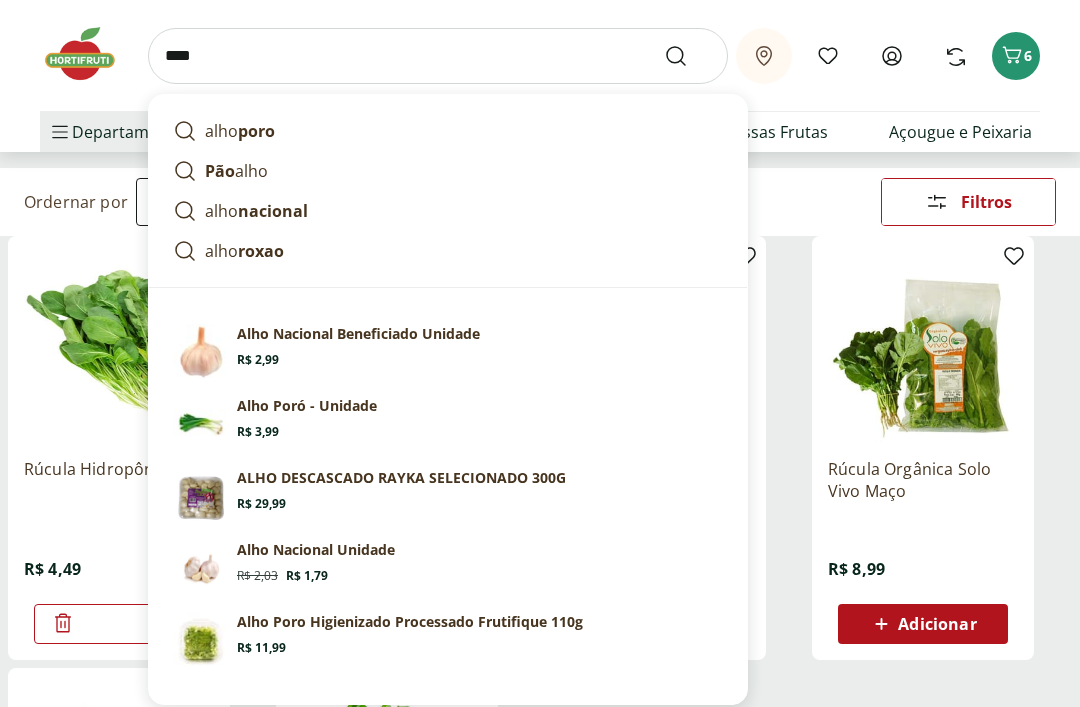 type on "****" 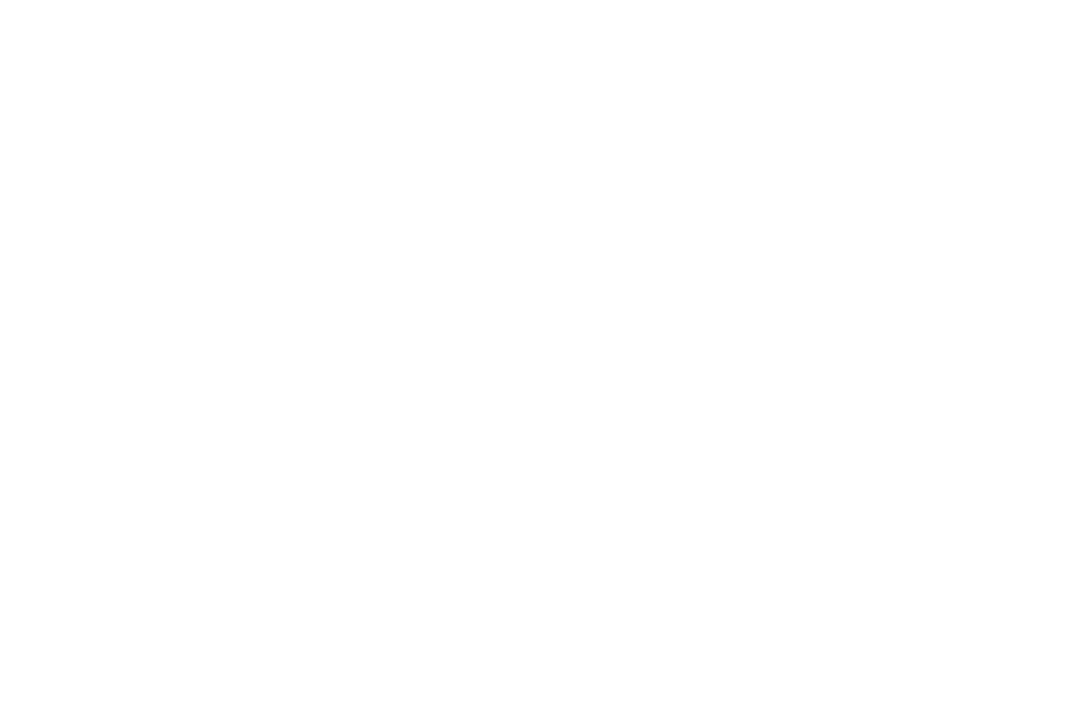 scroll, scrollTop: 0, scrollLeft: 0, axis: both 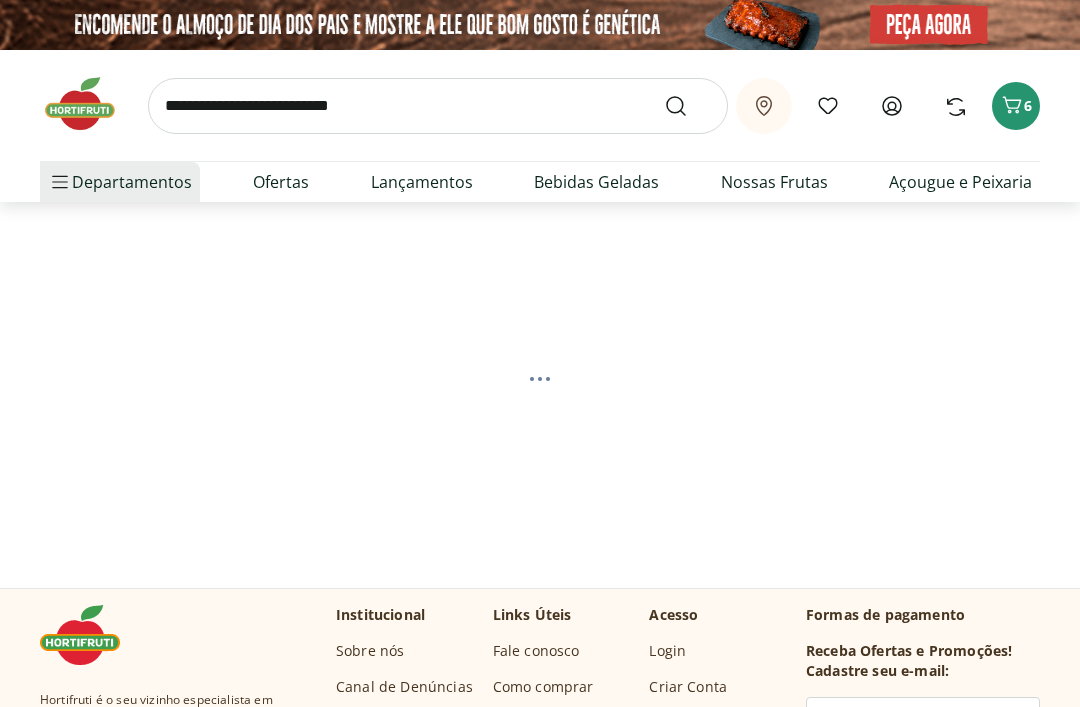 select on "**********" 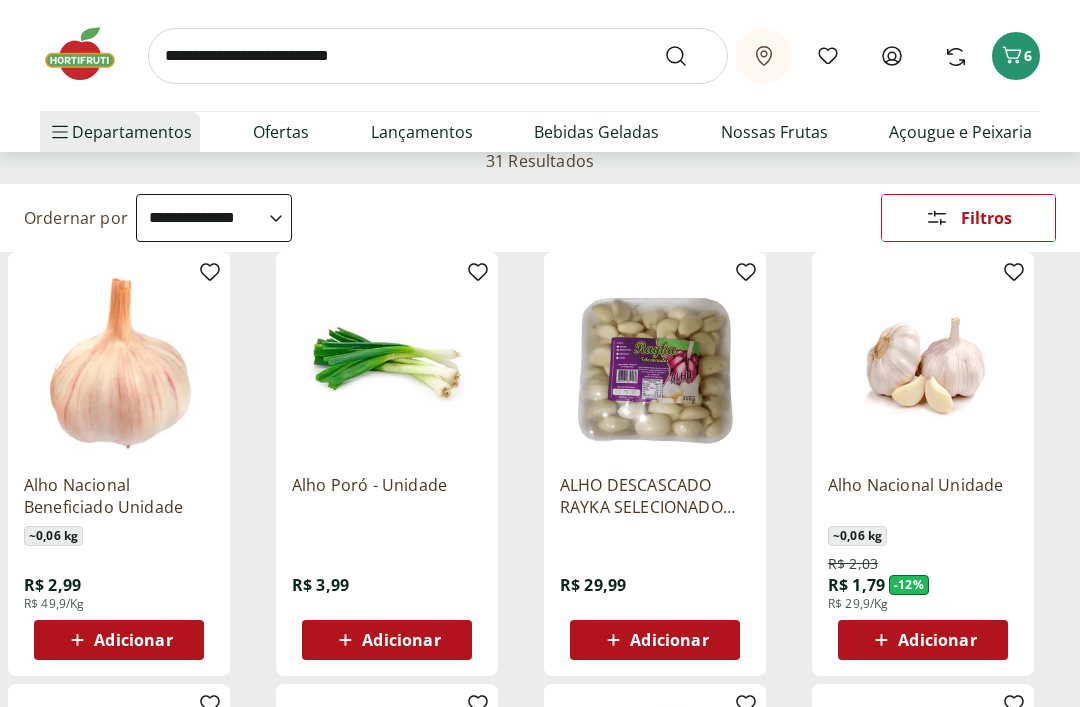 scroll, scrollTop: 154, scrollLeft: 0, axis: vertical 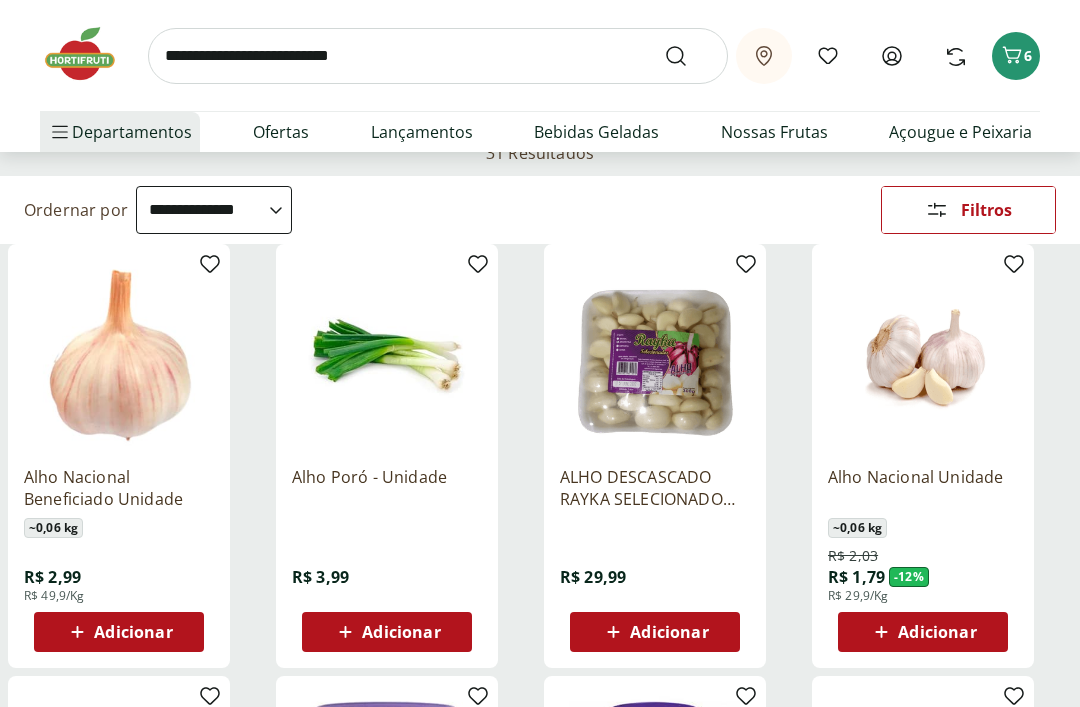 click on "Adicionar" at bounding box center (401, 632) 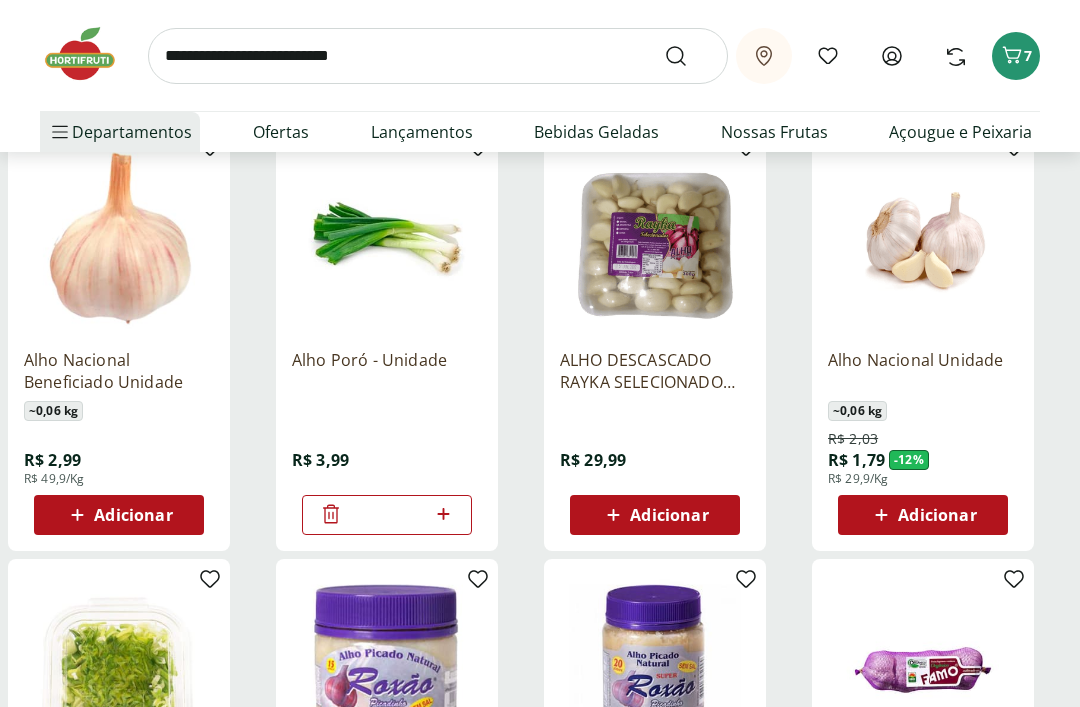 scroll, scrollTop: 265, scrollLeft: 0, axis: vertical 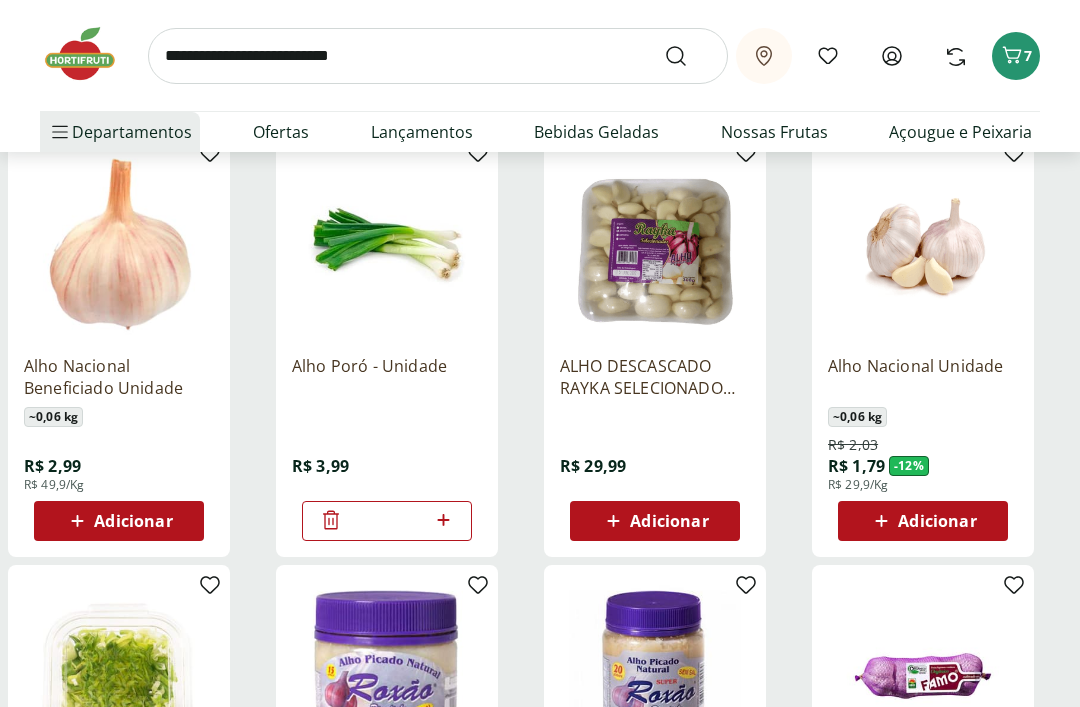 click on "Adicionar" at bounding box center (669, 521) 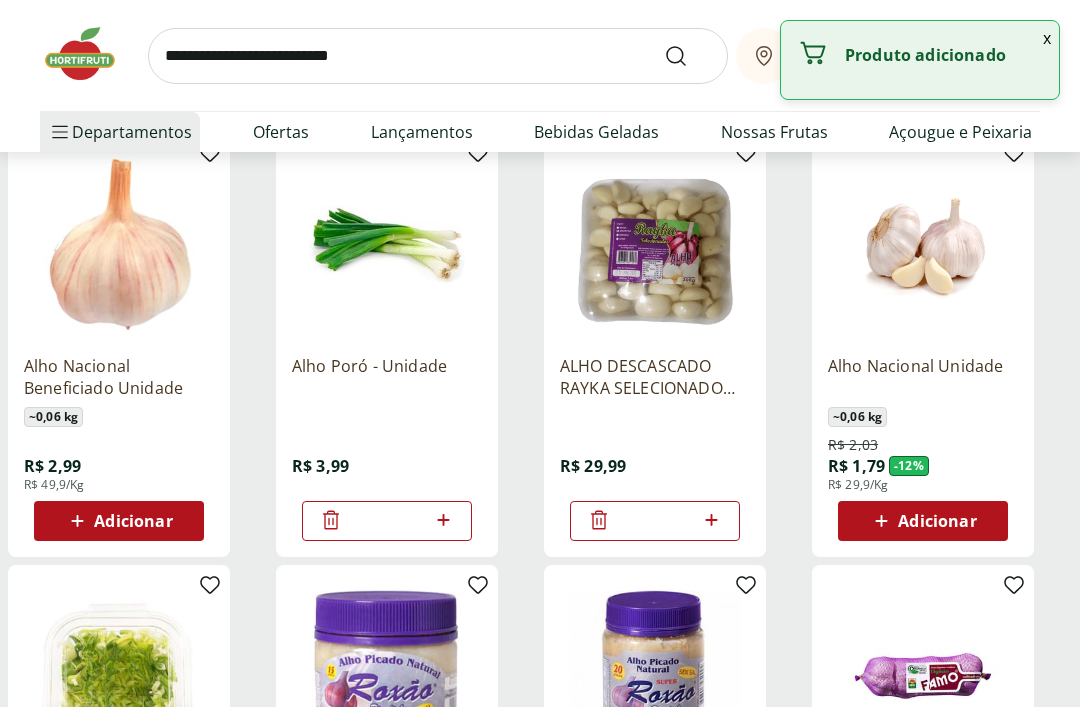 click at bounding box center (438, 56) 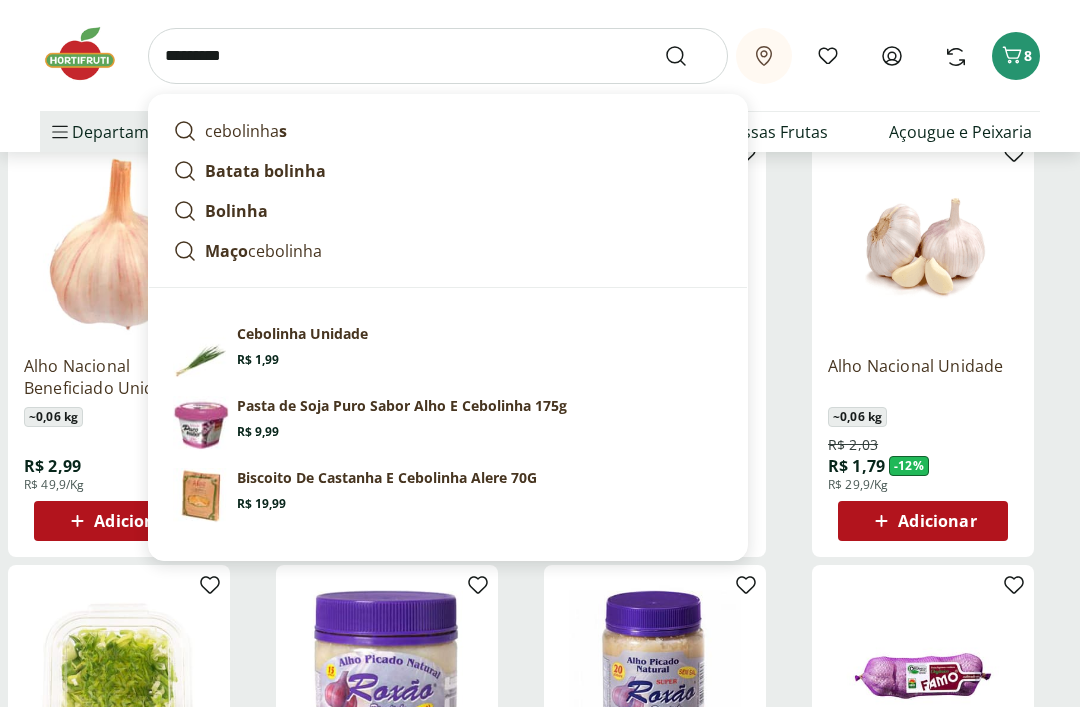 type on "*********" 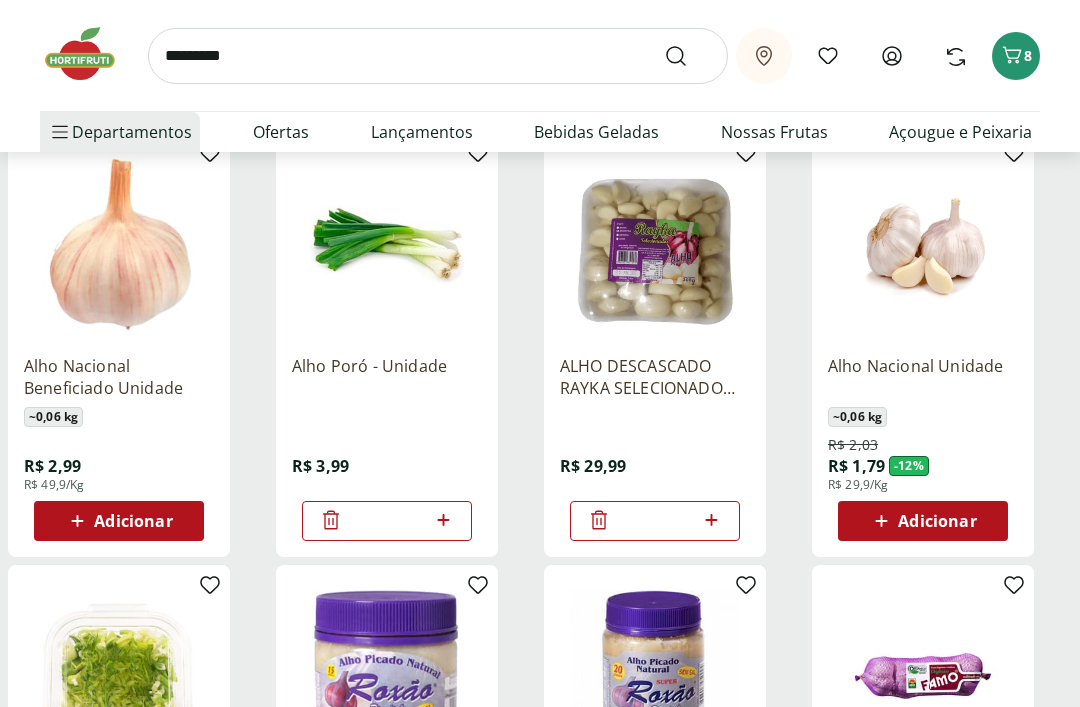 scroll, scrollTop: 0, scrollLeft: 0, axis: both 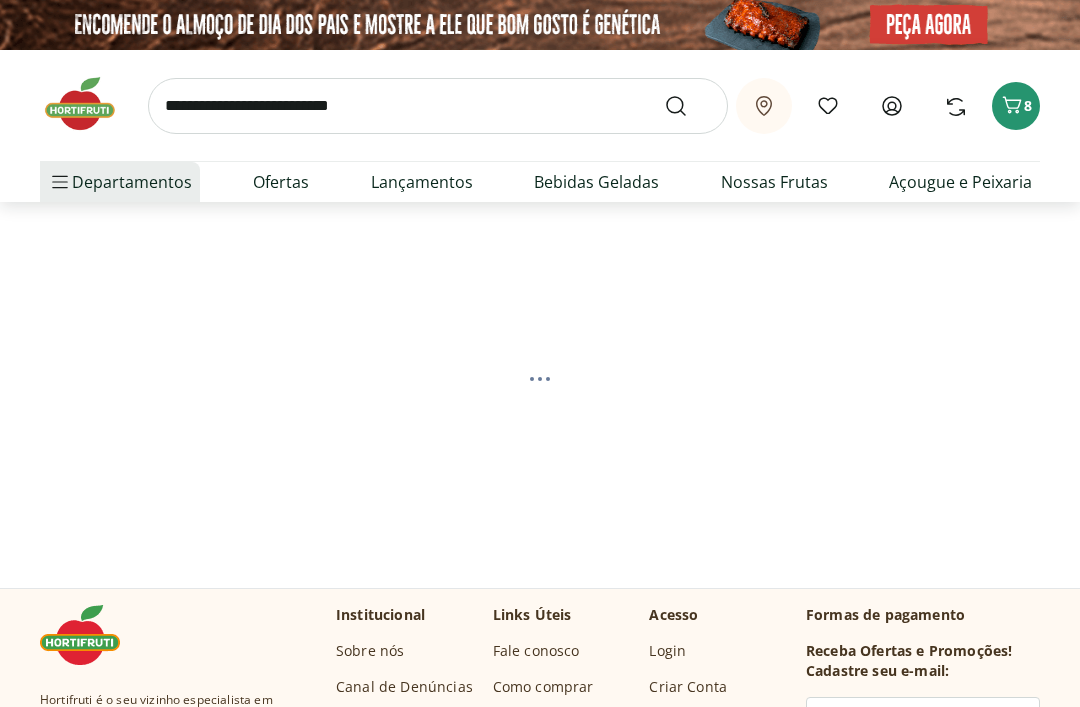 select on "**********" 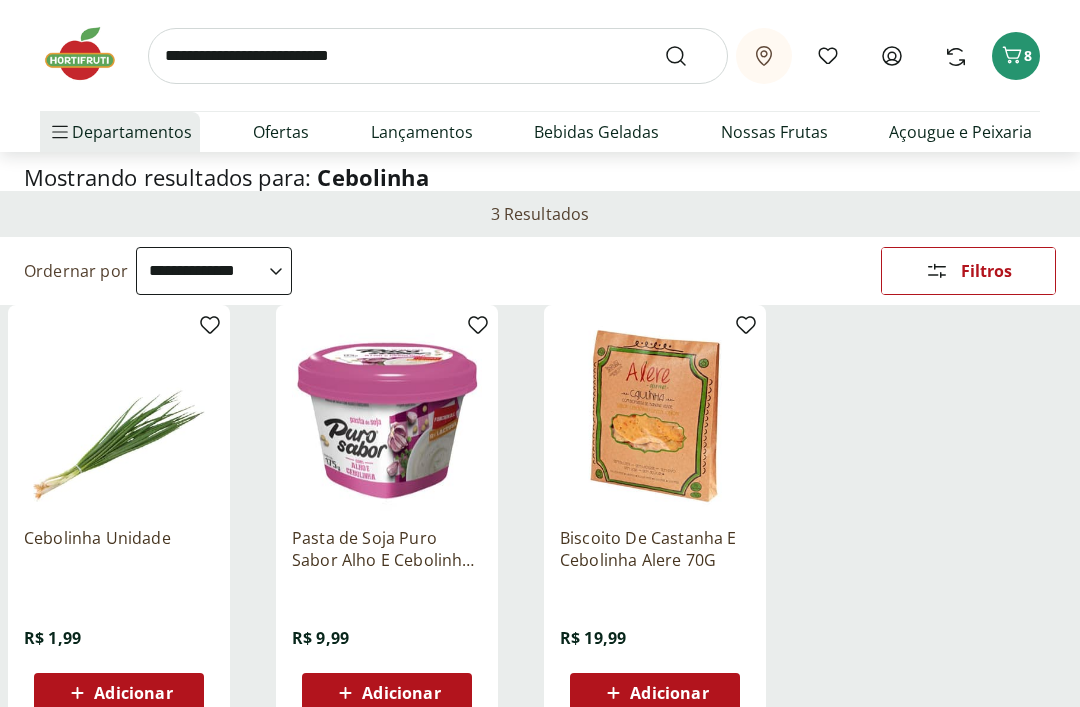 scroll, scrollTop: 101, scrollLeft: 0, axis: vertical 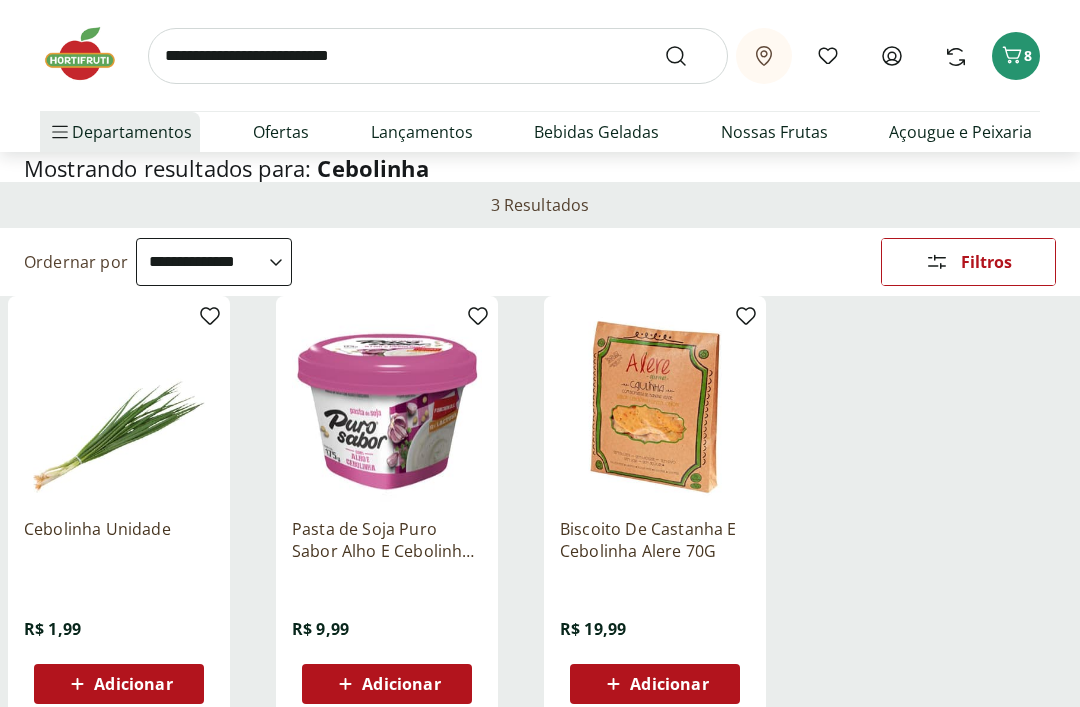 click on "Adicionar" at bounding box center [133, 685] 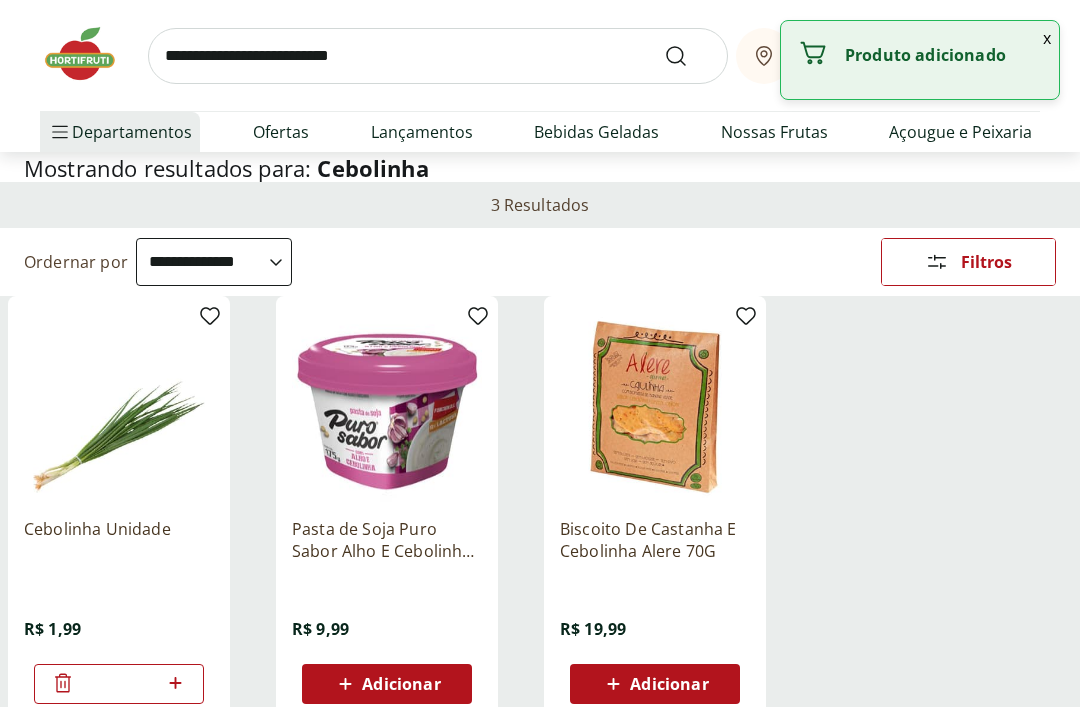 click 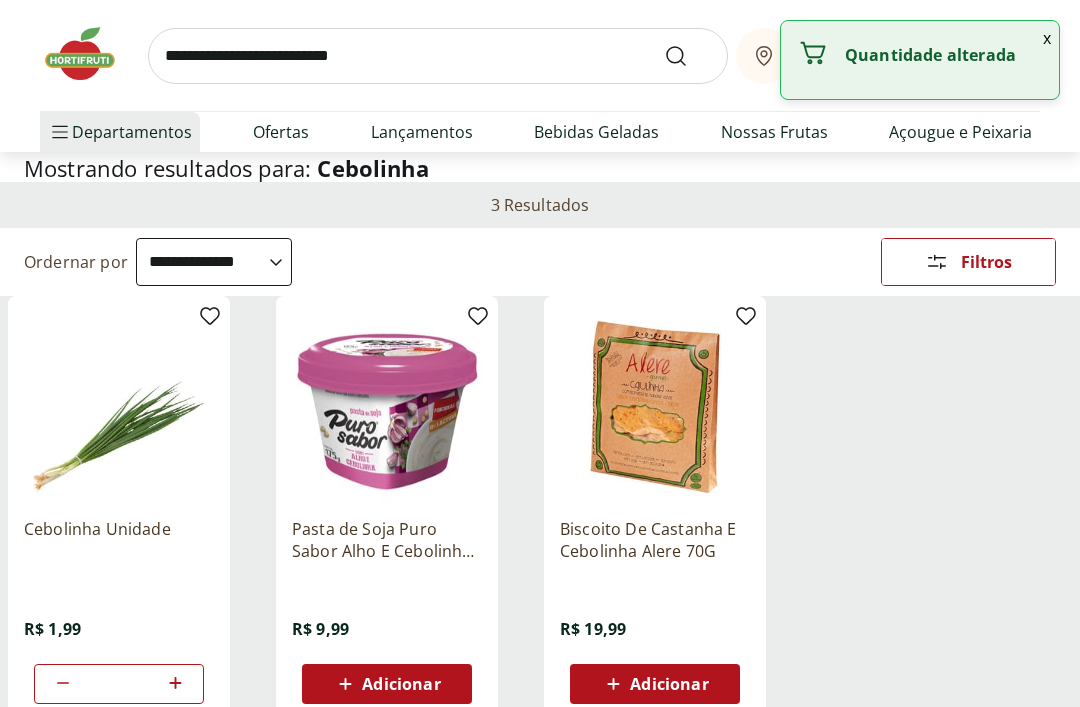 click at bounding box center (438, 56) 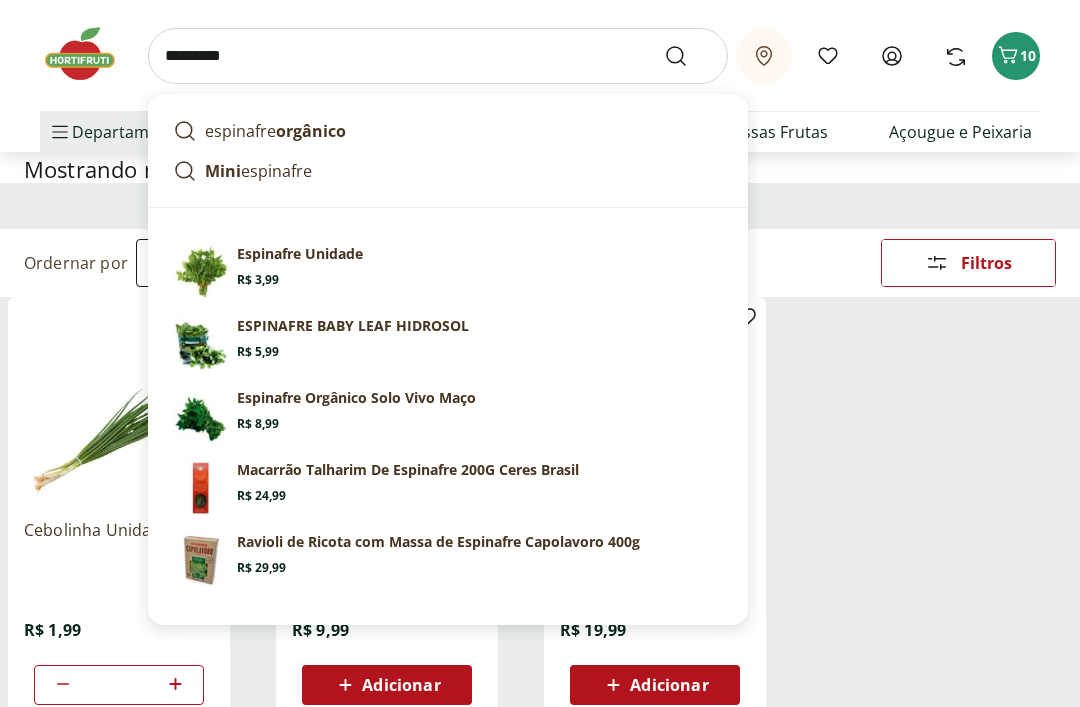 click on "Espinafre Unidade Price: R$ 3,99" at bounding box center (480, 266) 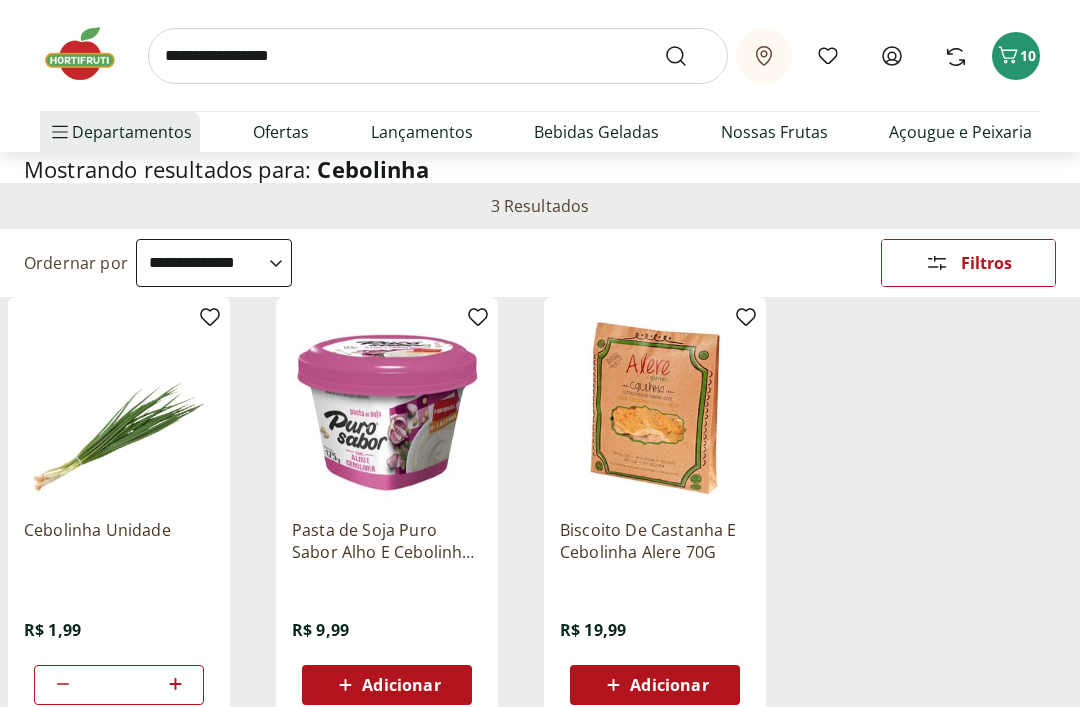 scroll, scrollTop: 0, scrollLeft: 0, axis: both 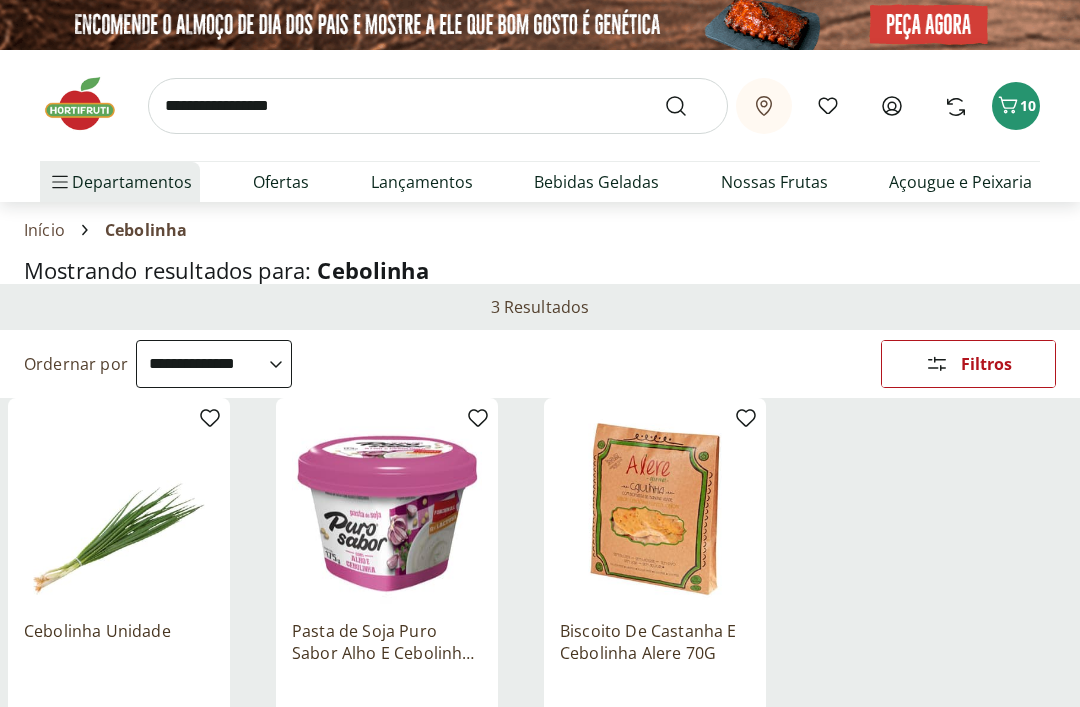 click on "**********" at bounding box center (438, 106) 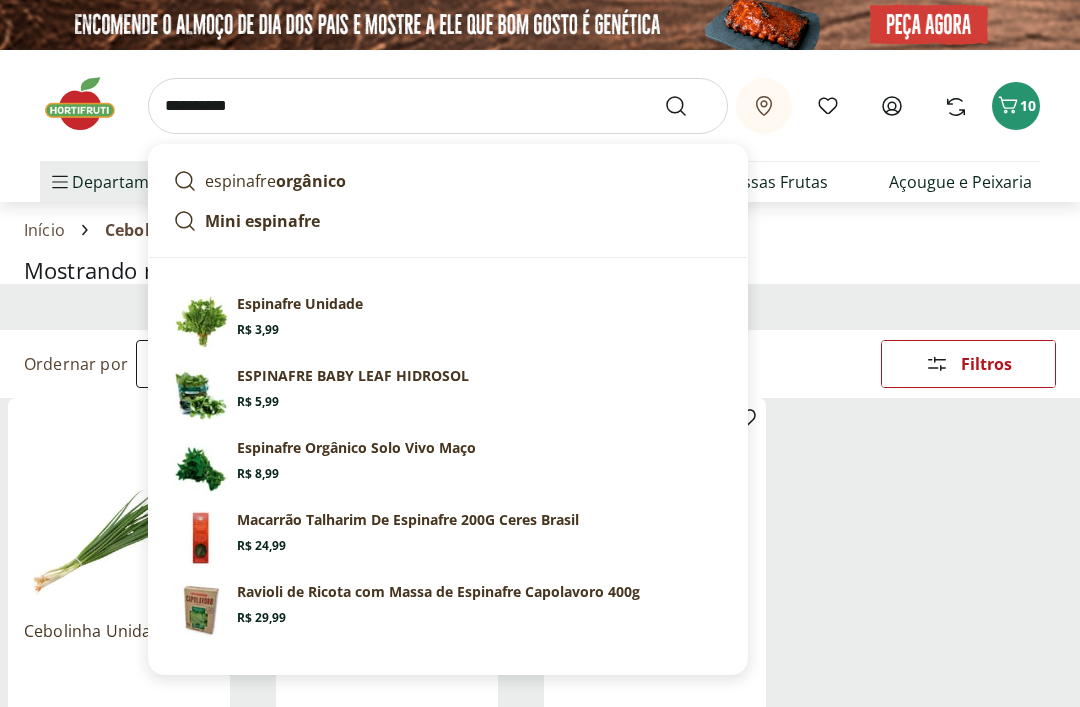type on "*********" 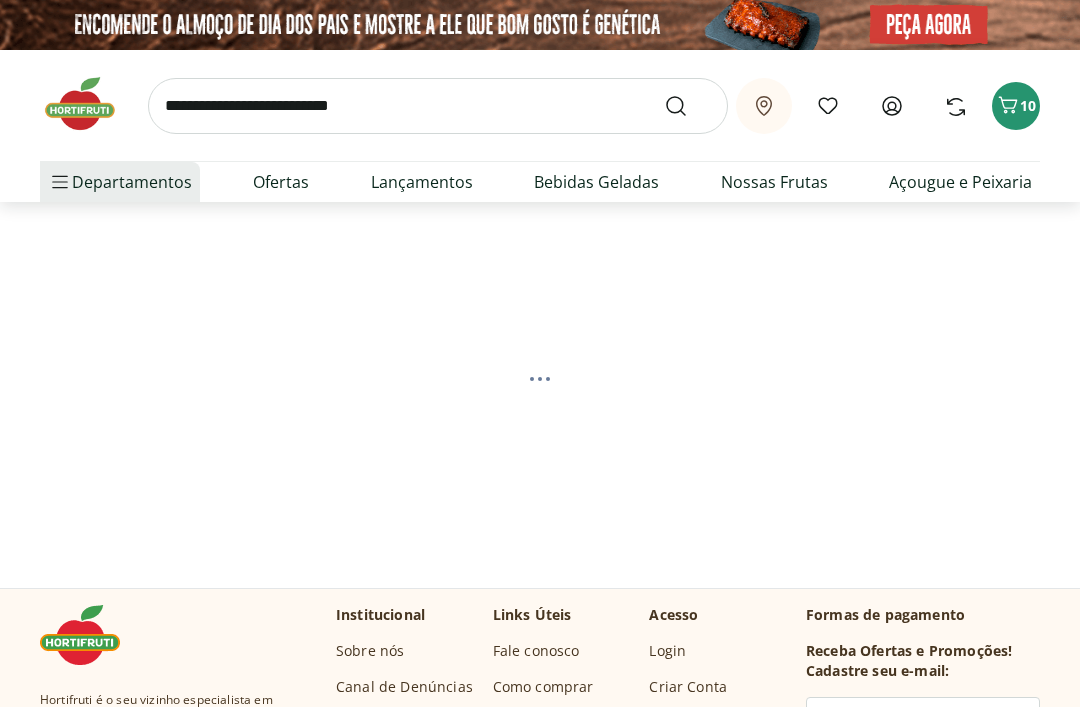 select on "**********" 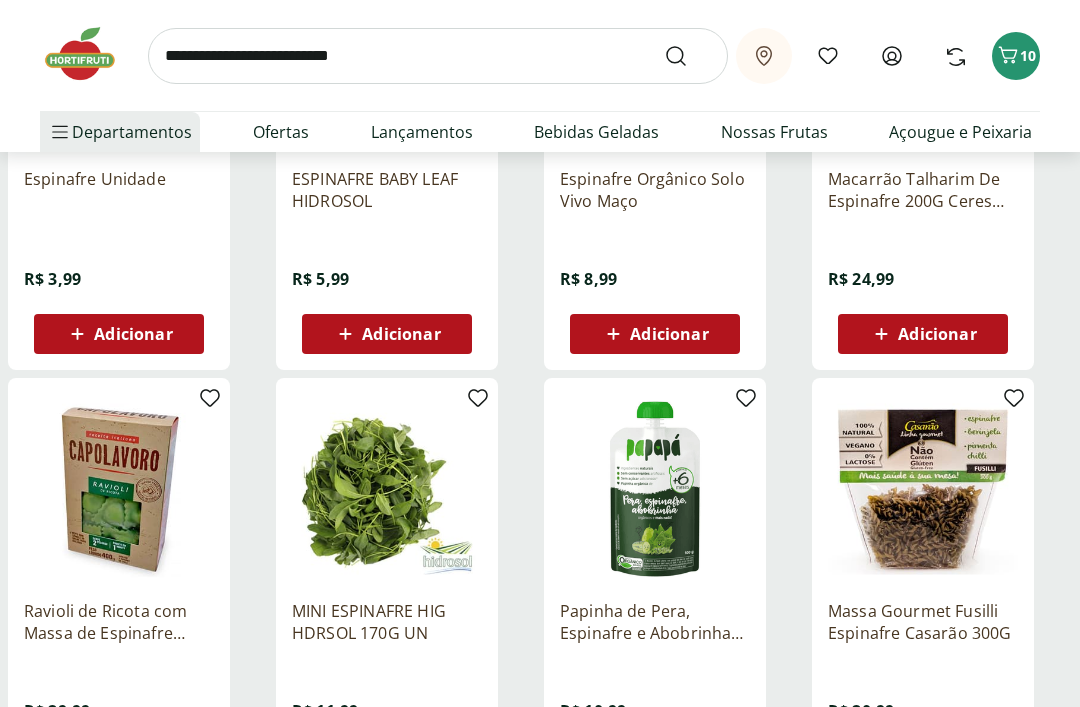 scroll, scrollTop: 451, scrollLeft: 0, axis: vertical 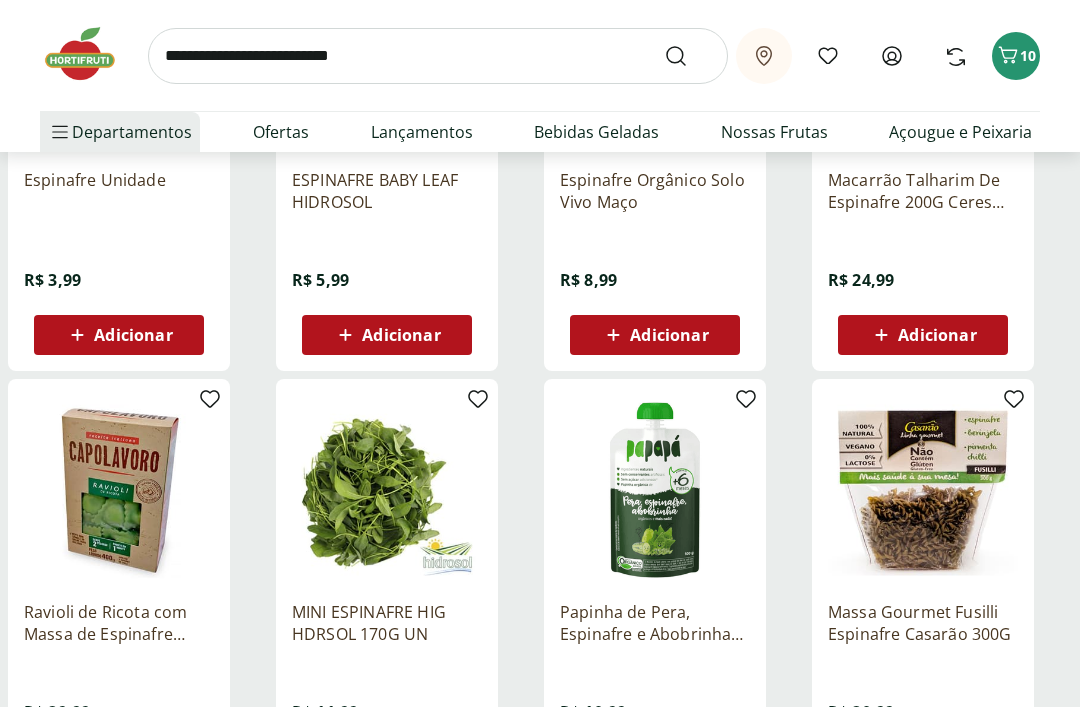 click on "Adicionar" at bounding box center (119, 335) 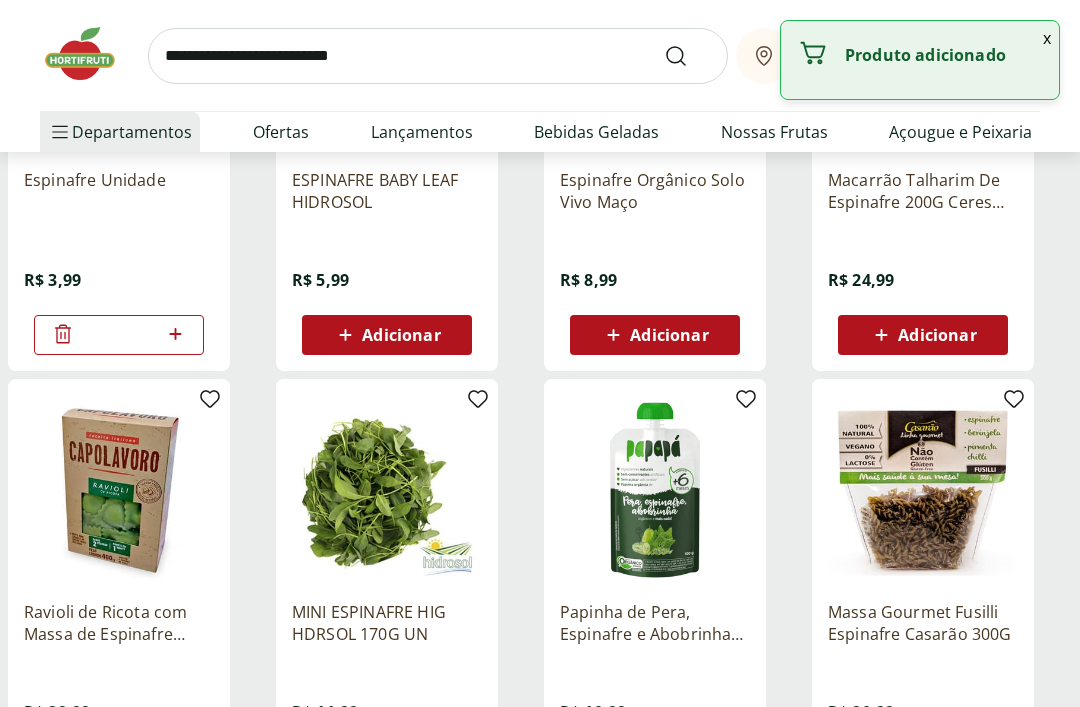 click at bounding box center [438, 56] 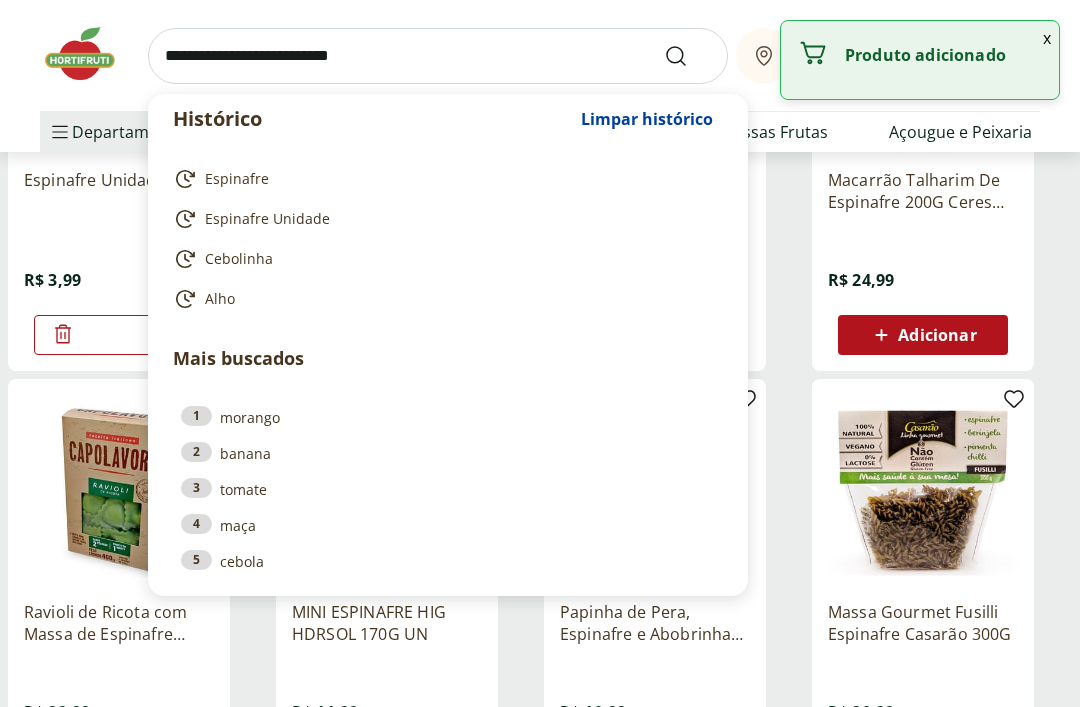 scroll, scrollTop: 450, scrollLeft: 0, axis: vertical 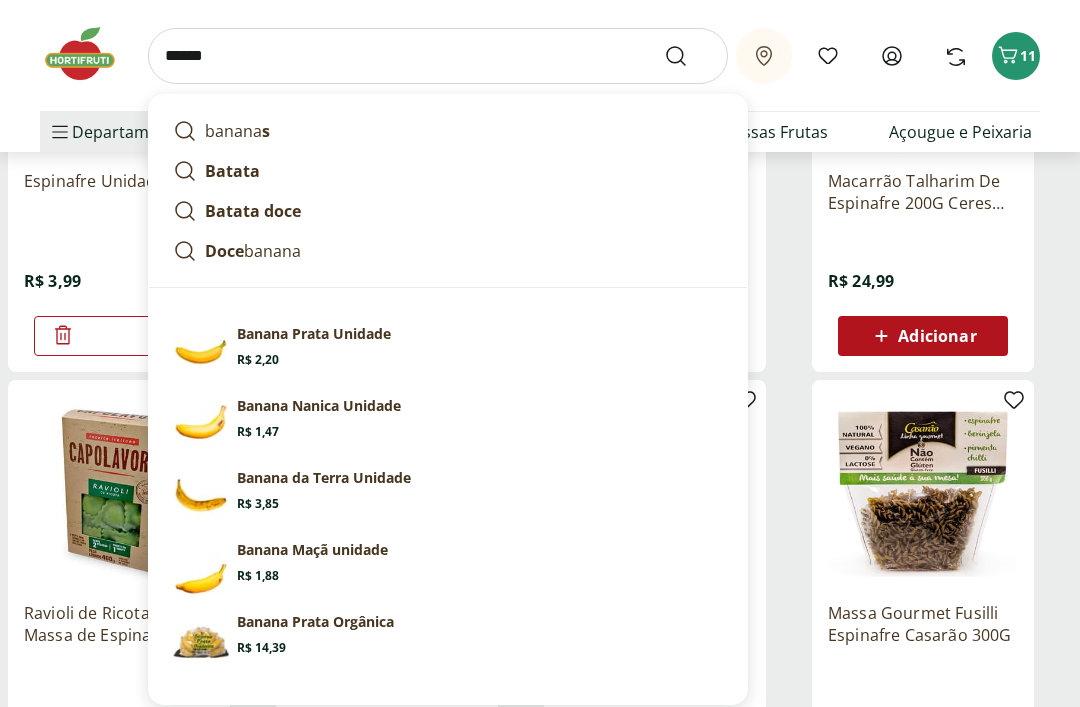 type on "******" 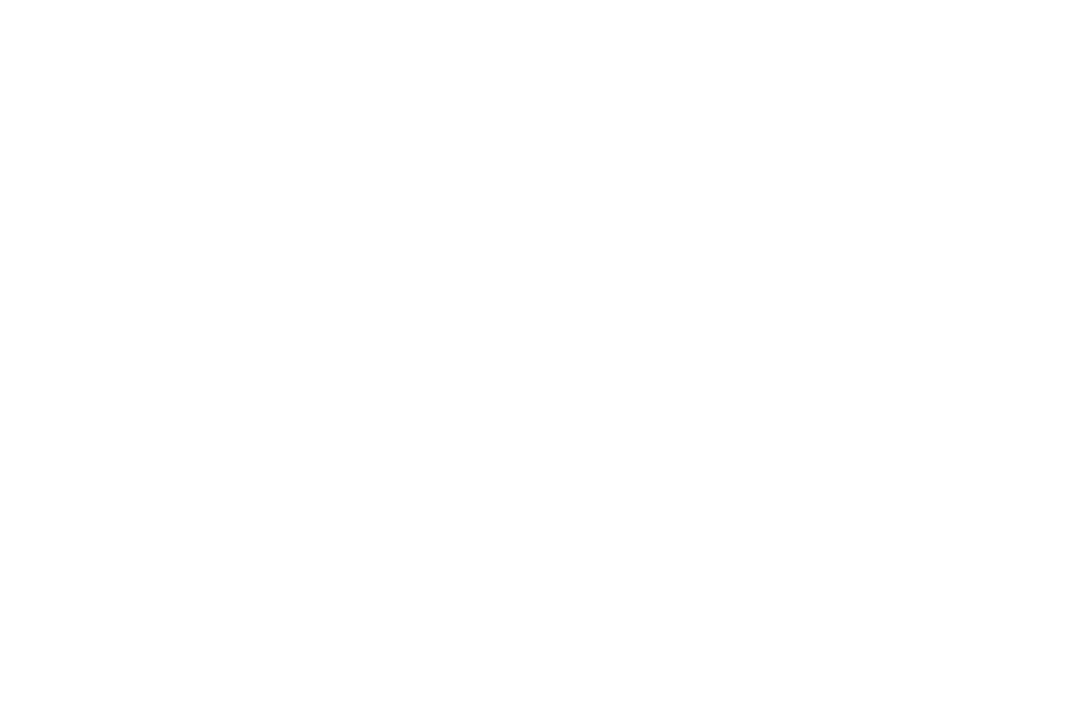 scroll, scrollTop: 0, scrollLeft: 0, axis: both 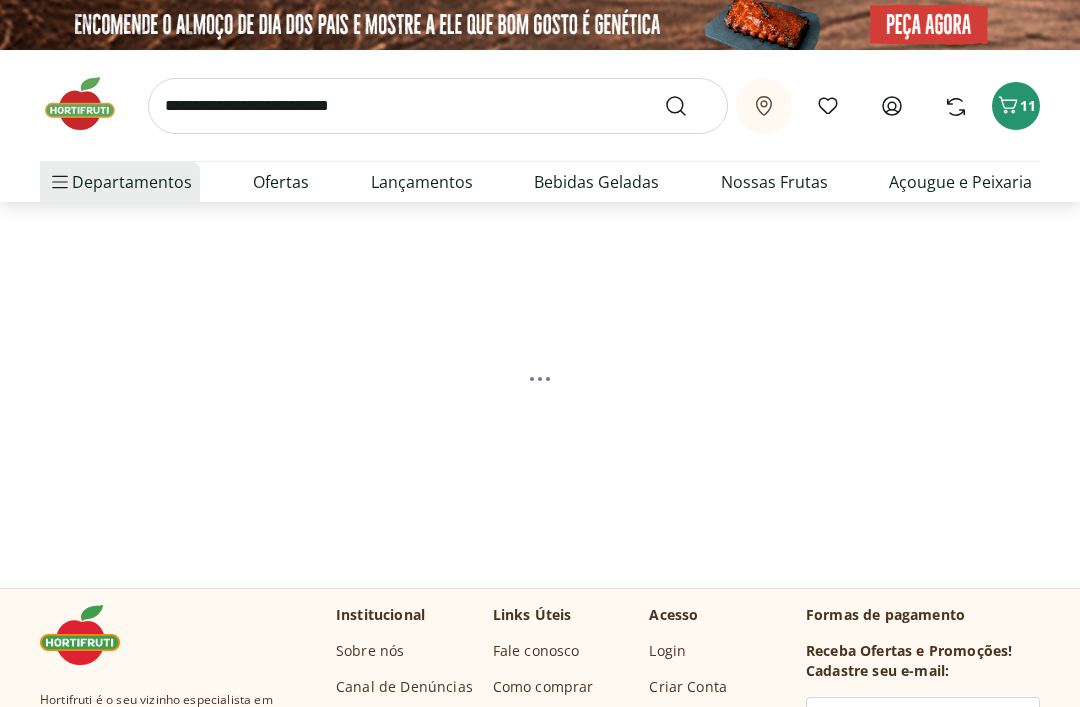 select on "**********" 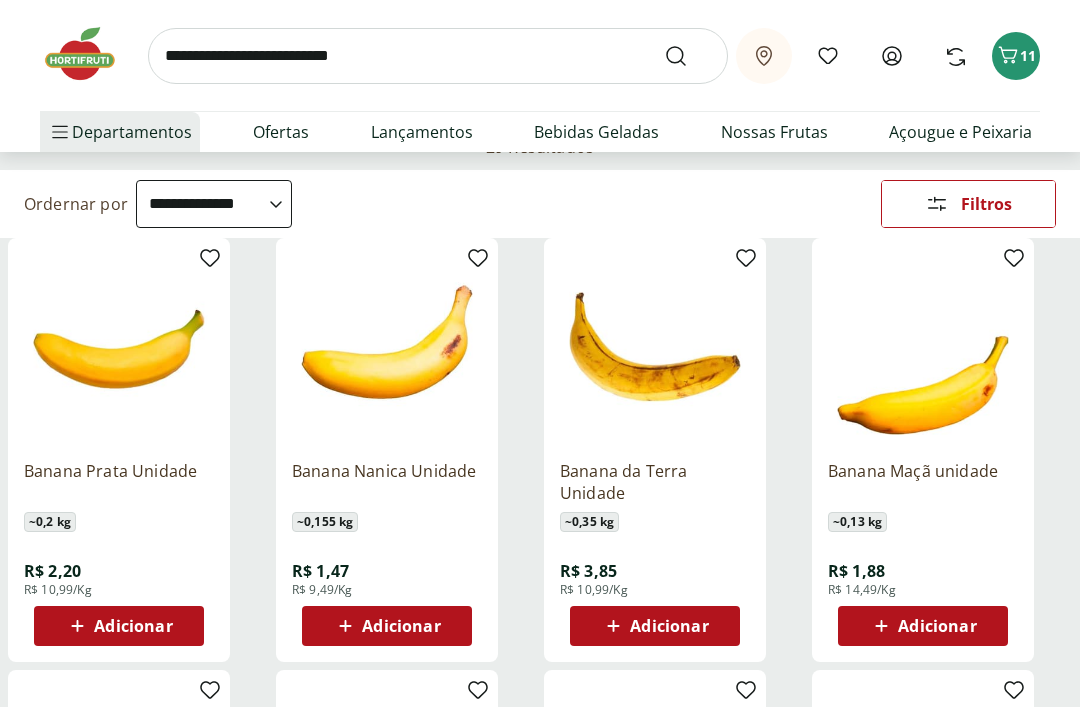 scroll, scrollTop: 157, scrollLeft: 0, axis: vertical 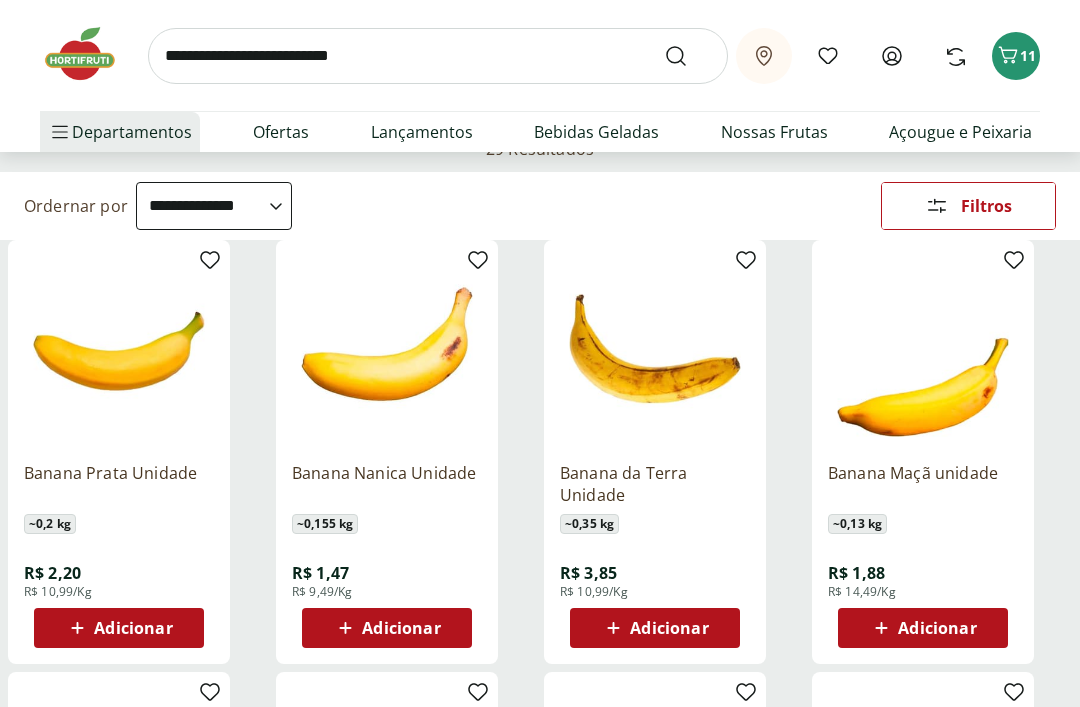 click 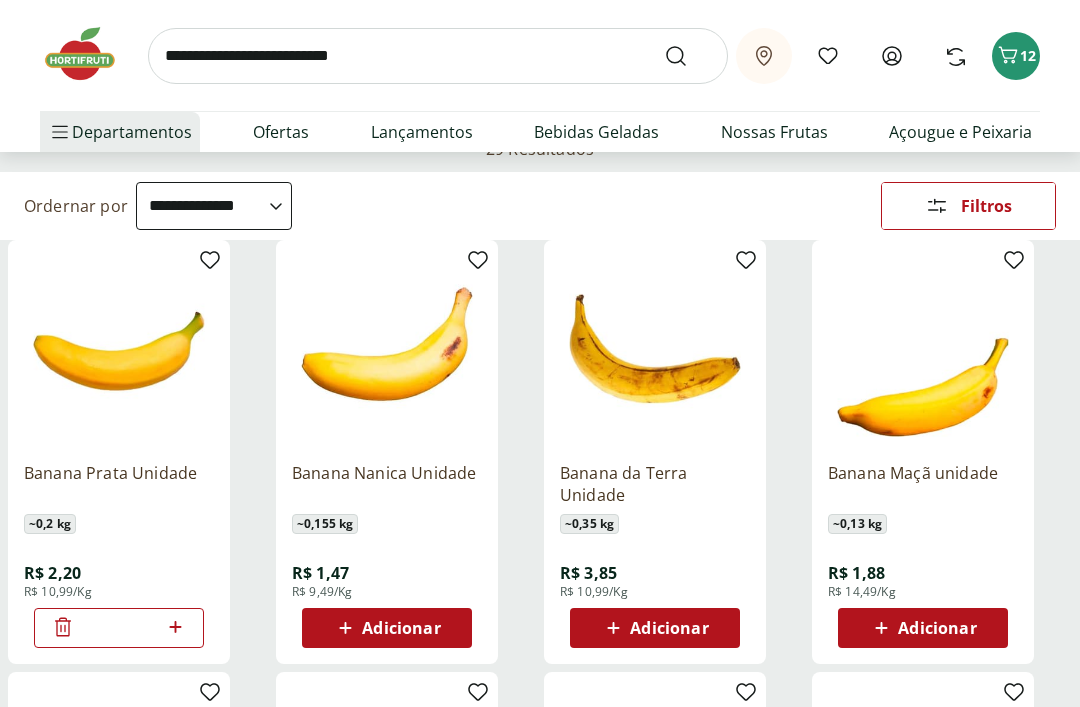 scroll, scrollTop: 158, scrollLeft: 0, axis: vertical 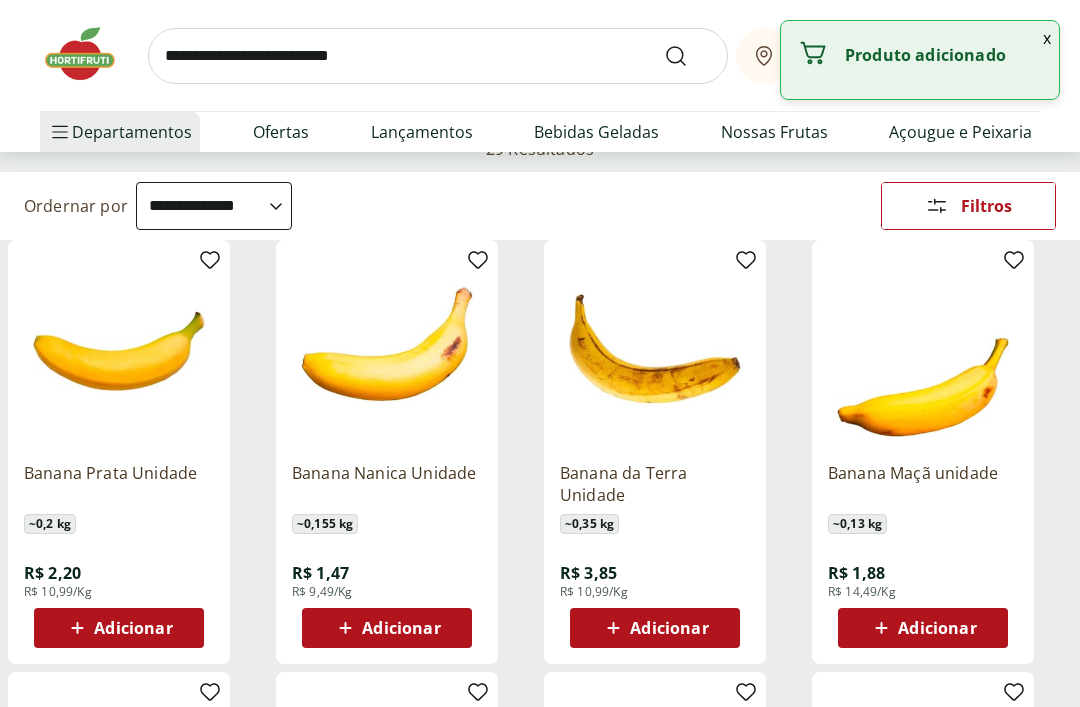 click on "Adicionar" at bounding box center [119, 628] 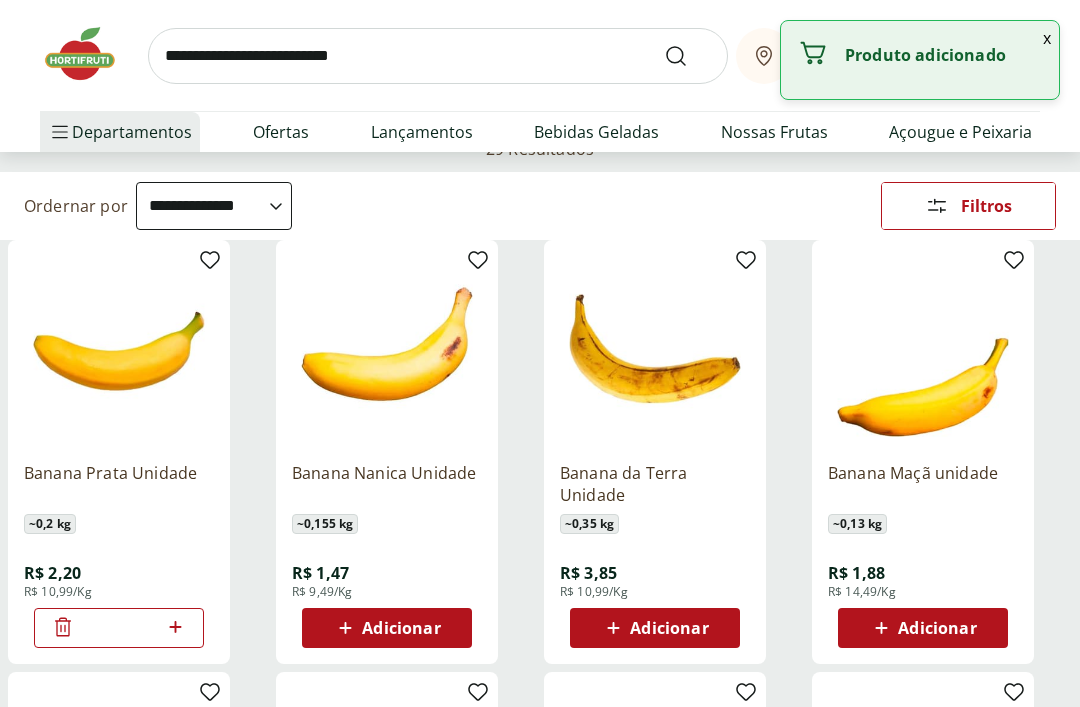 click 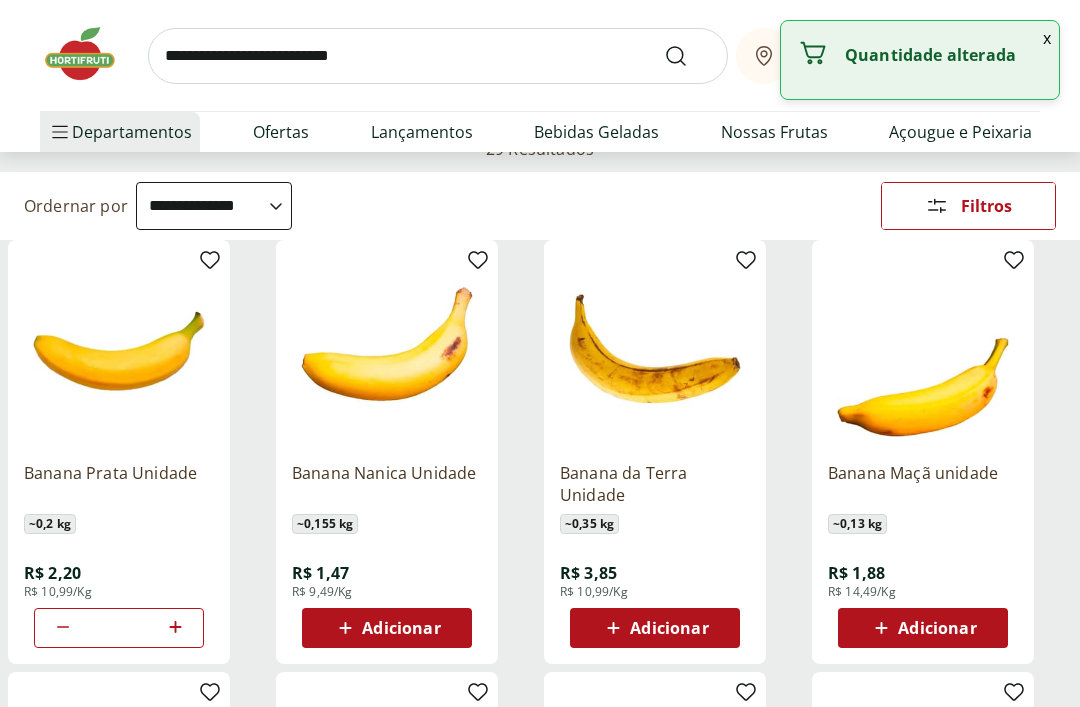 click 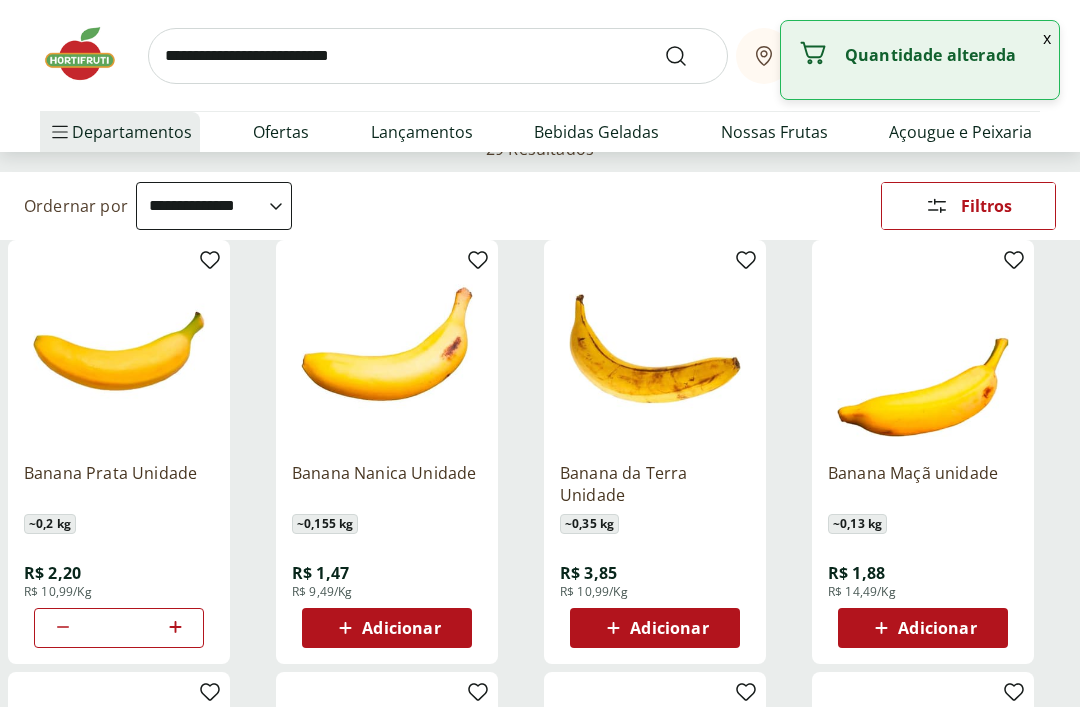 click 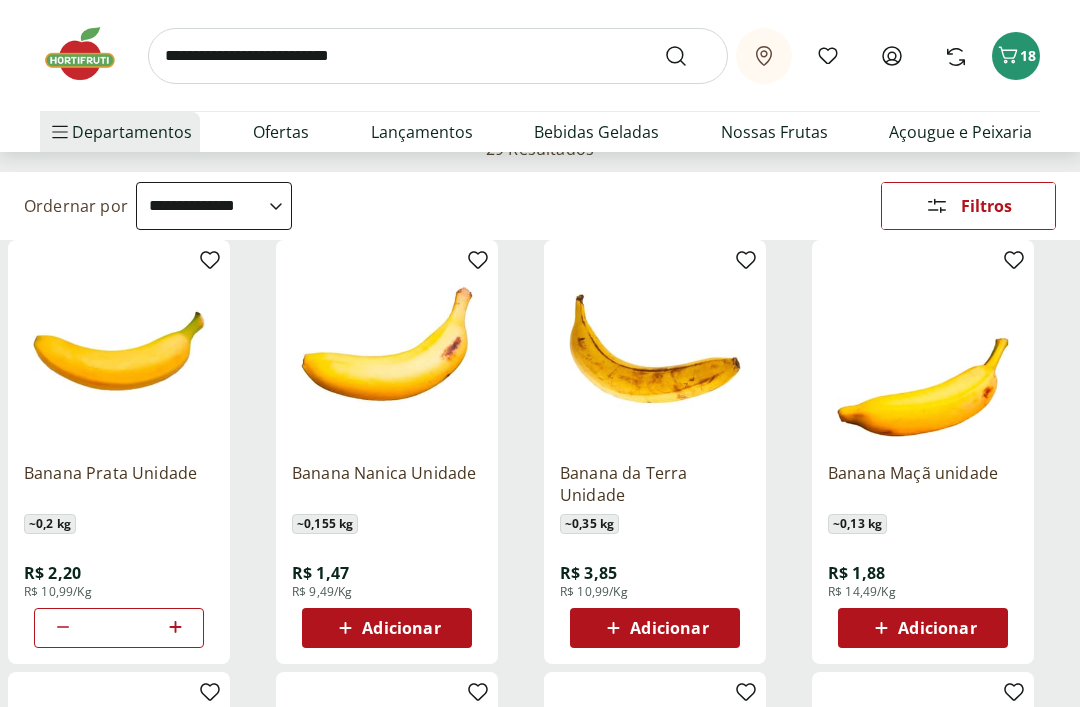 click on "18" at bounding box center [1028, 55] 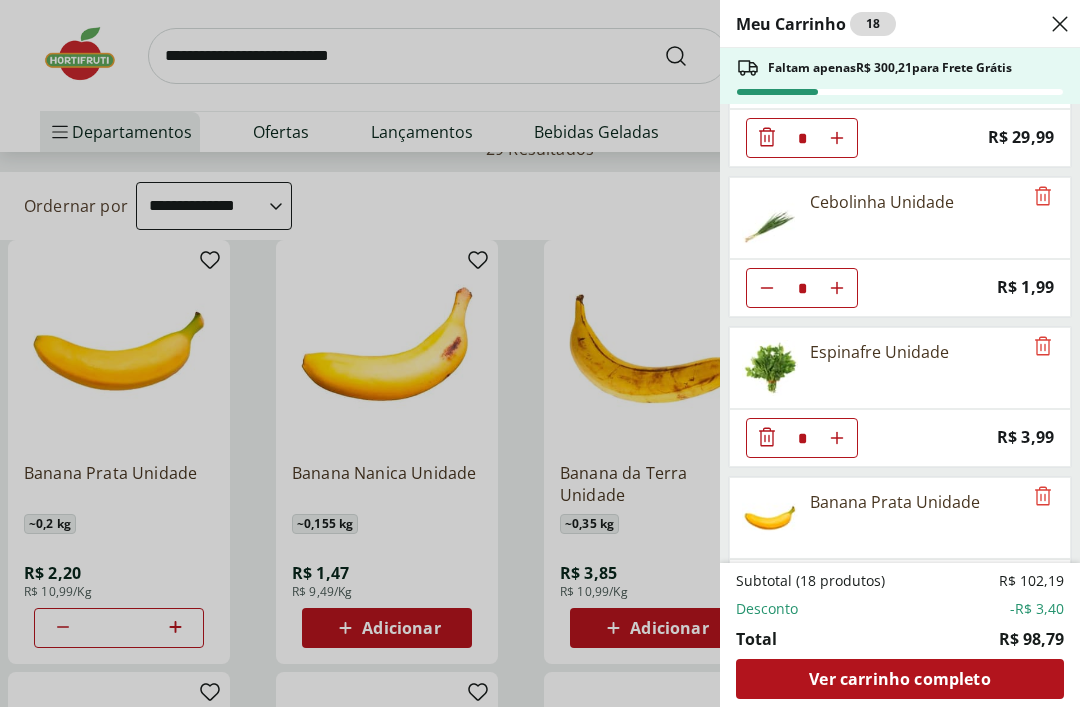scroll, scrollTop: 985, scrollLeft: 0, axis: vertical 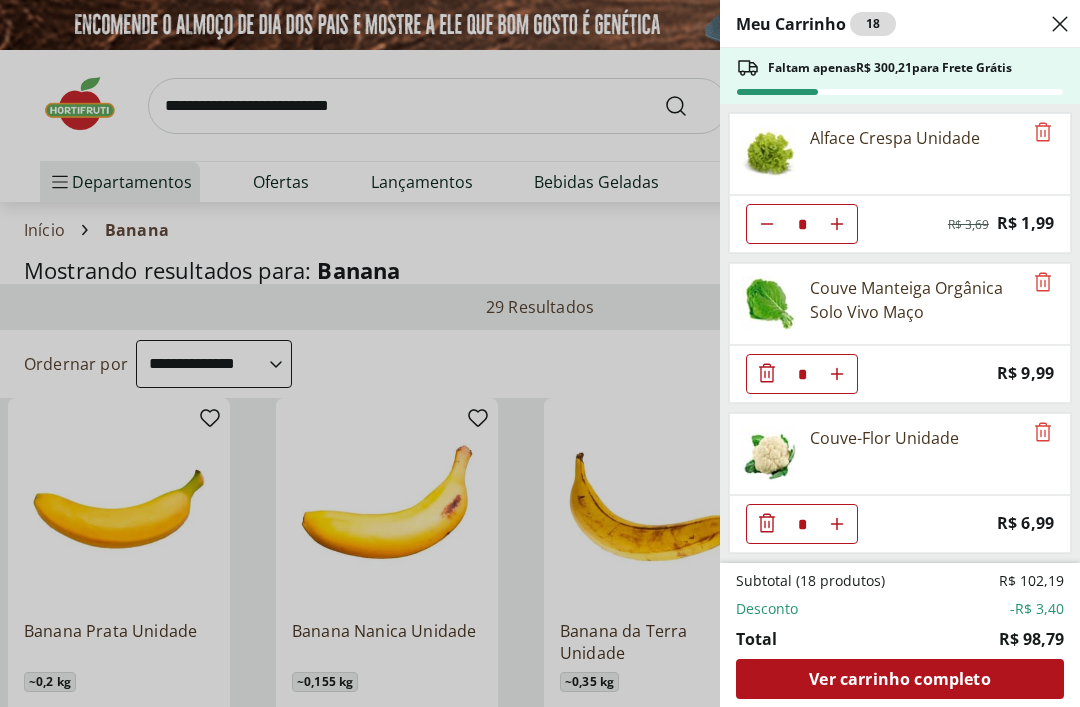 select on "**********" 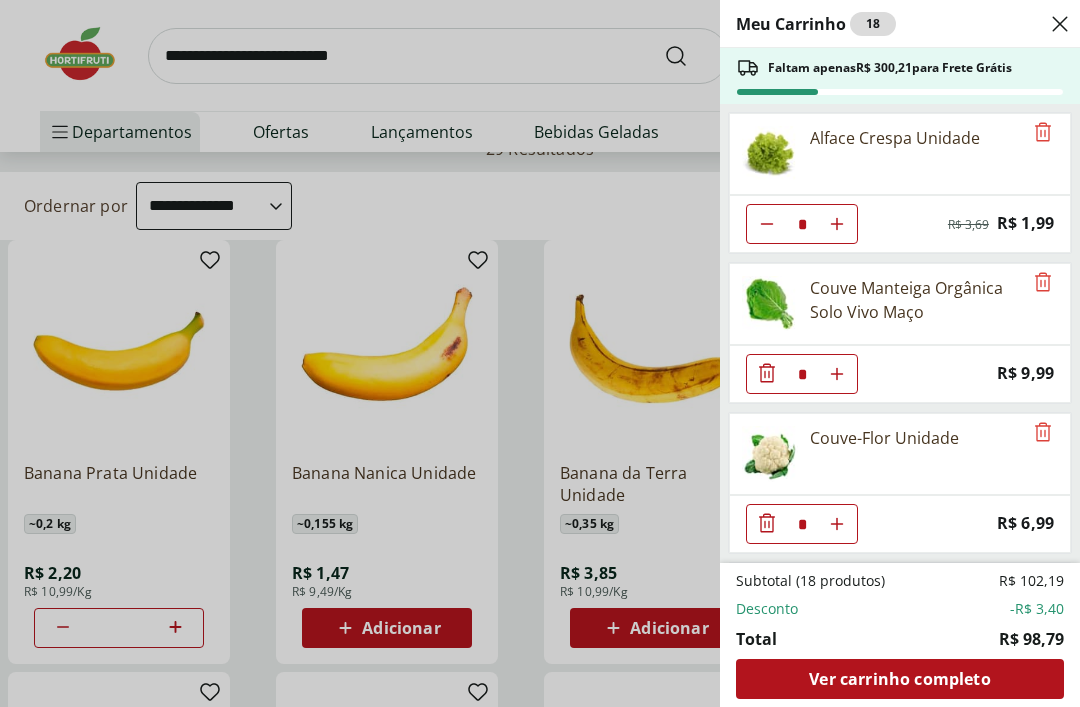 scroll, scrollTop: 0, scrollLeft: 0, axis: both 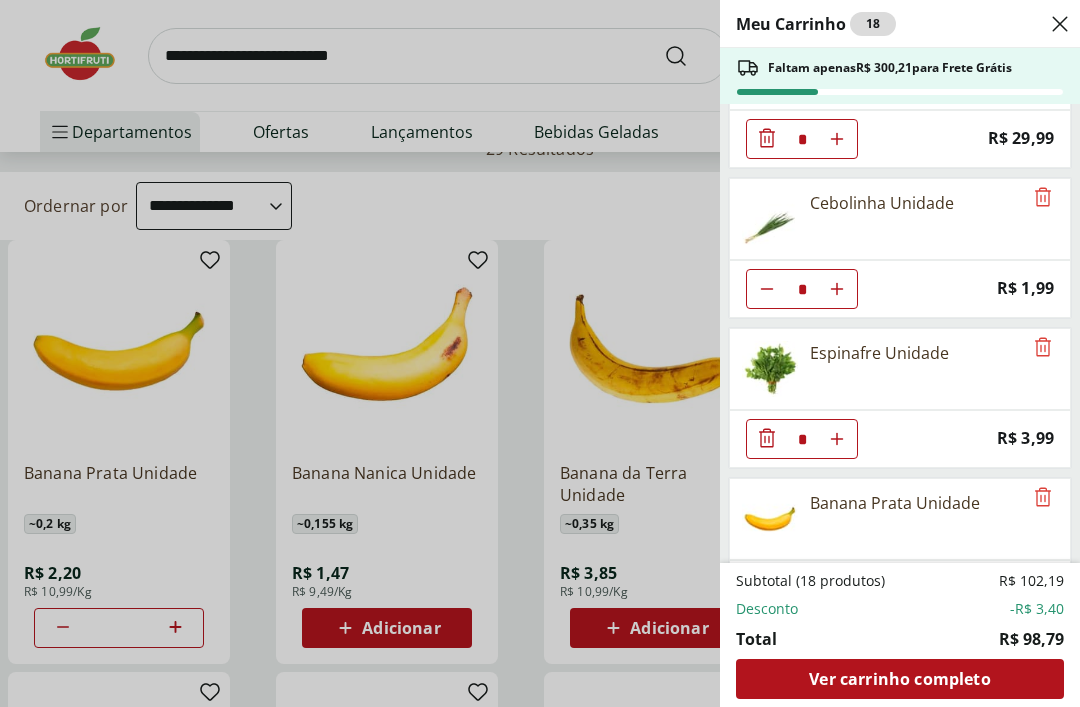 click on "Meu Carrinho 18 Faltam apenas  R$ 300,21  para Frete Grátis Alface Crespa Unidade * Original price: R$ 3,69 Price: R$ 1,99 Couve Manteiga Orgânica Solo Vivo Maço * Price: R$ 9,99 Couve-Flor Unidade * Price: R$ 6,99 Brócolis Americano Orgânico Bandeja * Price: R$ 15,99 Rúcula Hidropônica * Price: R$ 4,49 Alho Poró - Unidade * Price: R$ 3,99 ALHO DESCASCADO RAYKA SELECIONADO 300G * Price: R$ 29,99 Cebolinha Unidade * Price: R$ 1,99 Espinafre Unidade * Price: R$ 3,99 Banana Prata Unidade * Price: R$ 2,20 Subtotal (18 produtos) R$ 102,19 Desconto -R$ 3,40 Total R$ 98,79 Ver carrinho completo" at bounding box center (540, 353) 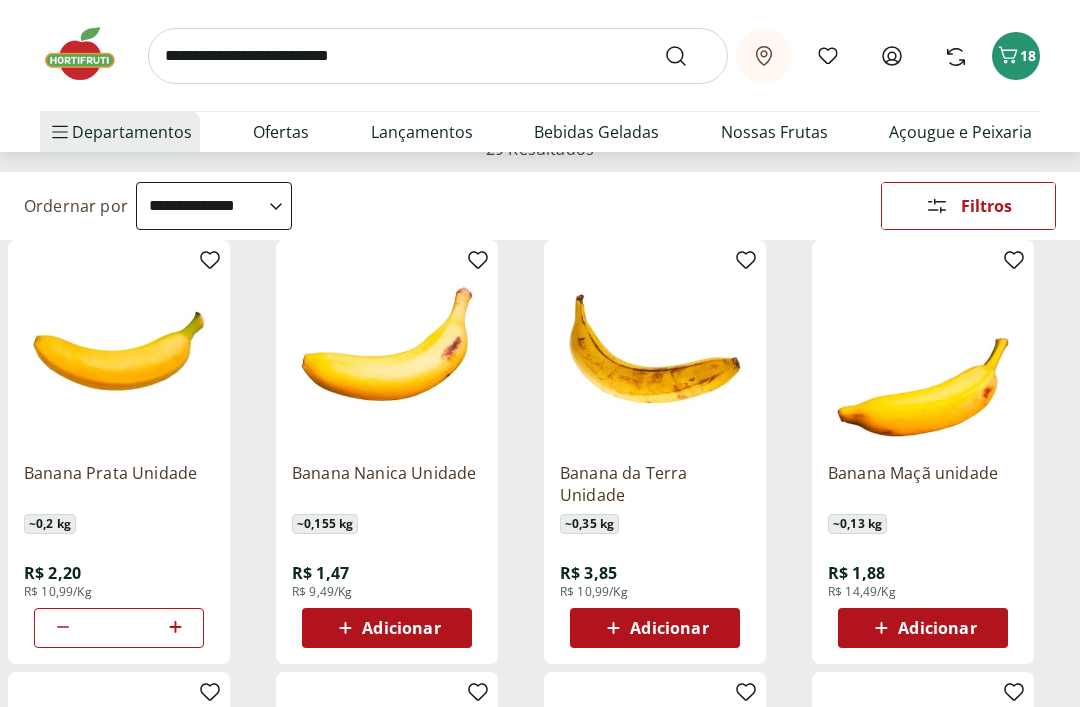 click at bounding box center (438, 56) 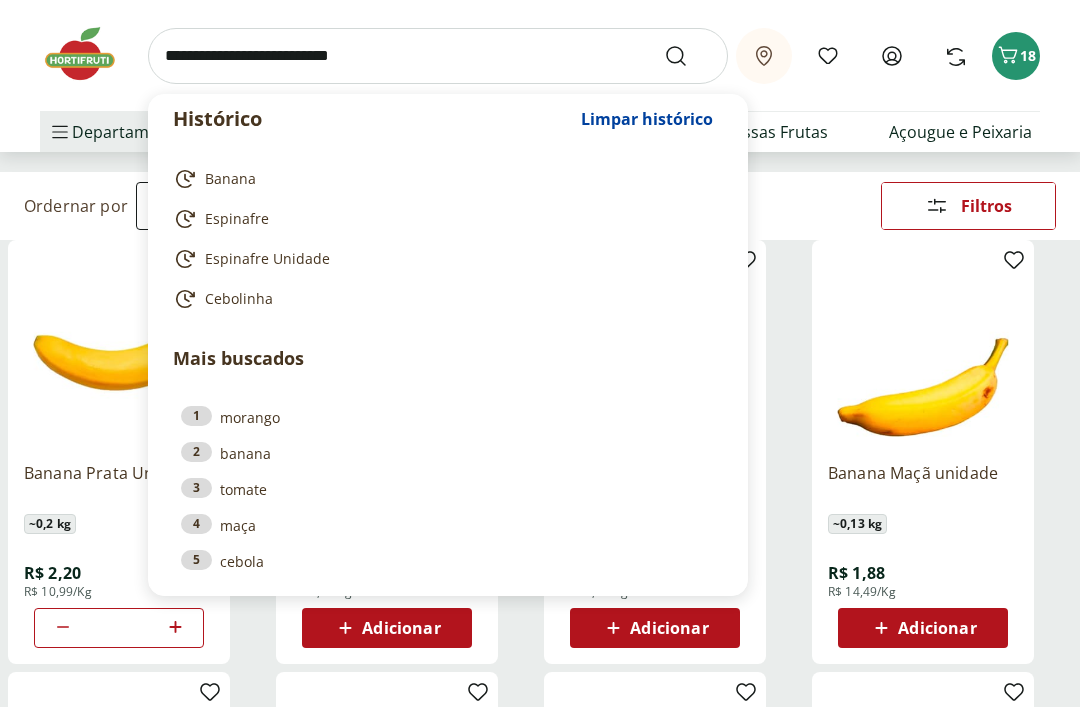 scroll, scrollTop: 157, scrollLeft: 0, axis: vertical 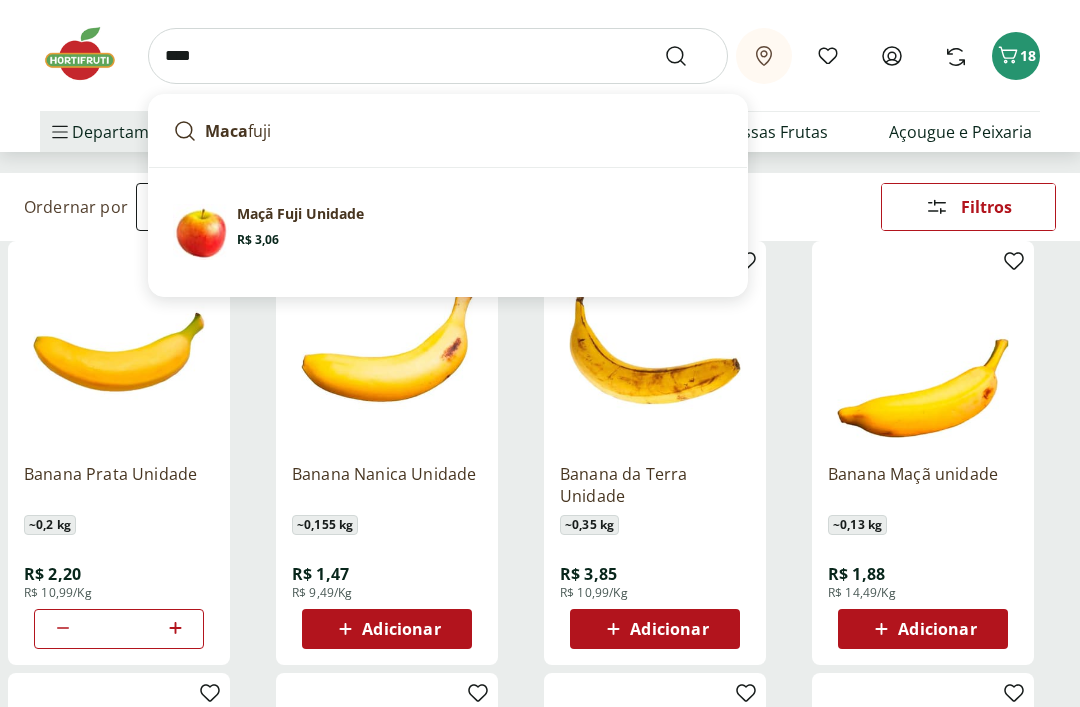 click on "Price: R$ 3,06" at bounding box center (258, 240) 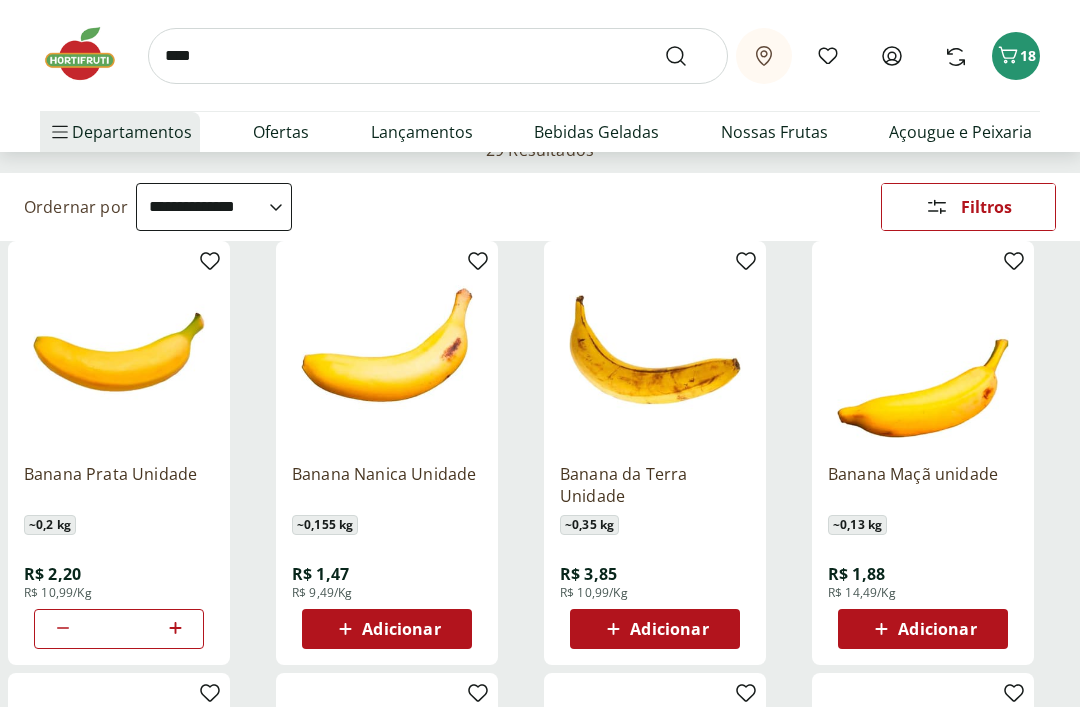 type on "**********" 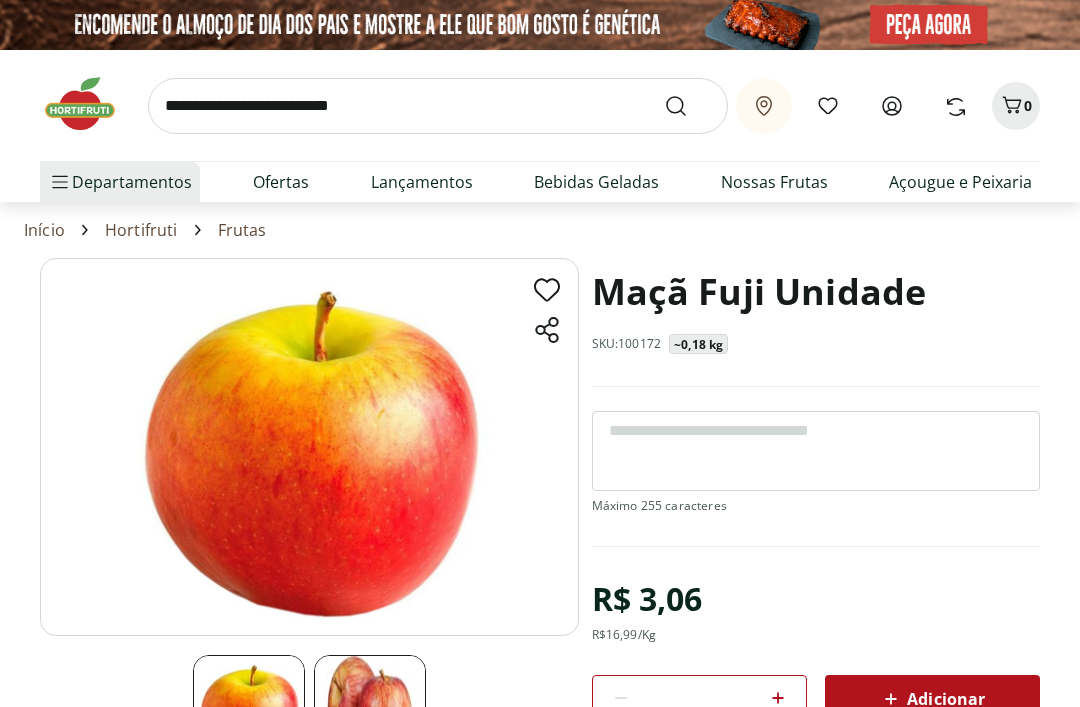 scroll, scrollTop: 0, scrollLeft: 0, axis: both 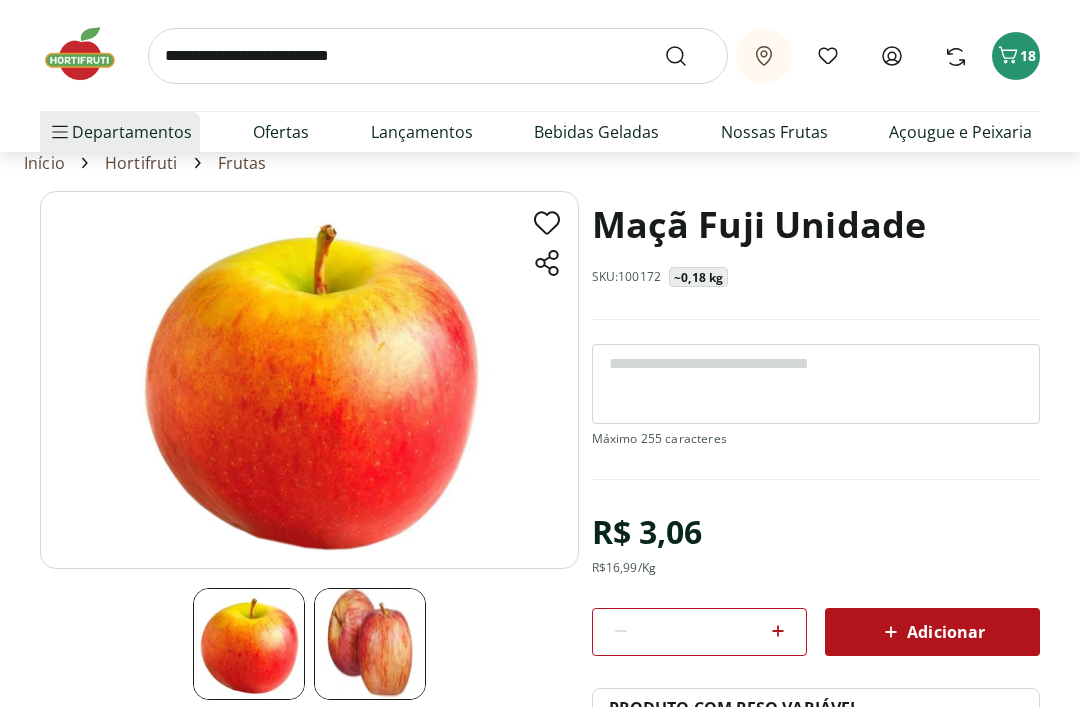 click 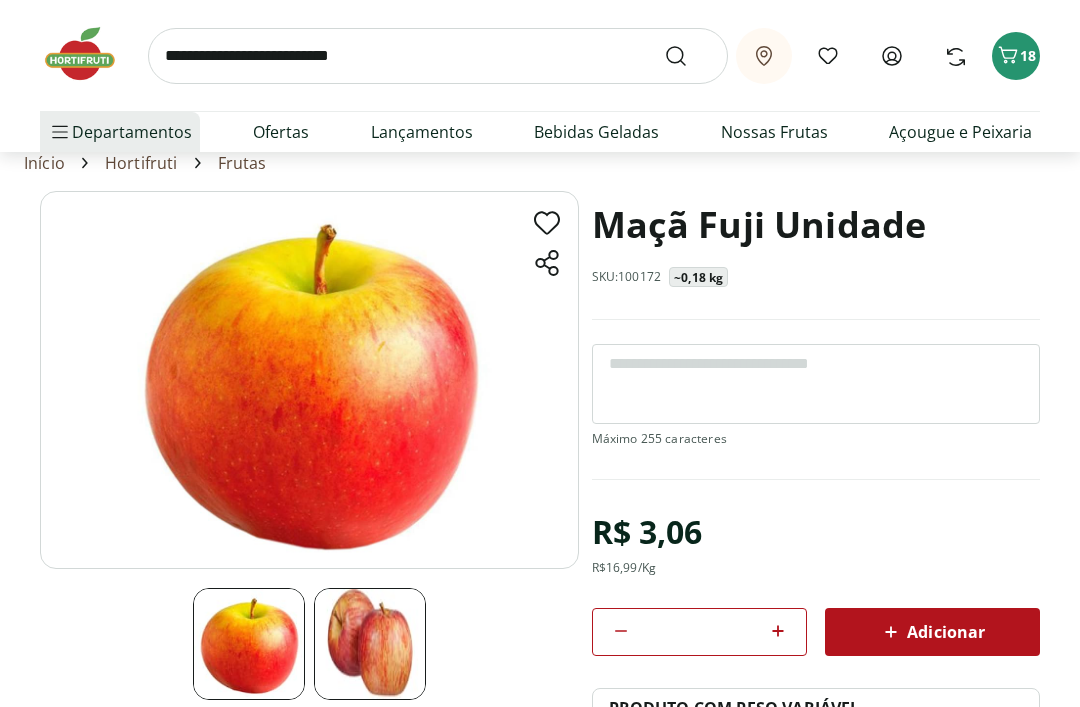 click 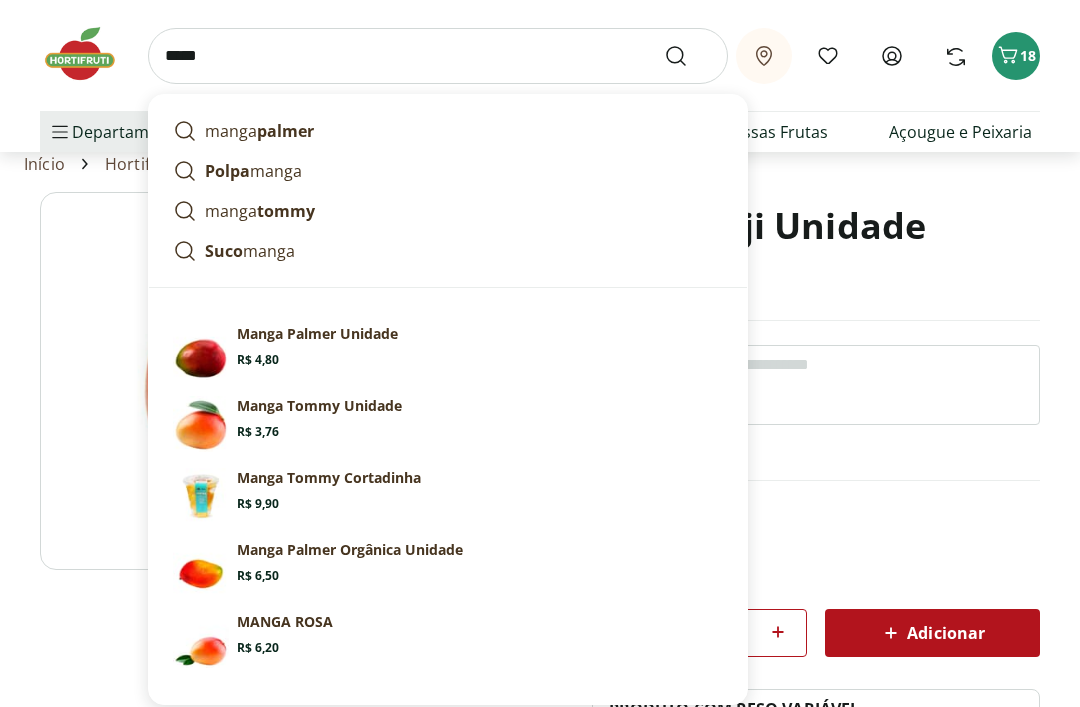click on "manga  palmer" at bounding box center (259, 131) 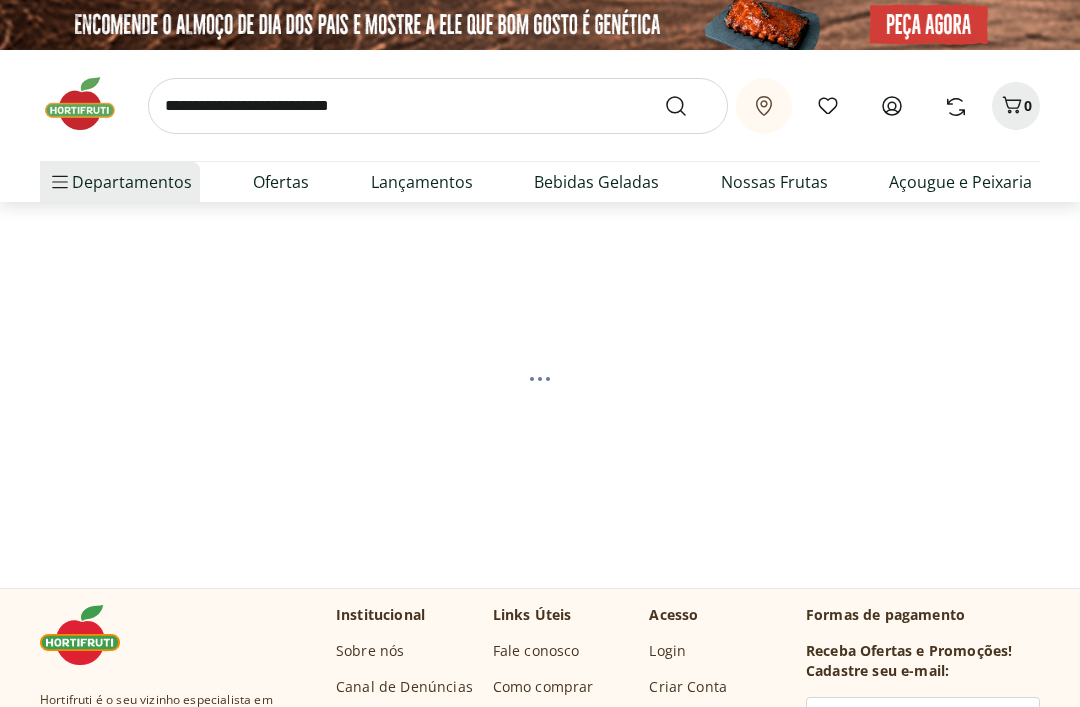 scroll, scrollTop: 0, scrollLeft: 0, axis: both 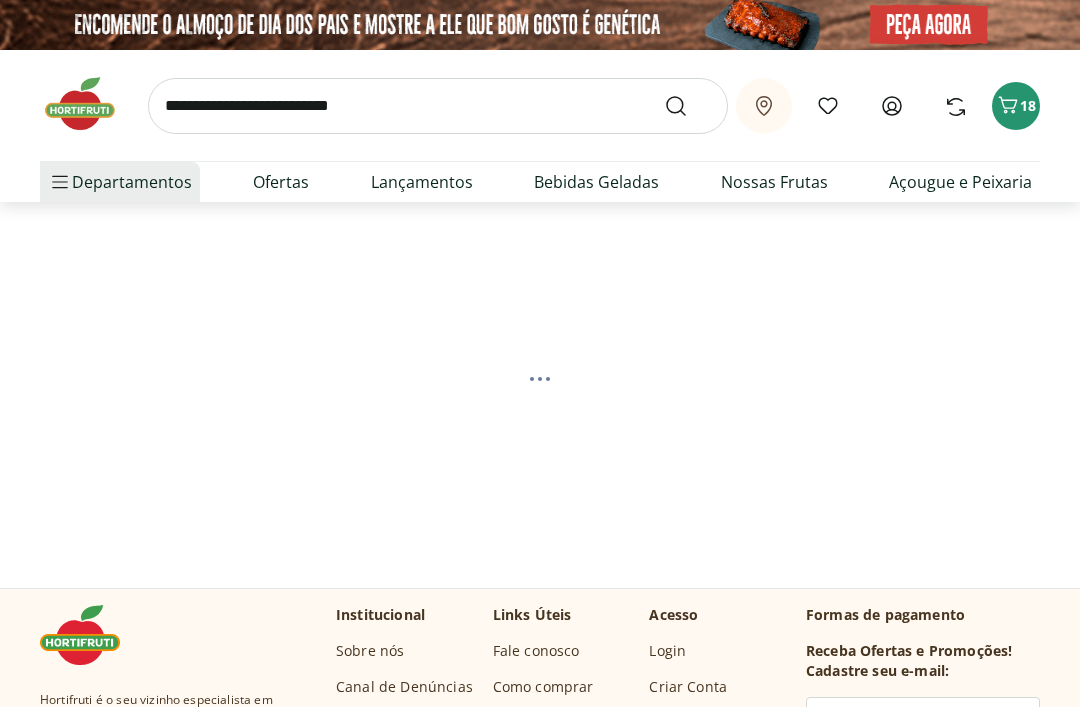 select on "**********" 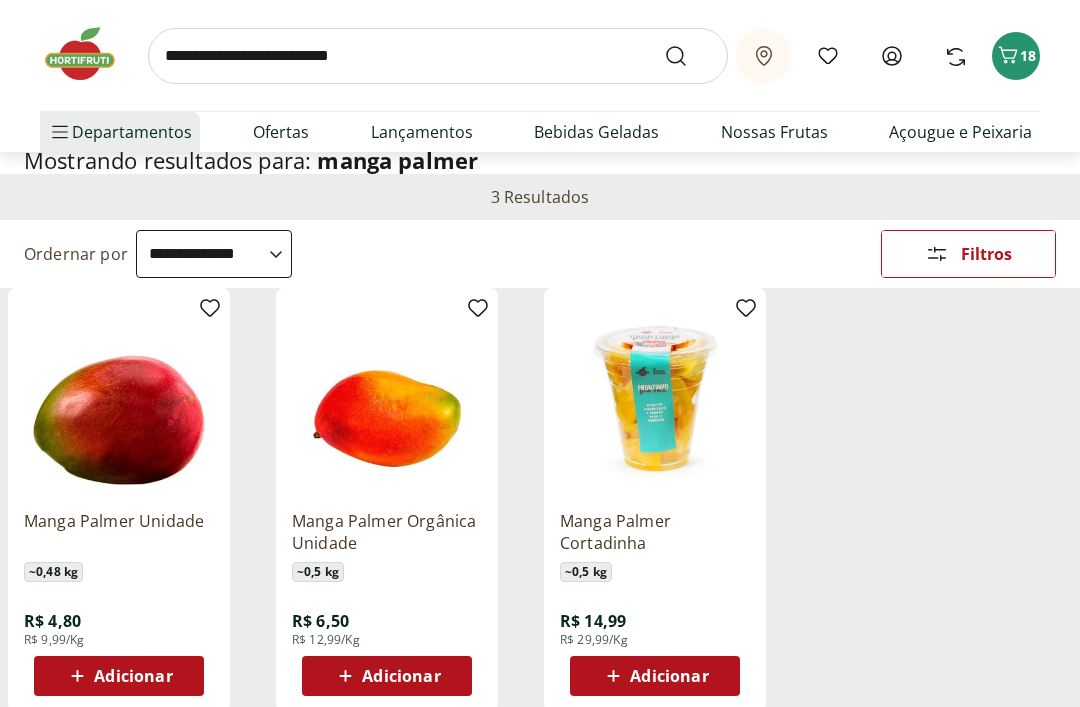 scroll, scrollTop: 110, scrollLeft: 0, axis: vertical 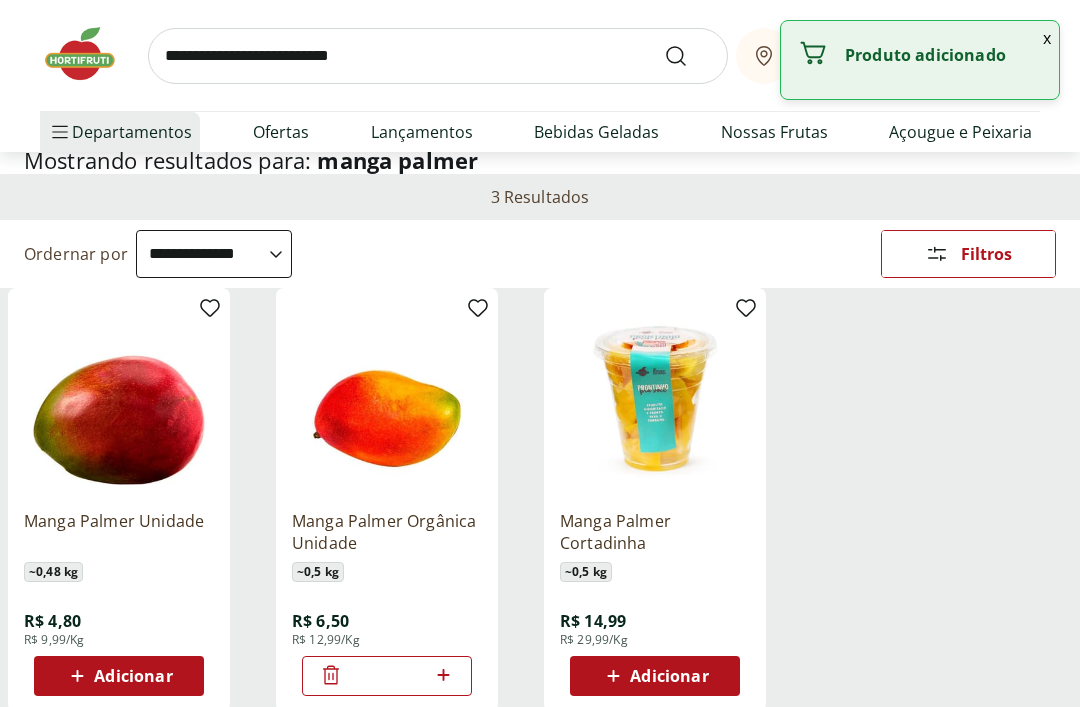 click at bounding box center [438, 56] 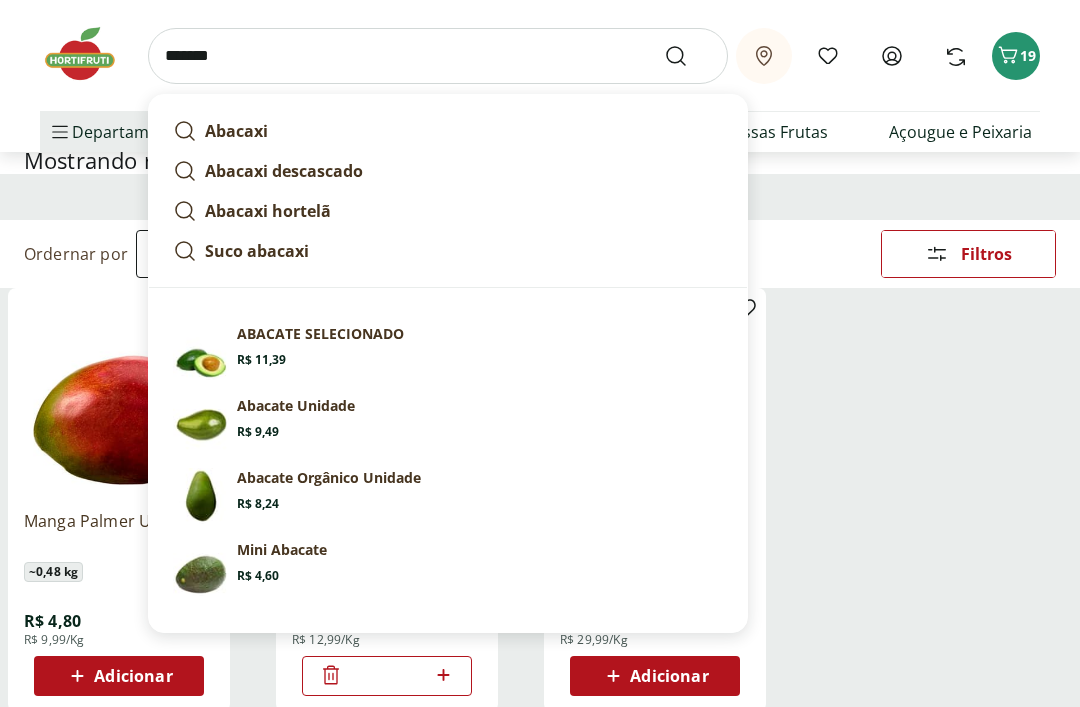 type on "*******" 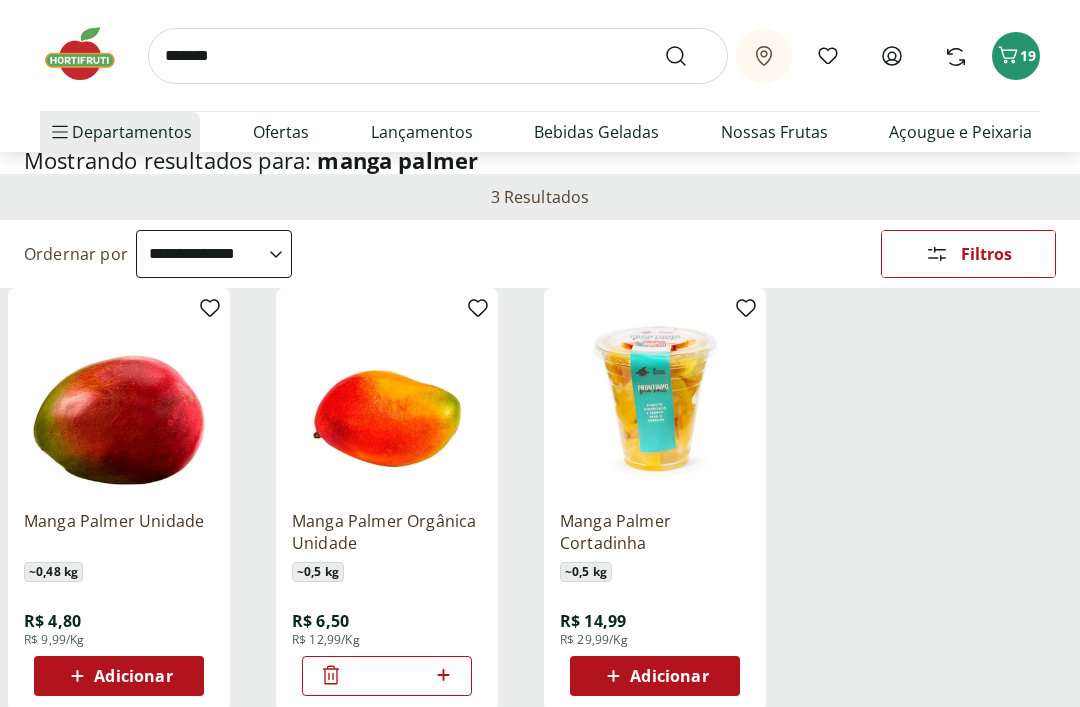 scroll, scrollTop: 0, scrollLeft: 0, axis: both 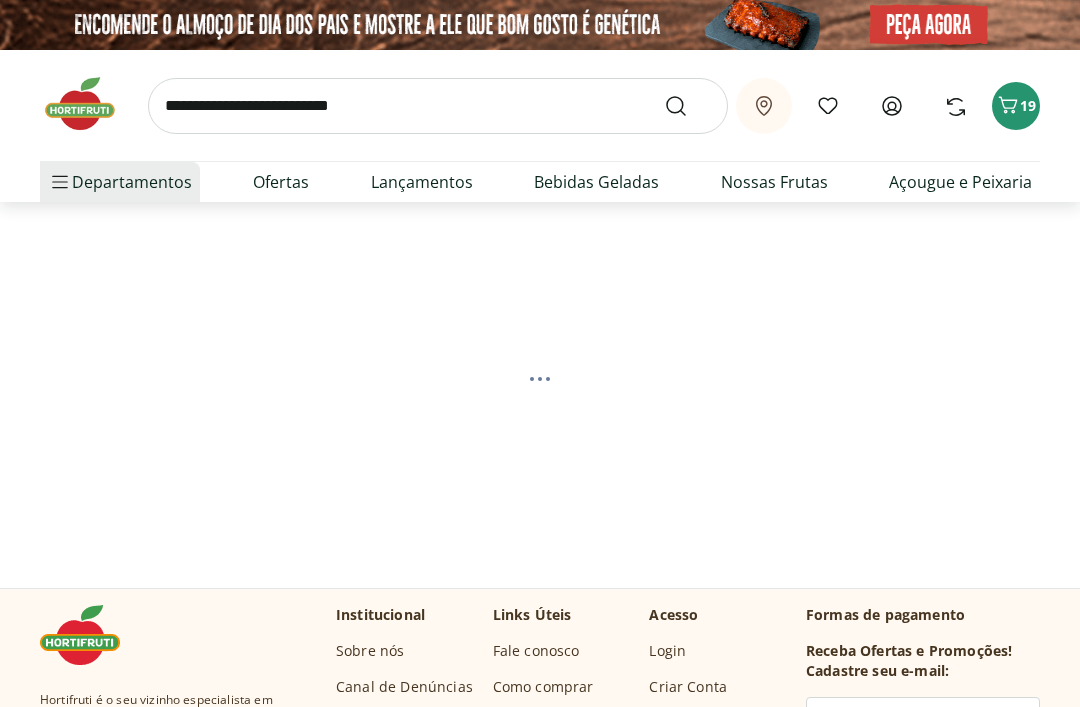 select on "**********" 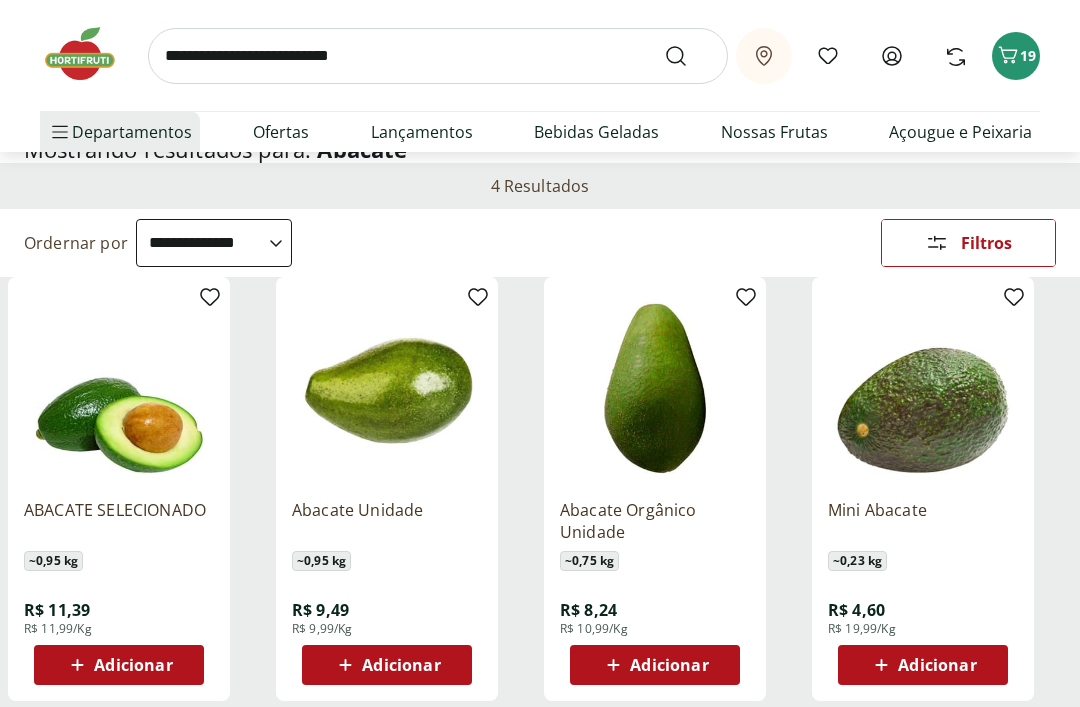 scroll, scrollTop: 158, scrollLeft: 0, axis: vertical 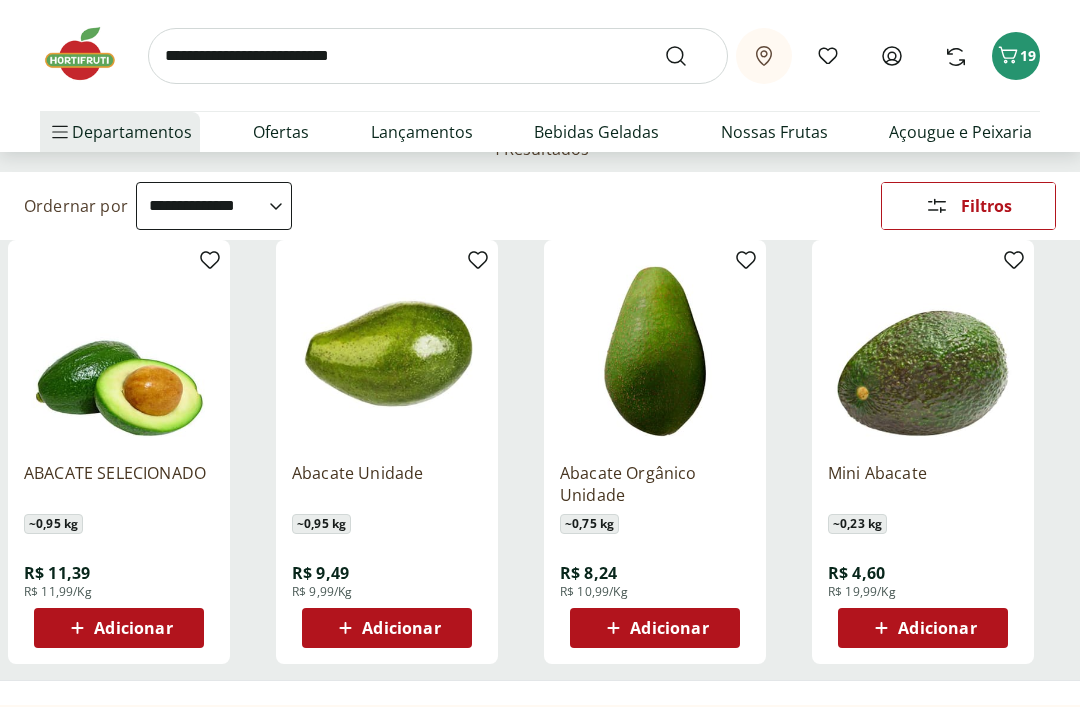 click on "Adicionar" at bounding box center (119, 628) 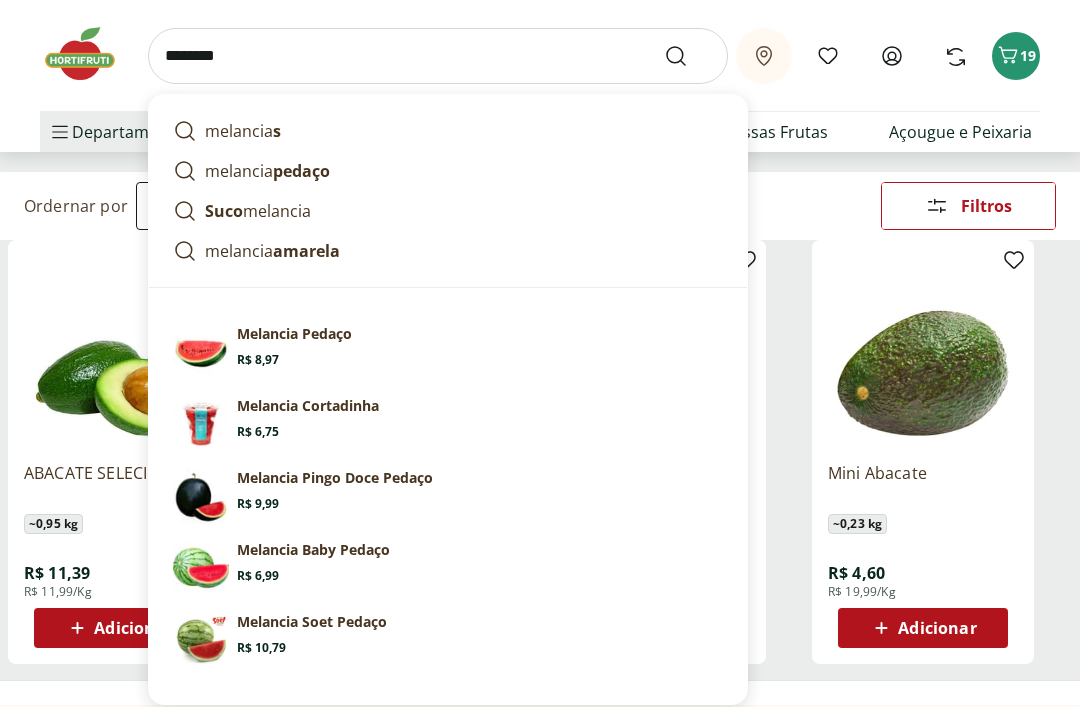 type on "********" 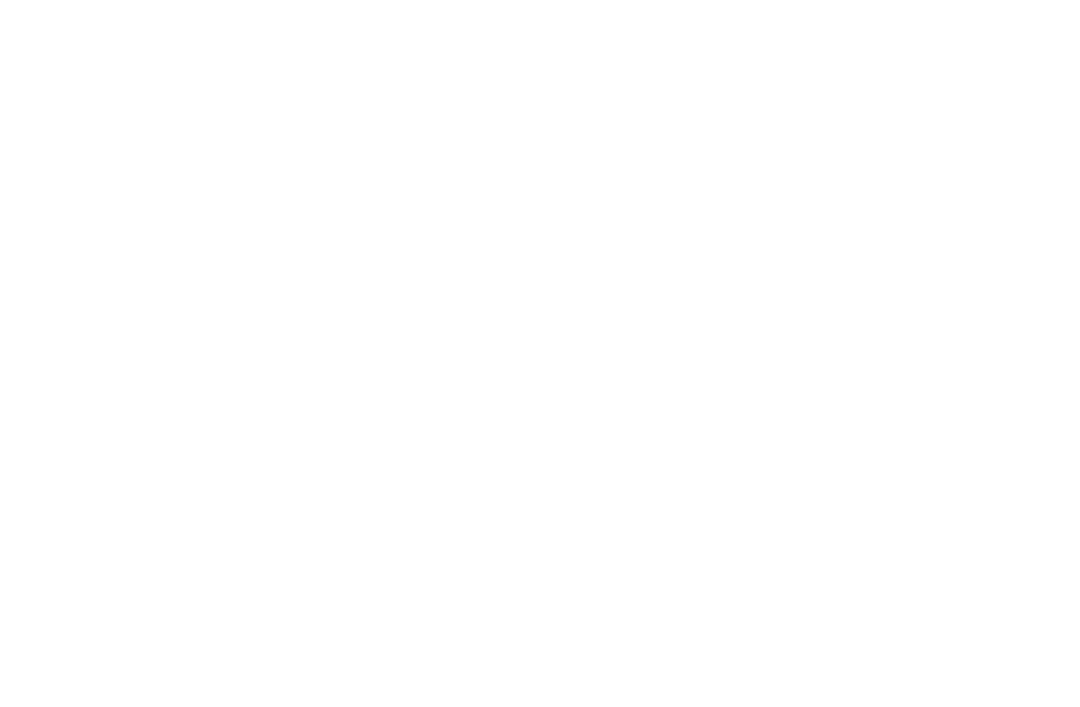 scroll, scrollTop: 0, scrollLeft: 0, axis: both 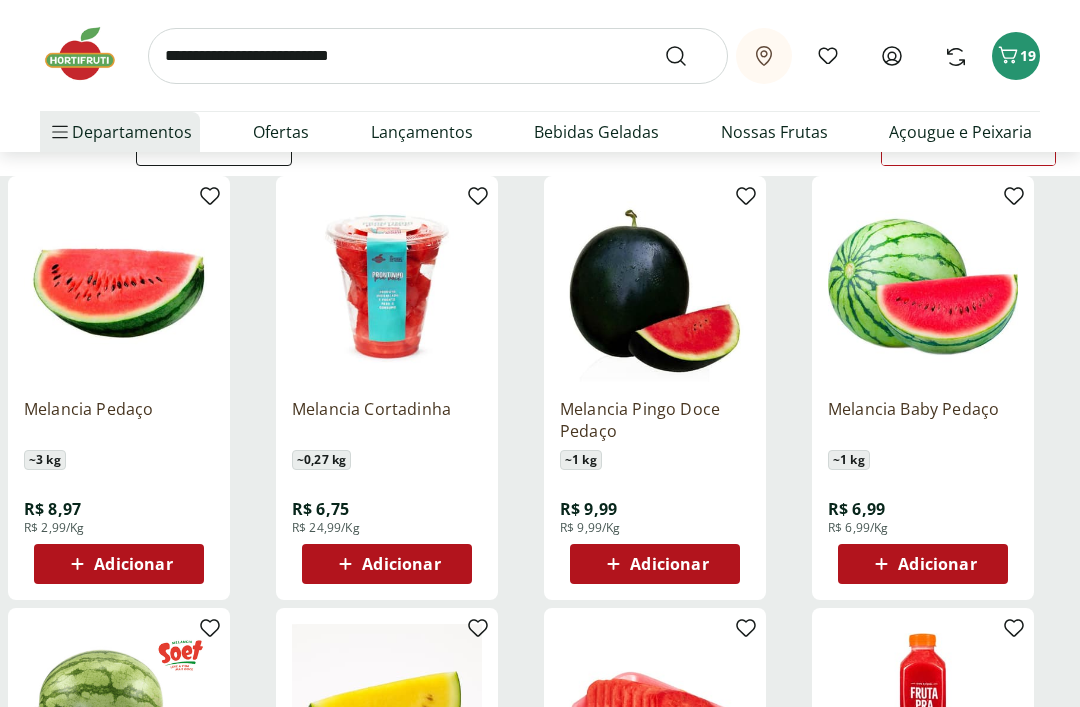 click on "Adicionar" at bounding box center (118, 564) 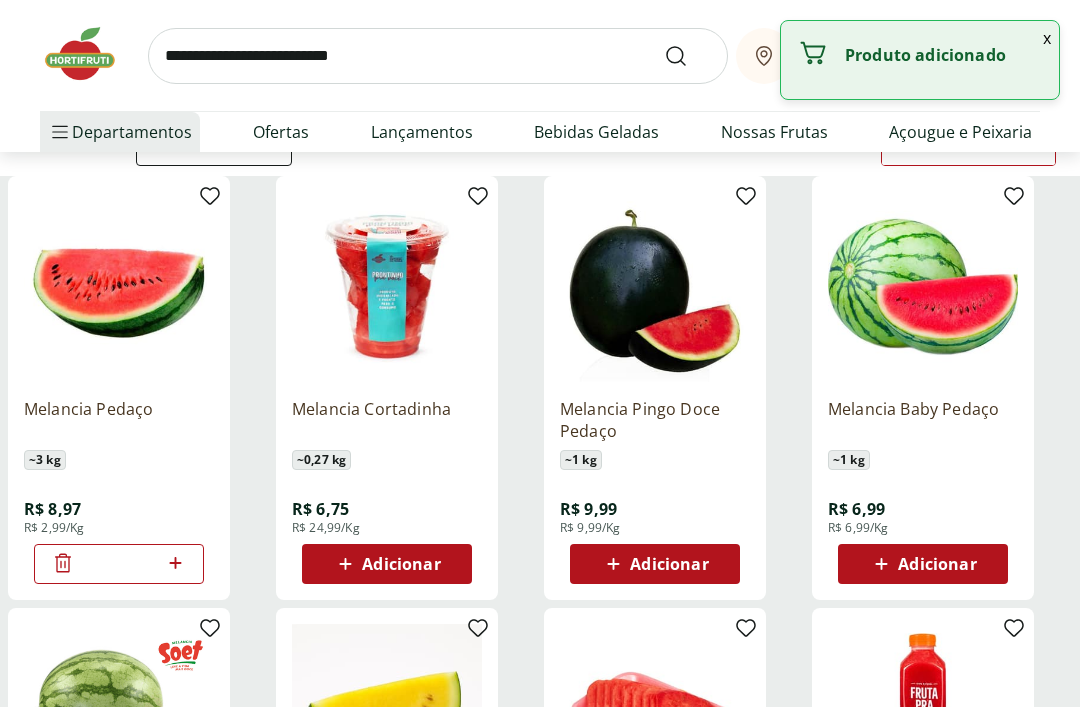 click at bounding box center [438, 56] 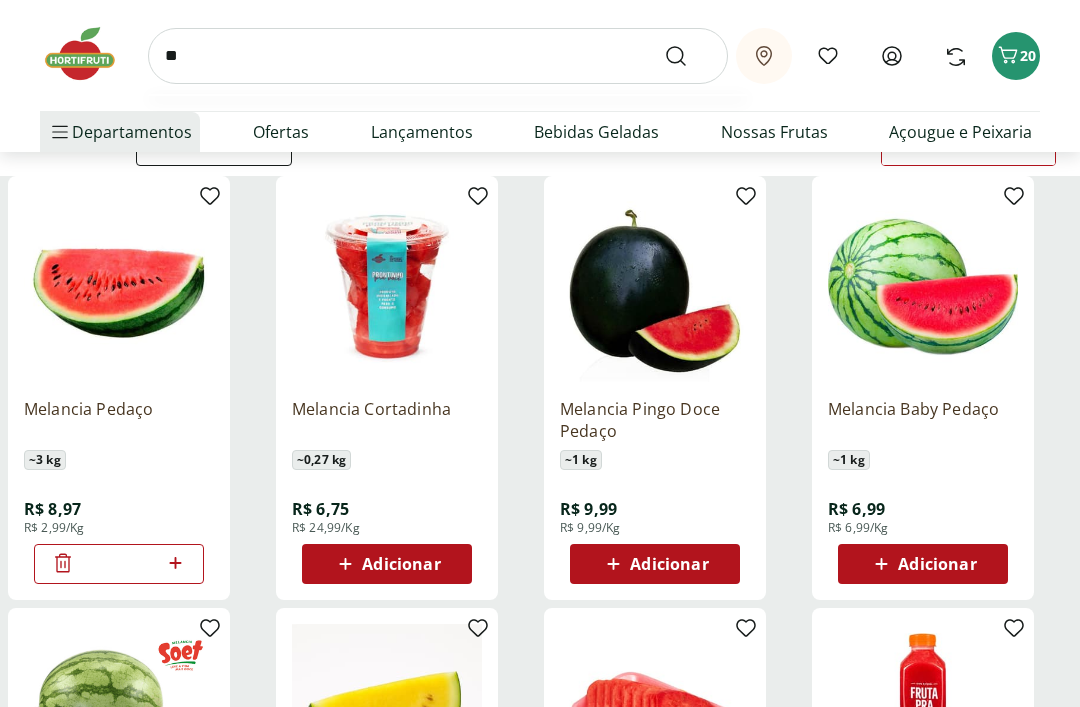 type on "*" 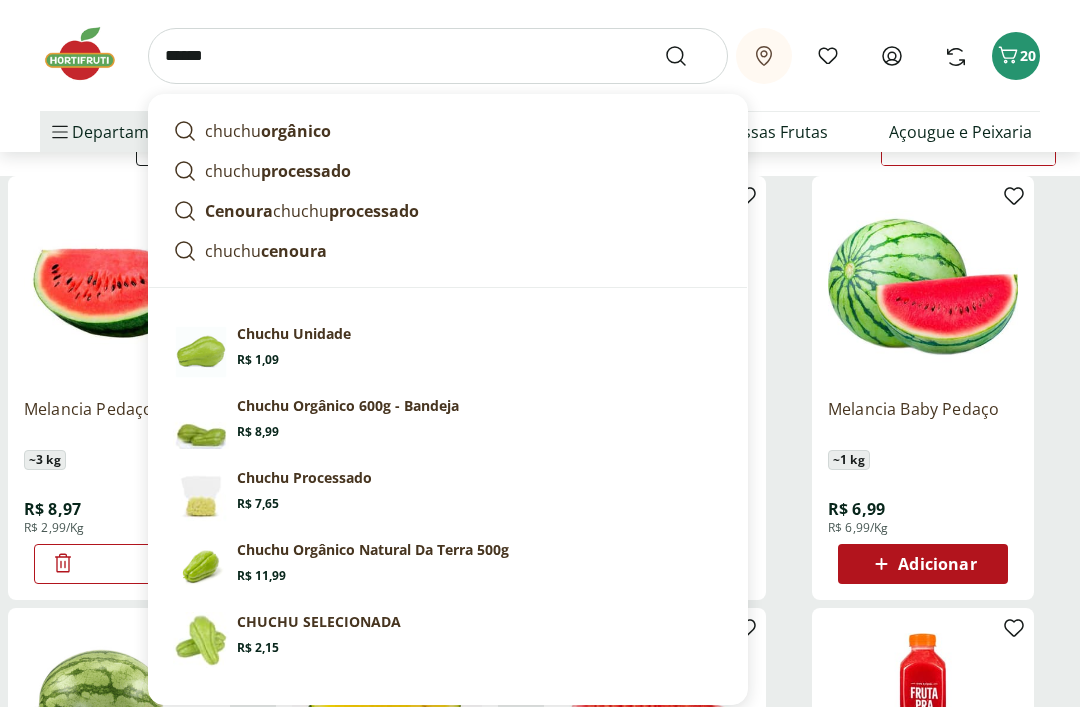 type on "******" 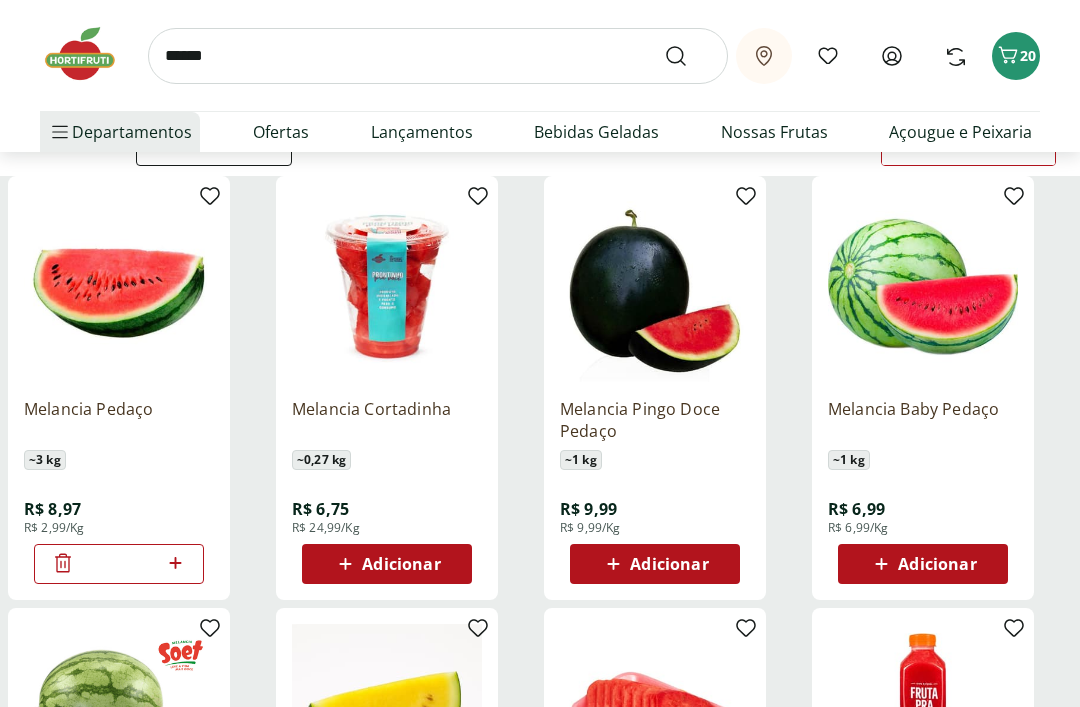 scroll, scrollTop: 0, scrollLeft: 0, axis: both 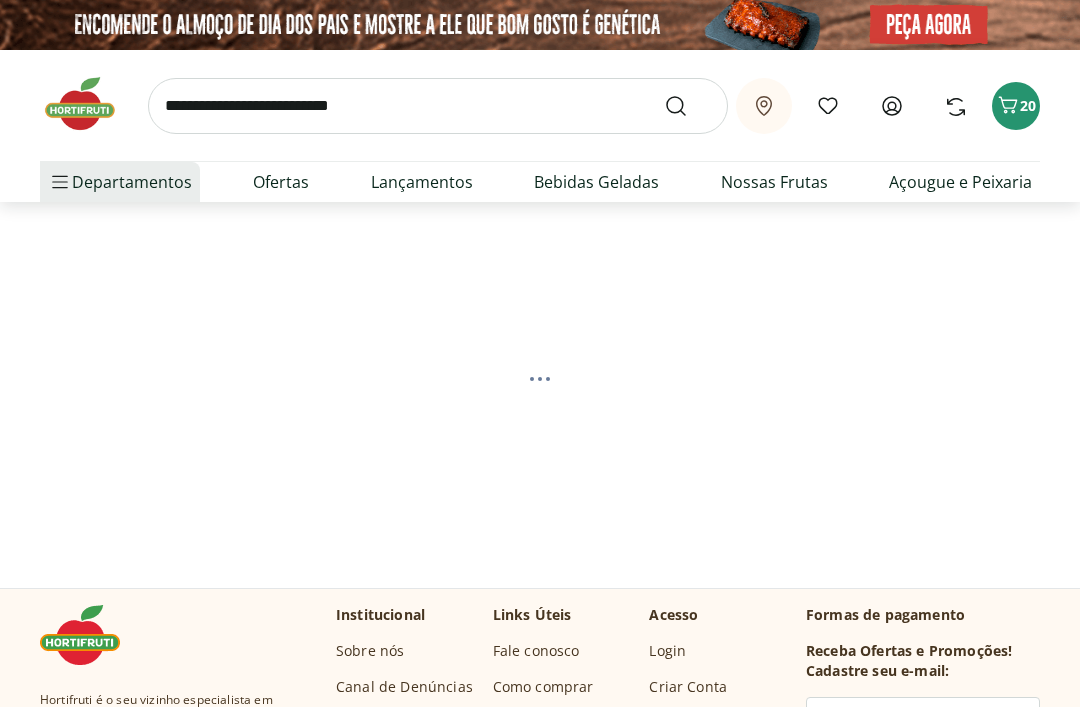 select on "**********" 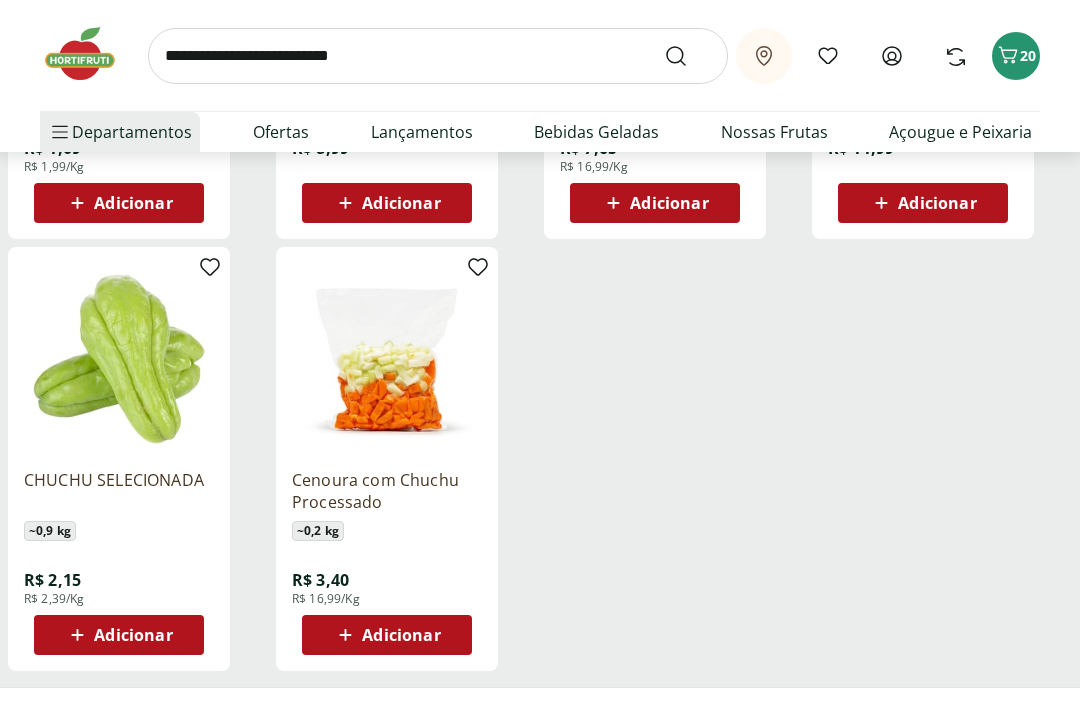 scroll, scrollTop: 574, scrollLeft: 0, axis: vertical 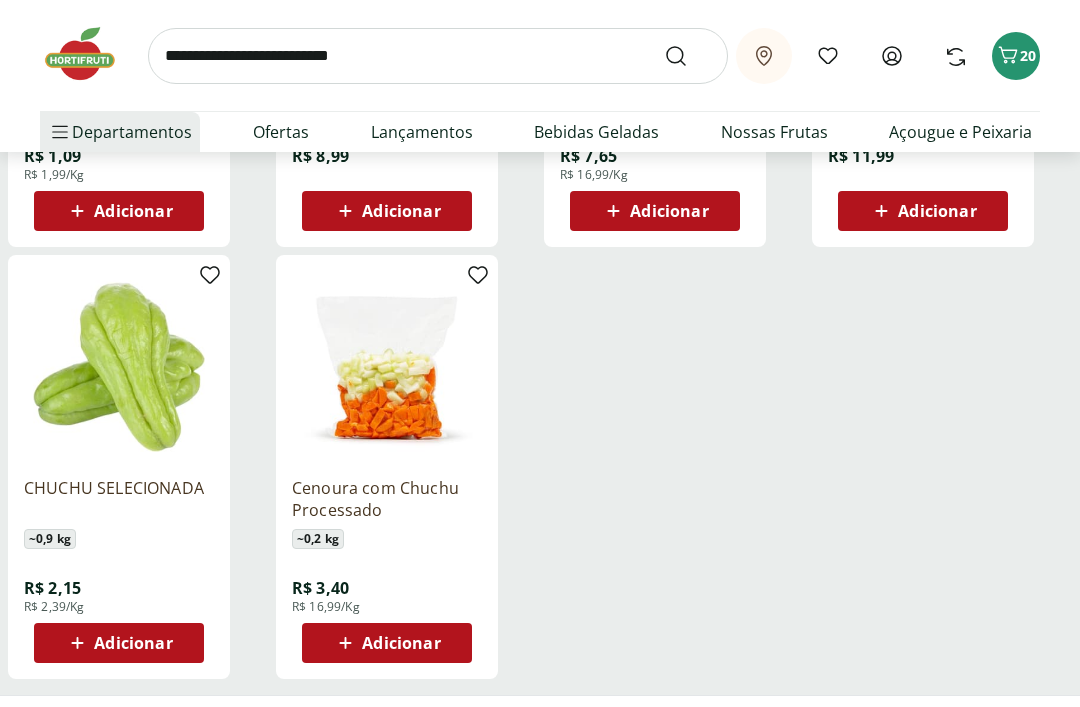 click on "Adicionar" at bounding box center [133, 644] 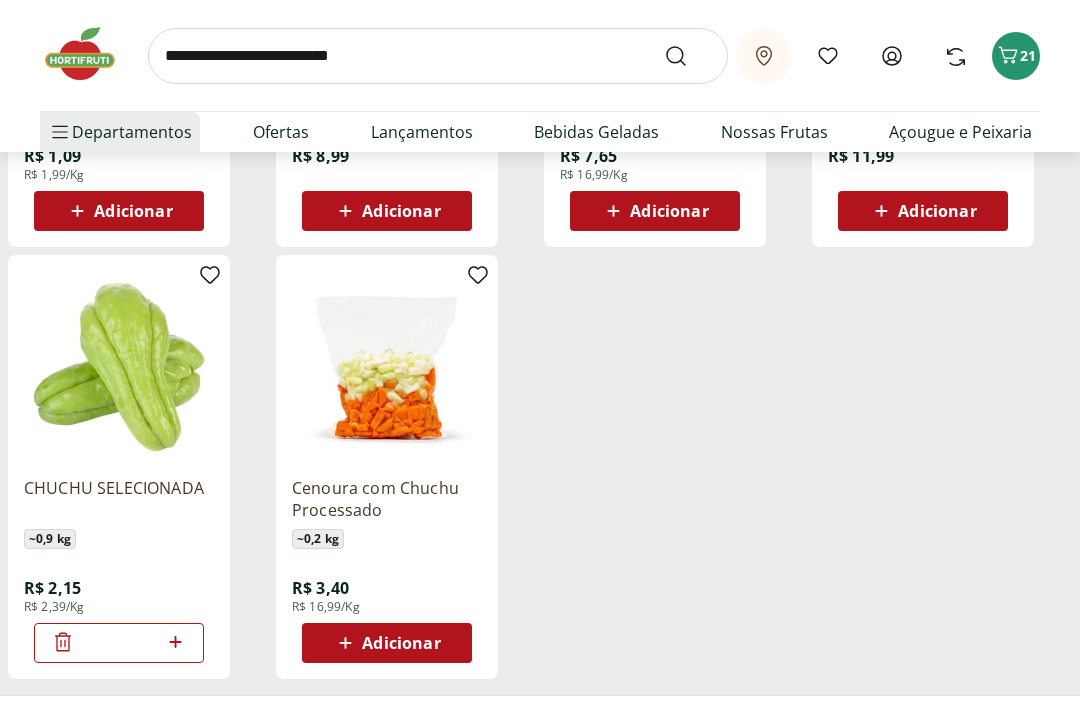 scroll, scrollTop: 575, scrollLeft: 0, axis: vertical 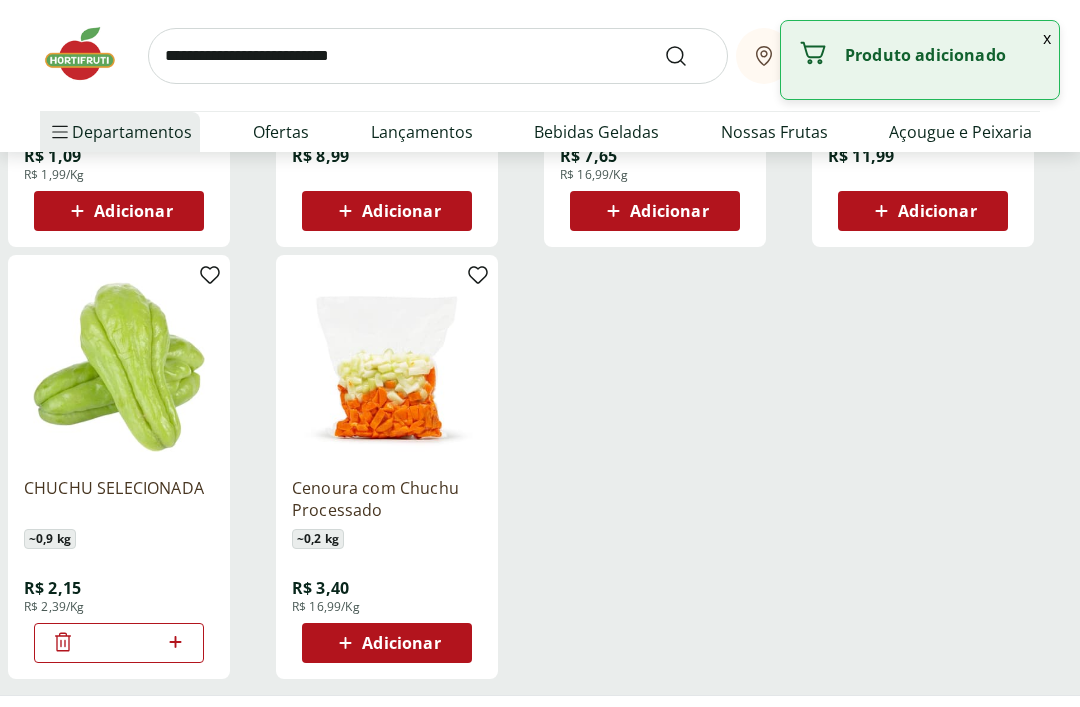 click 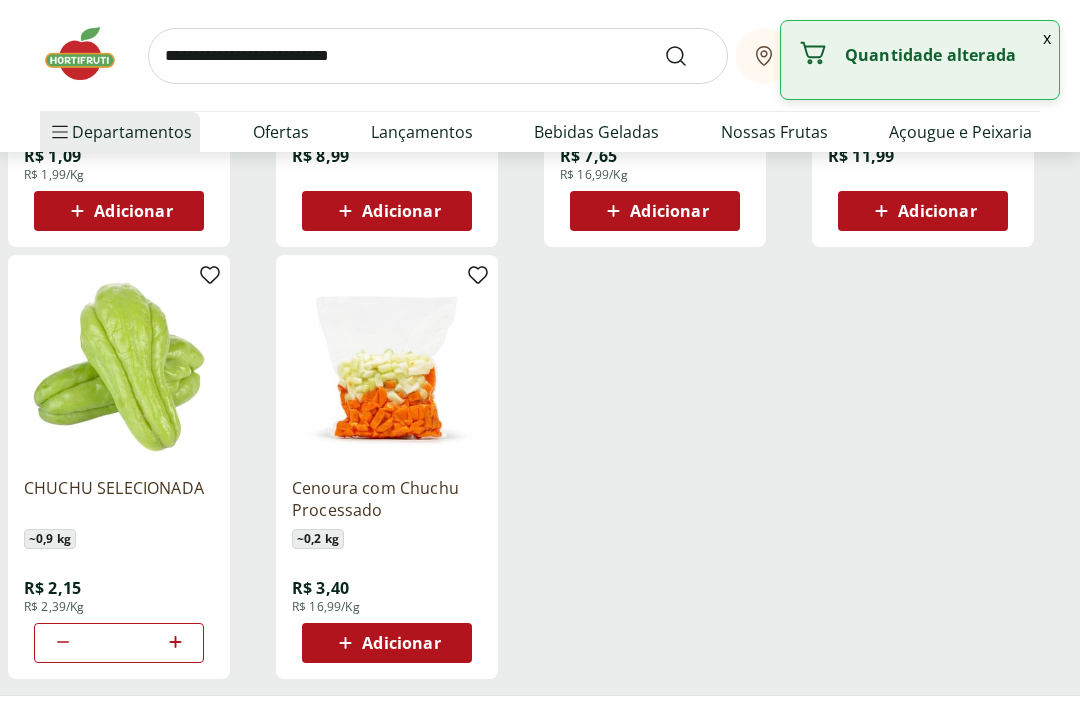 click 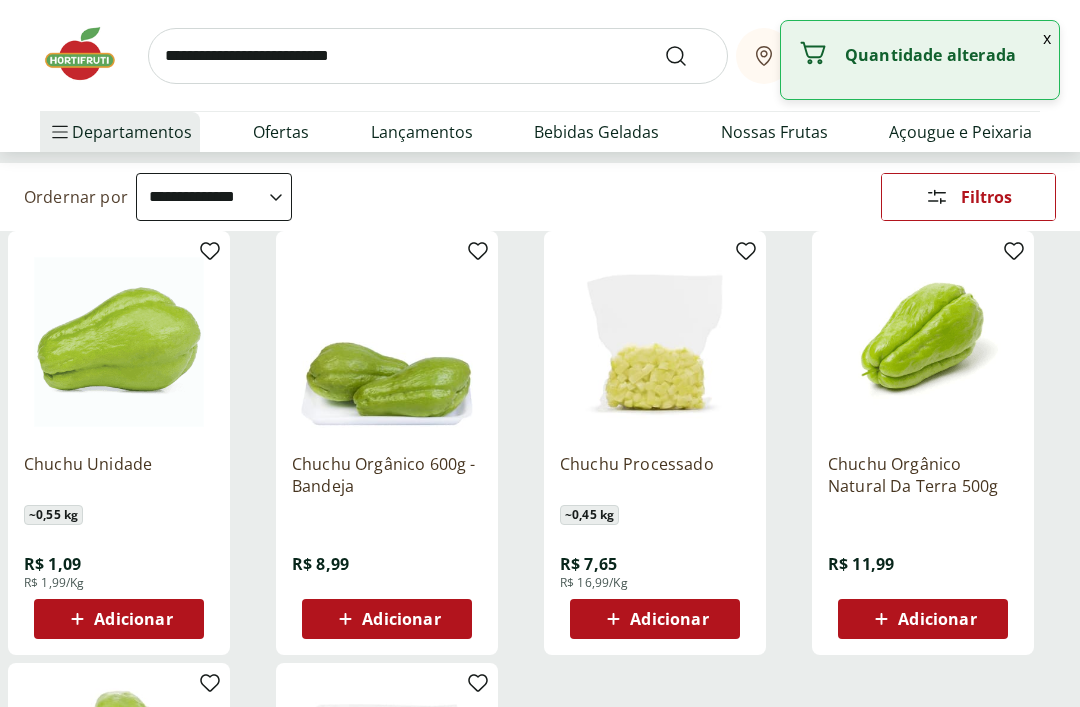 scroll, scrollTop: 0, scrollLeft: 0, axis: both 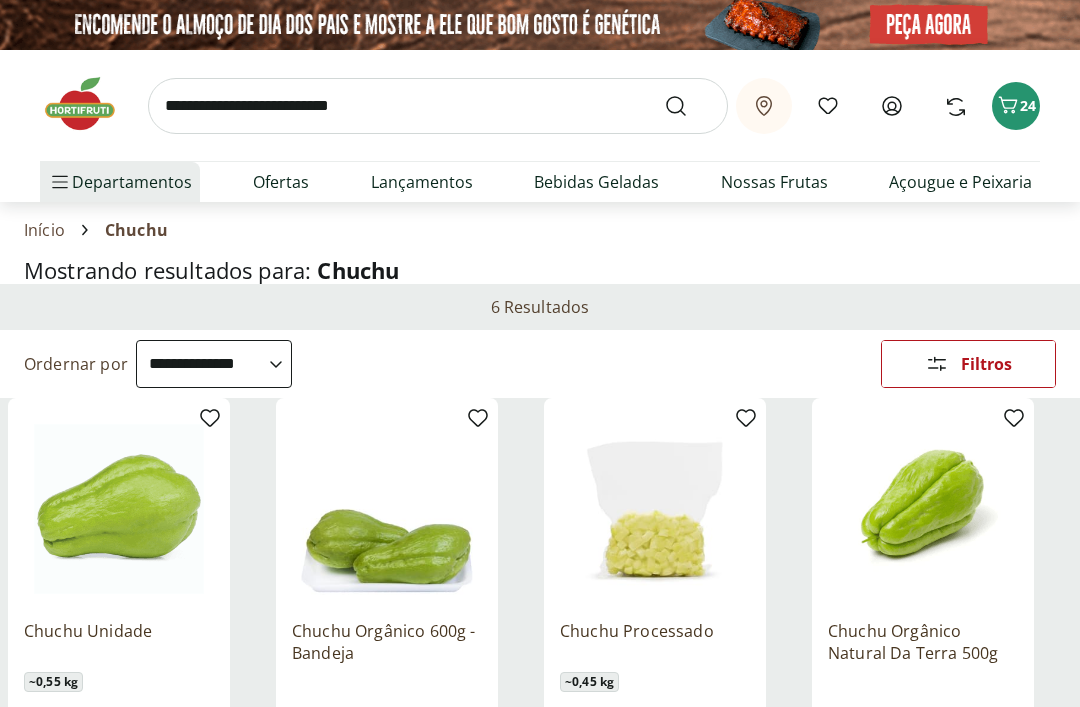 click at bounding box center [438, 106] 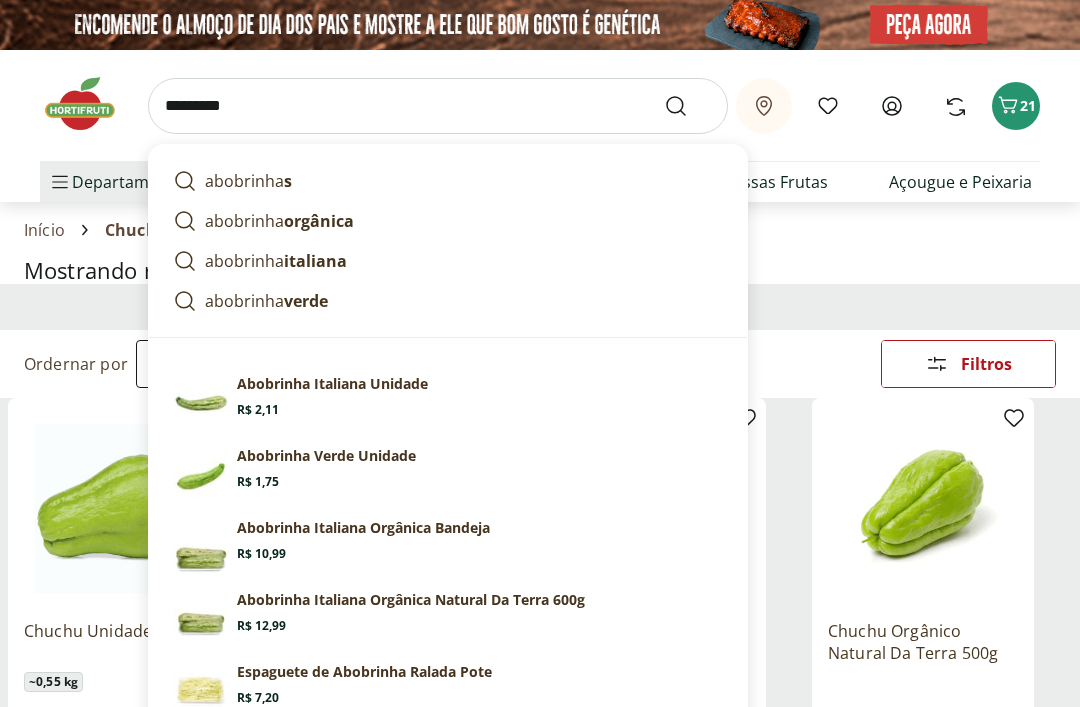 type on "*********" 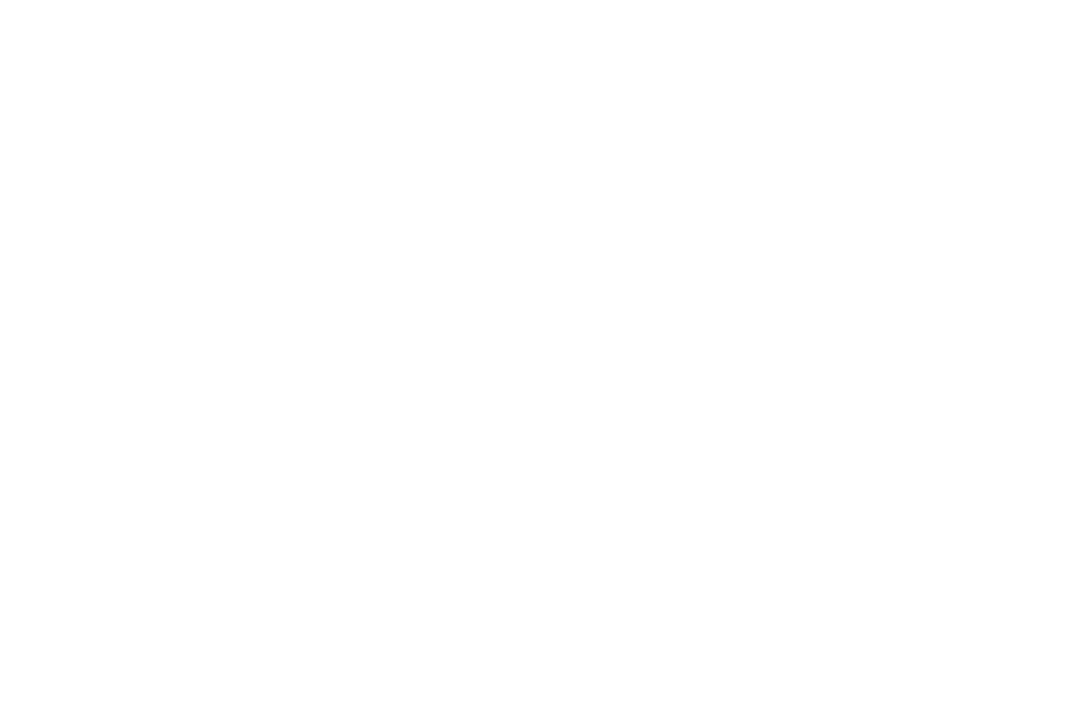 select on "**********" 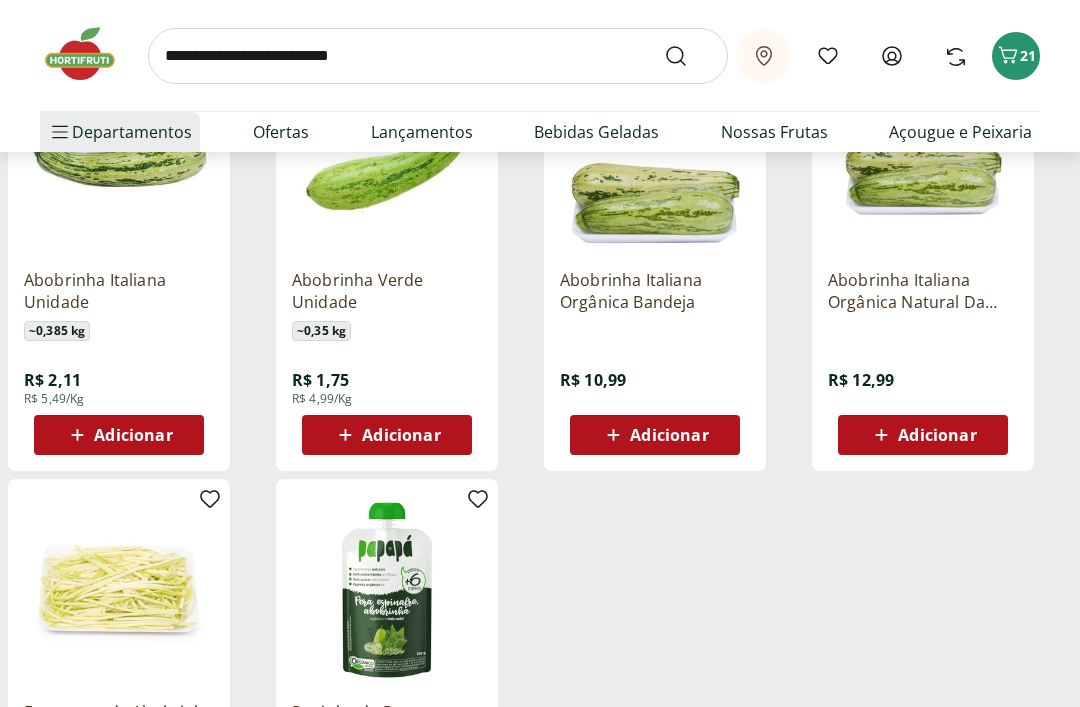 scroll, scrollTop: 363, scrollLeft: 0, axis: vertical 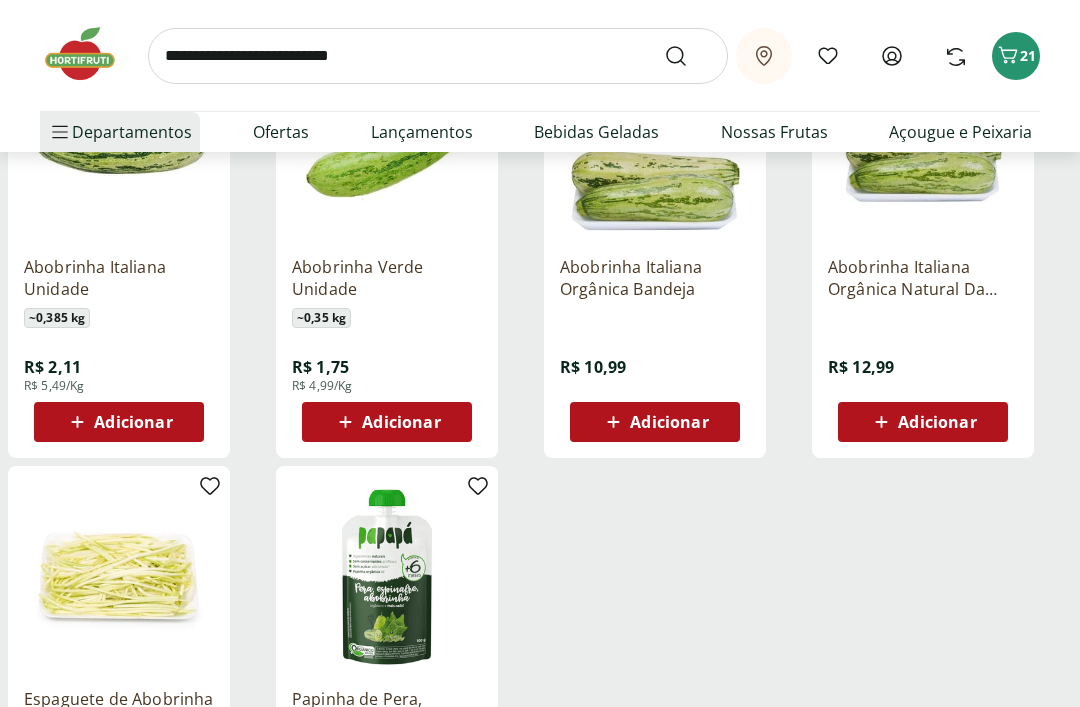 click on "Adicionar" at bounding box center [133, 423] 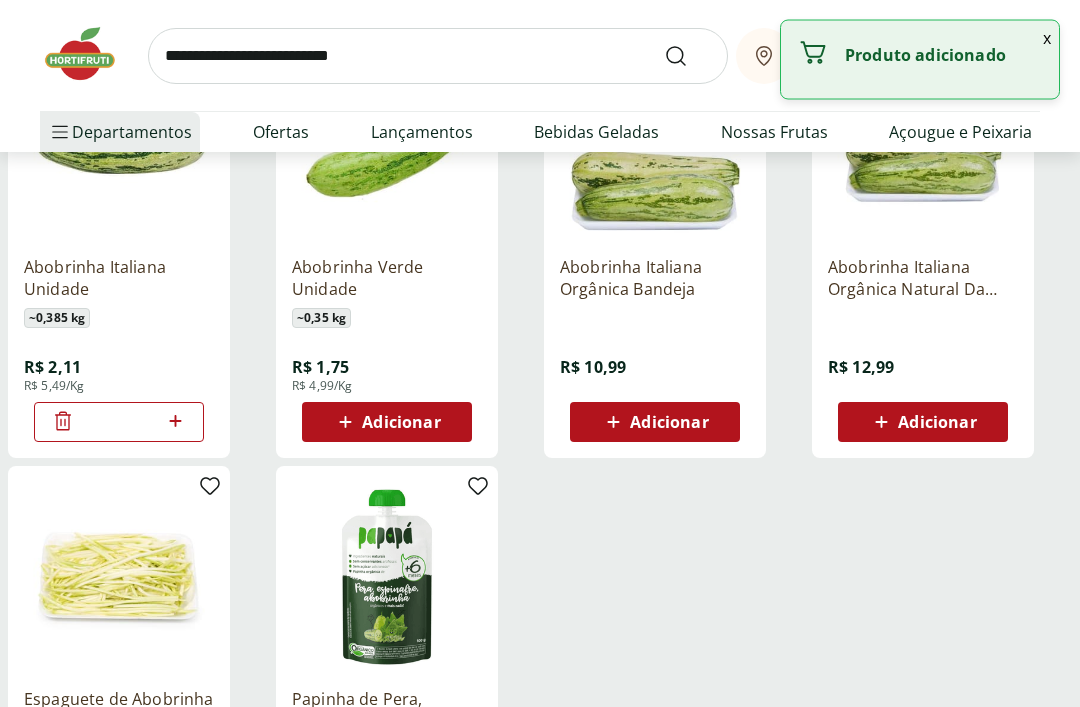 scroll, scrollTop: 364, scrollLeft: 0, axis: vertical 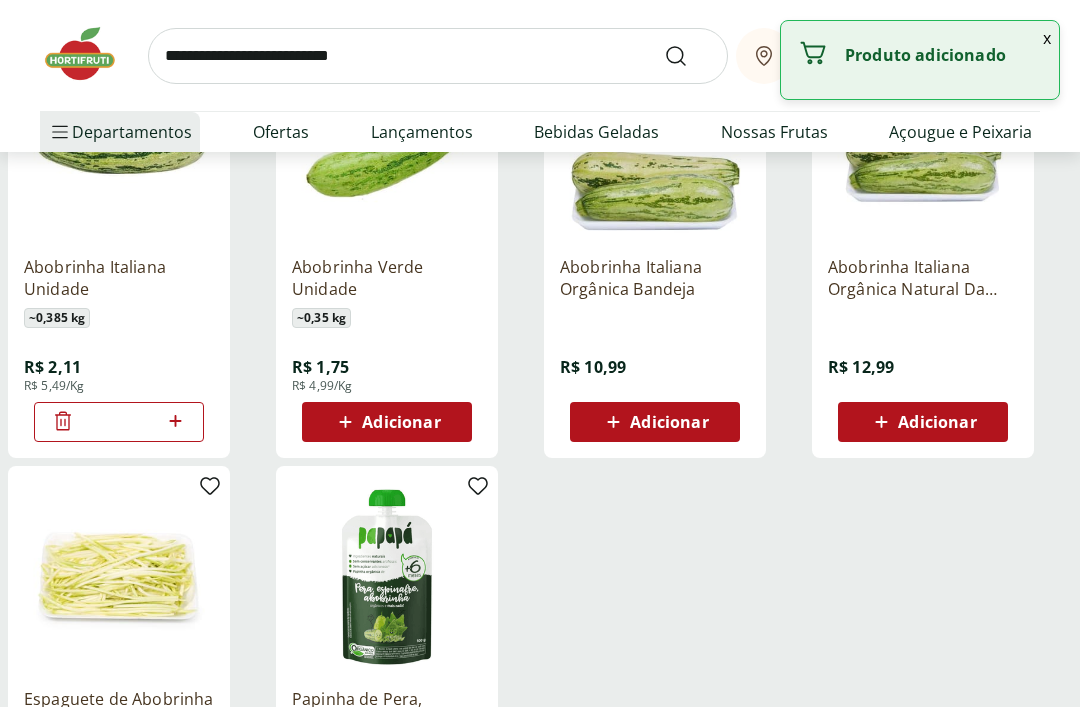 click 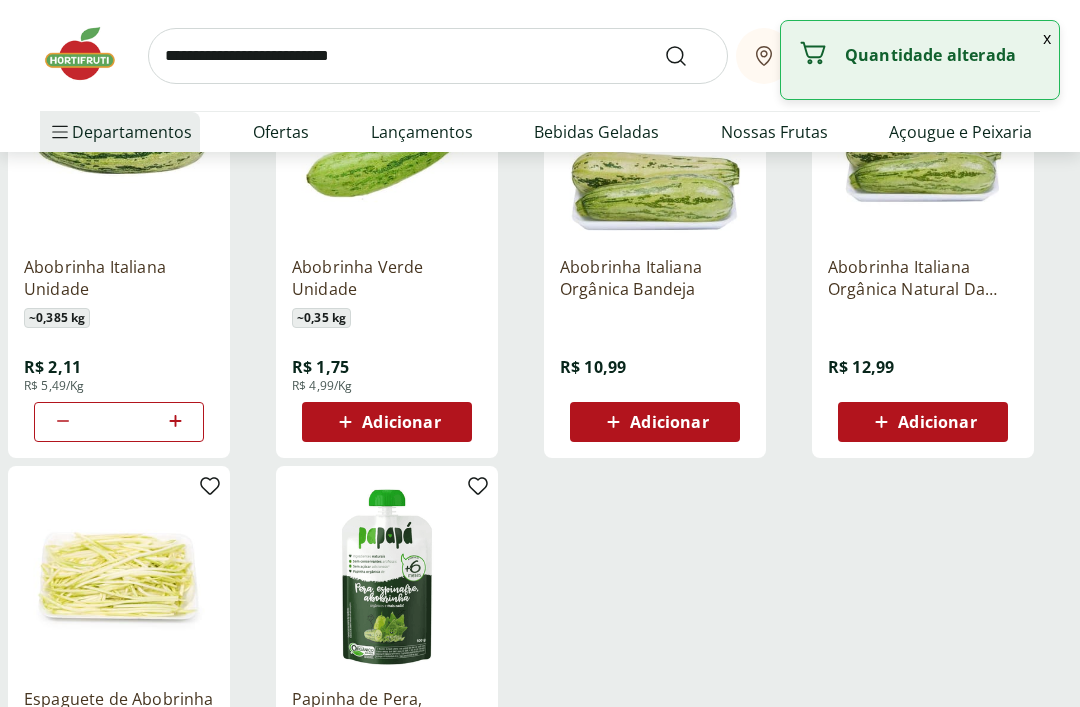 click 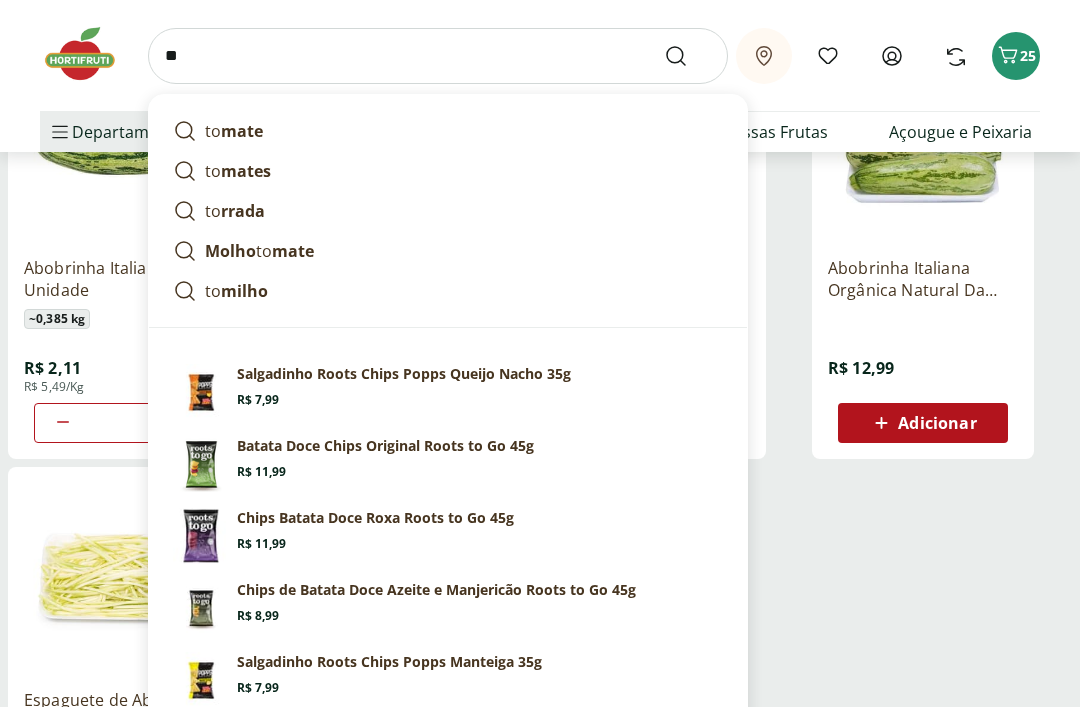 type on "*" 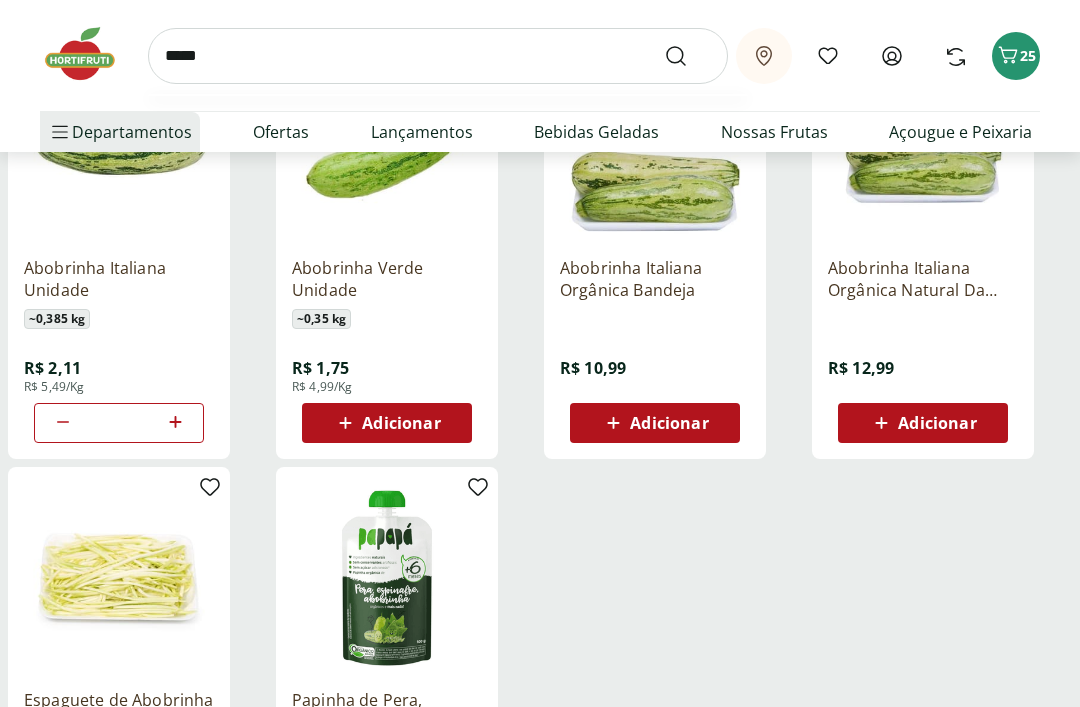 type on "******" 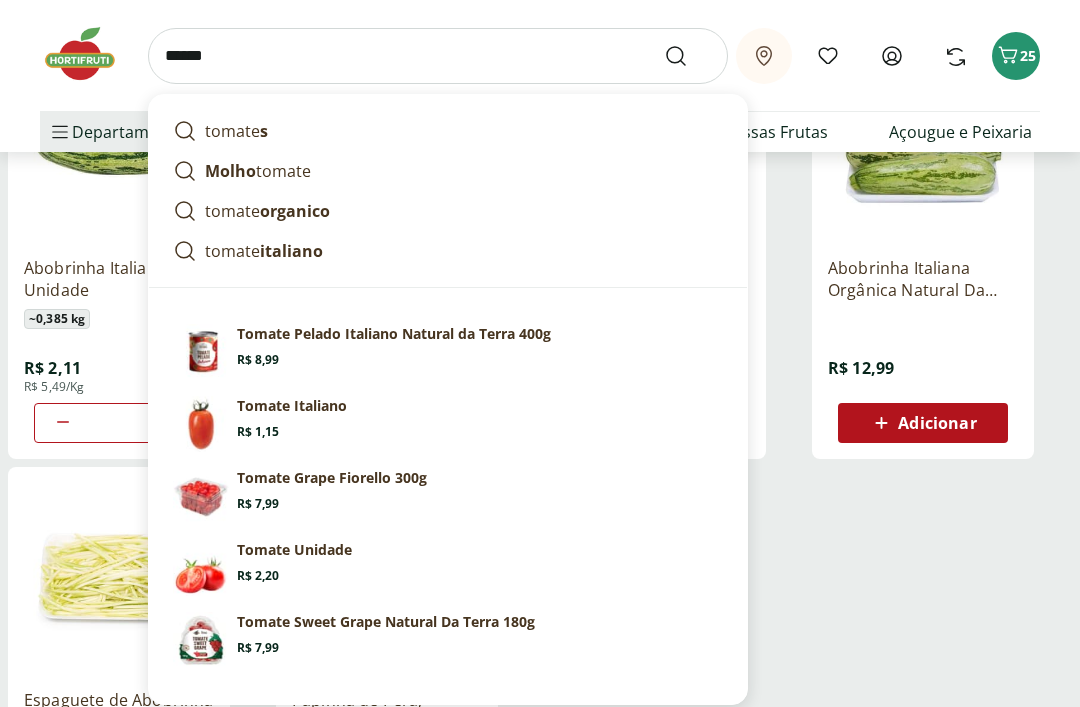 click at bounding box center (688, 56) 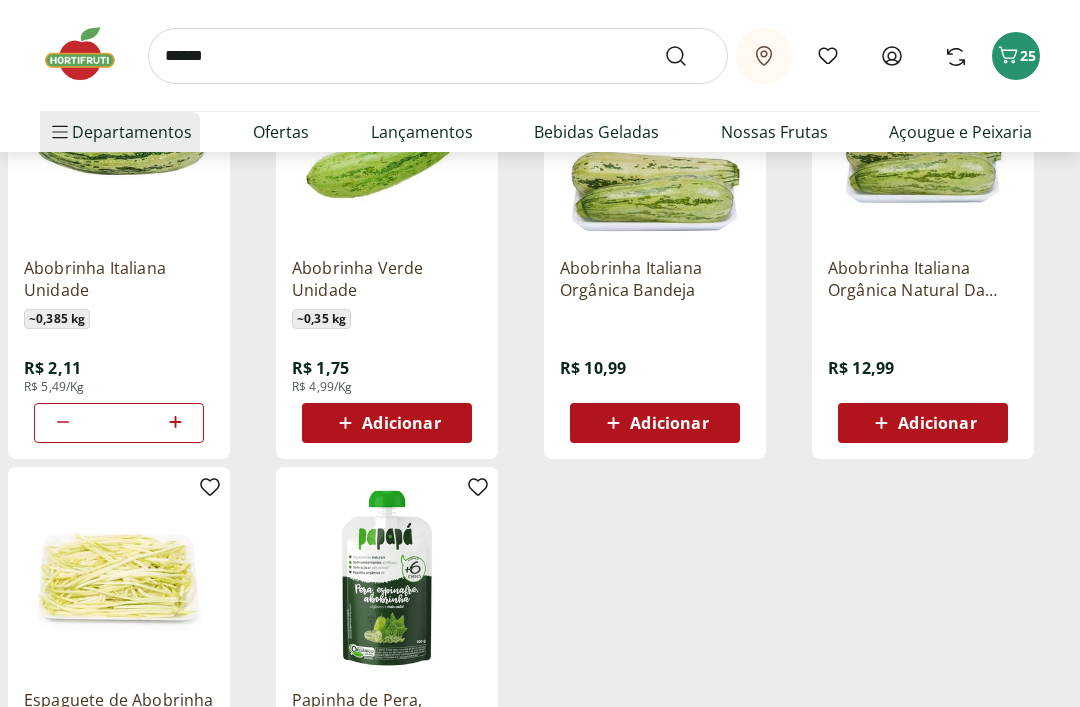 scroll, scrollTop: 0, scrollLeft: 0, axis: both 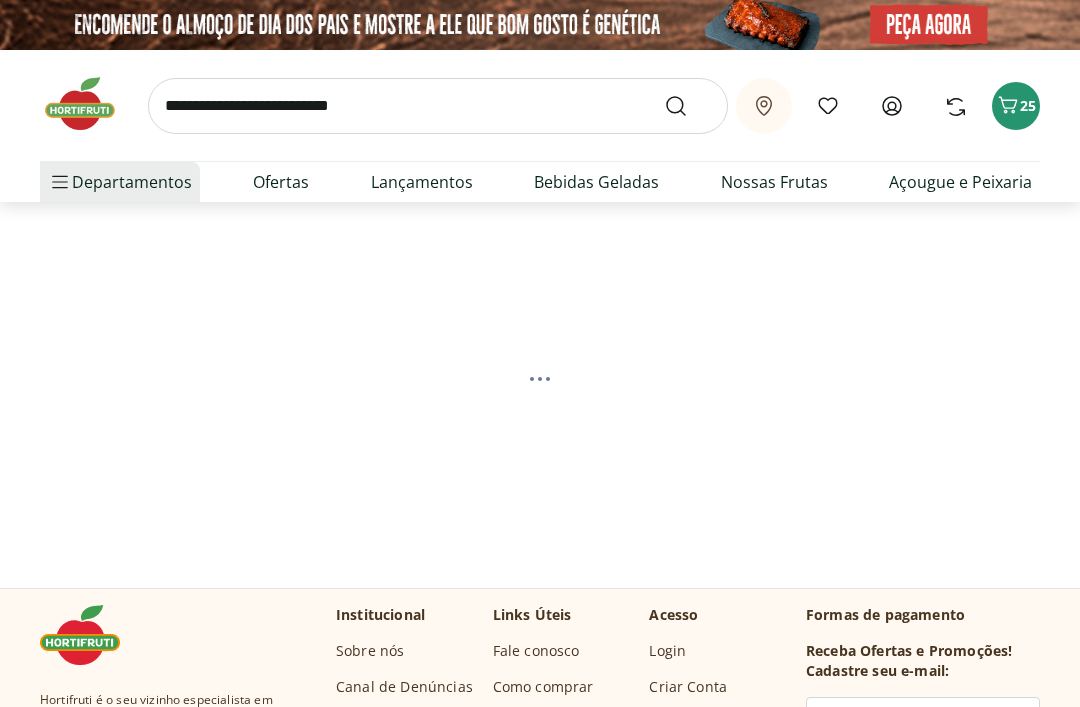 select on "**********" 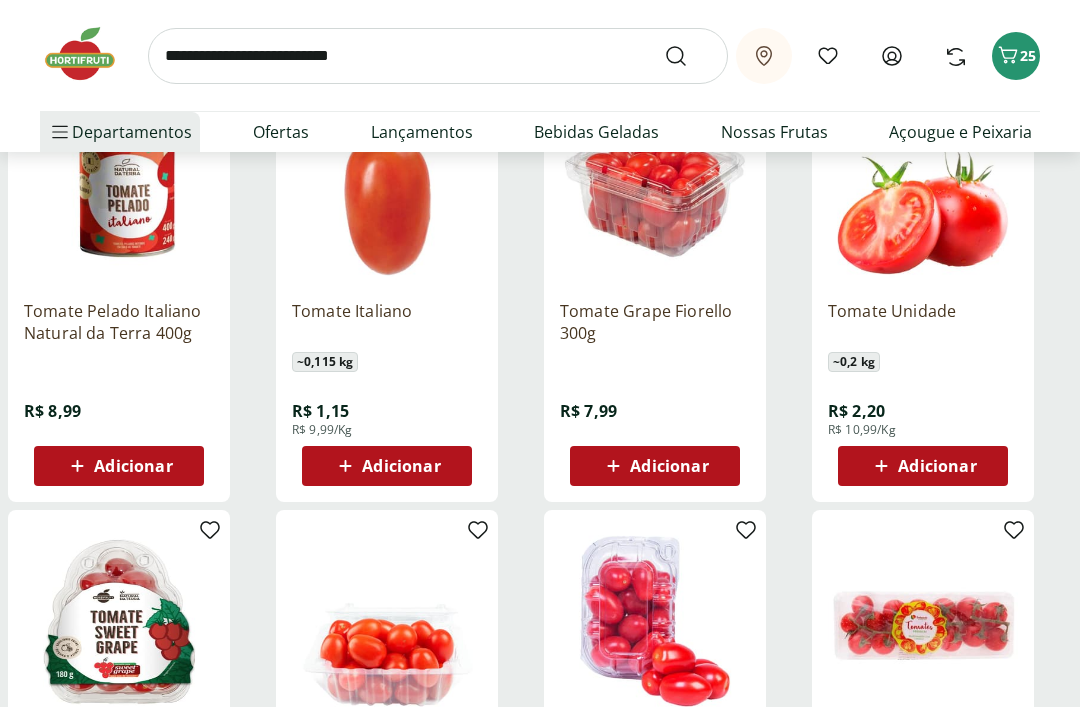 scroll, scrollTop: 354, scrollLeft: 0, axis: vertical 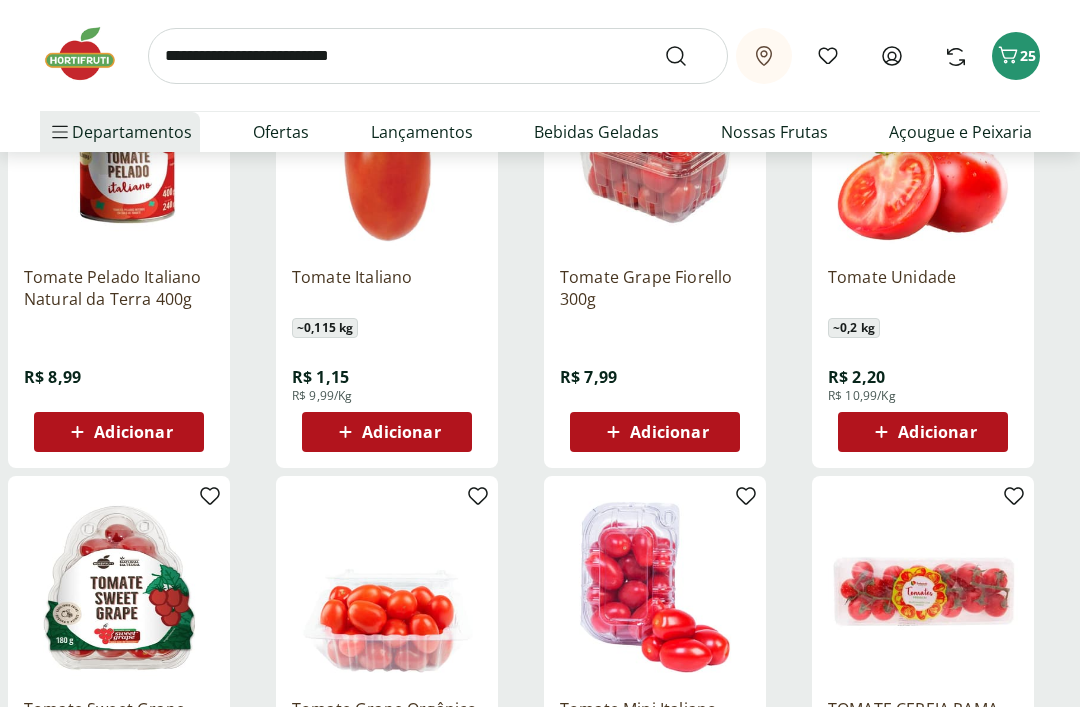 click on "Adicionar" at bounding box center [937, 432] 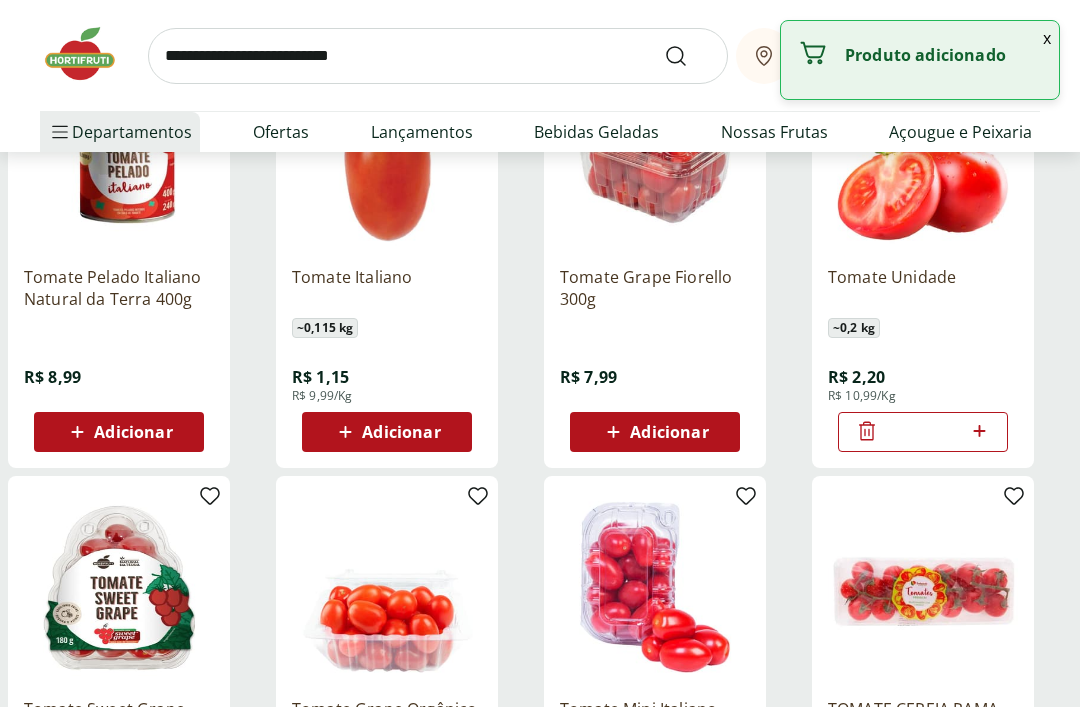 click 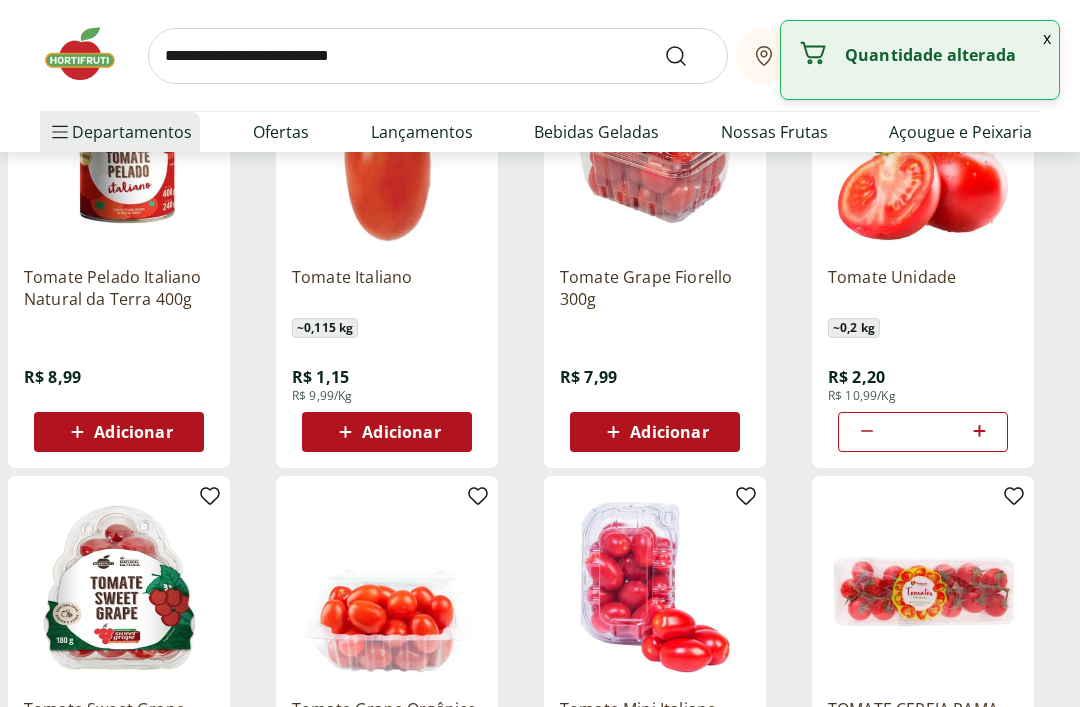 click 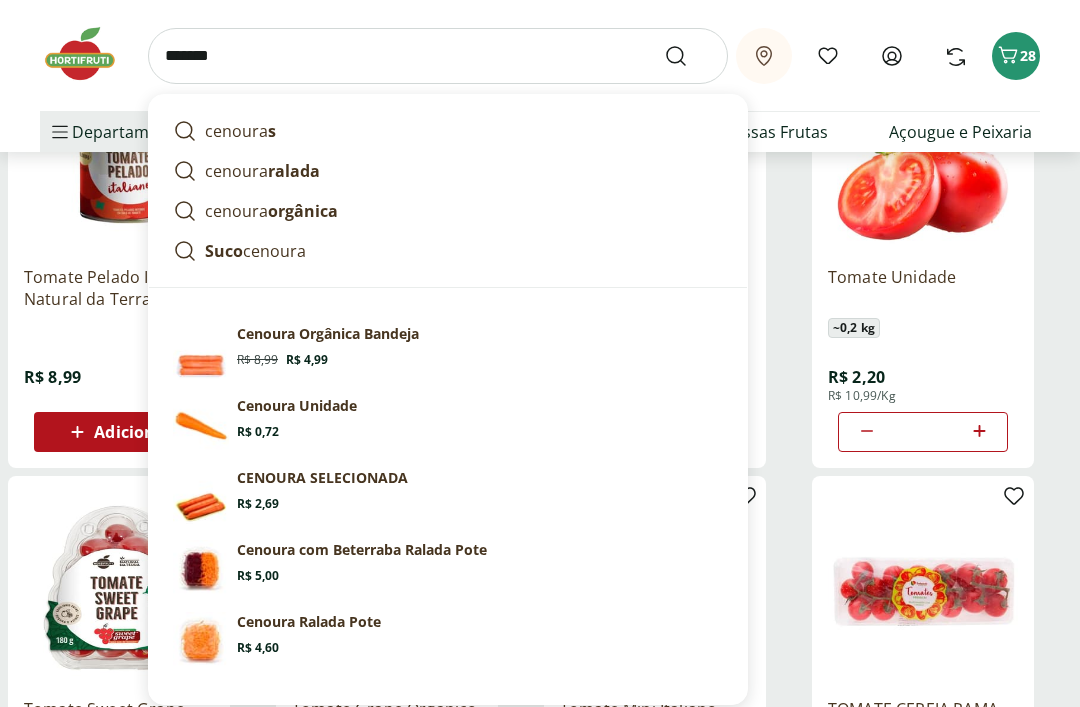 type on "*******" 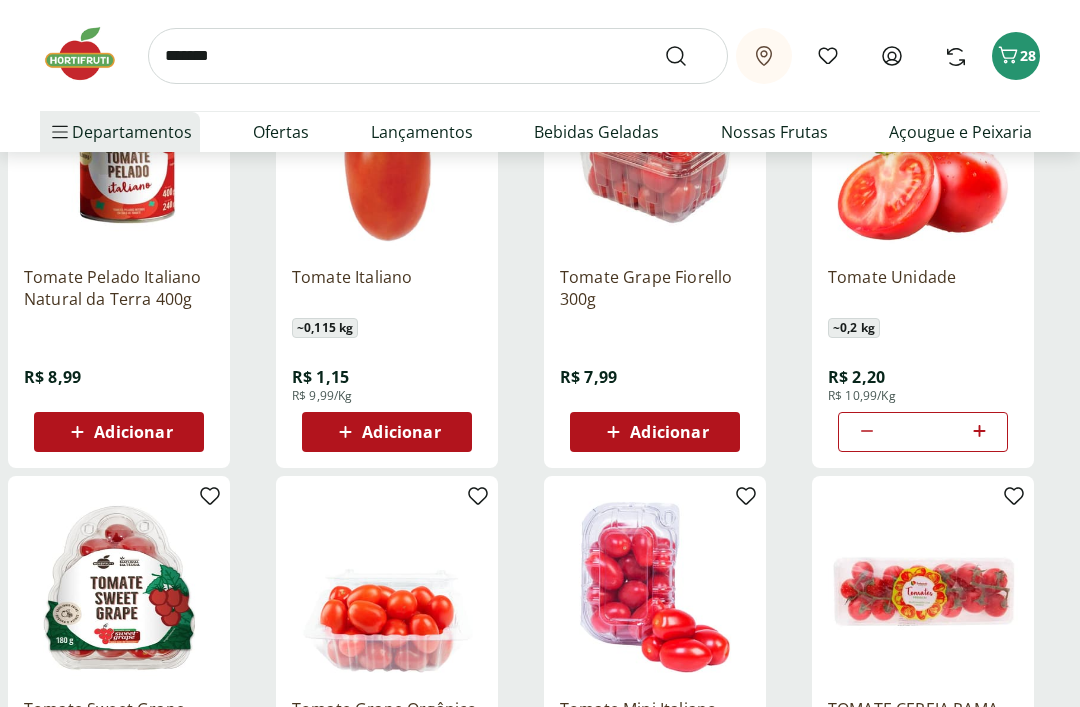 scroll, scrollTop: 0, scrollLeft: 0, axis: both 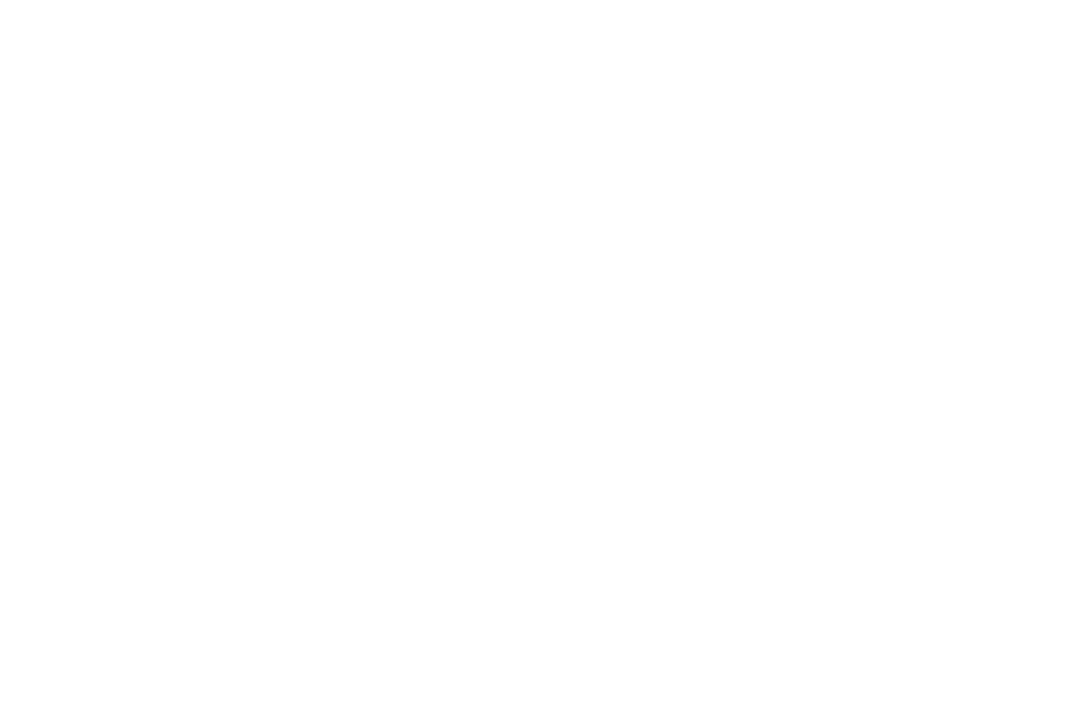 select on "**********" 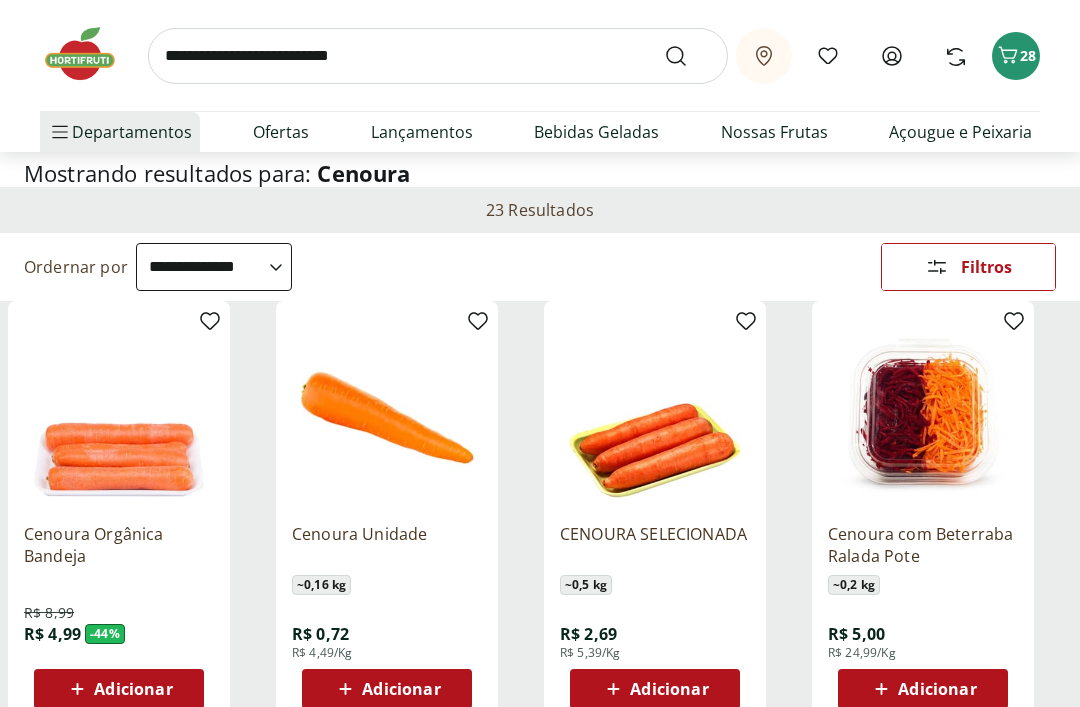 scroll, scrollTop: 102, scrollLeft: 0, axis: vertical 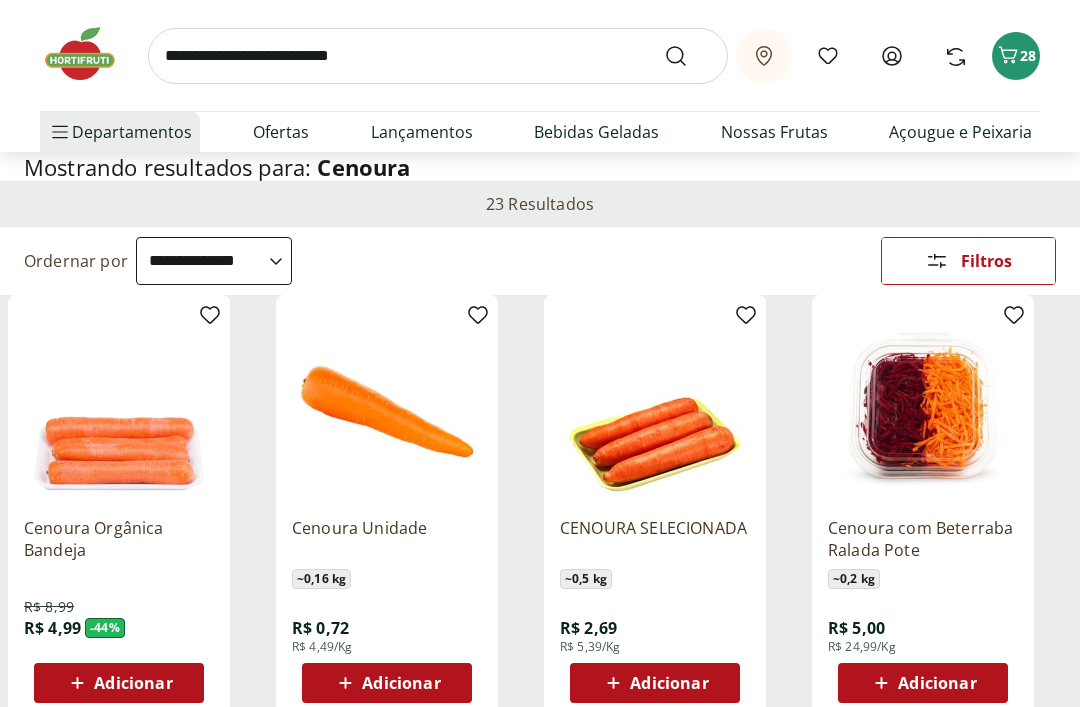 click on "Adicionar" at bounding box center [401, 684] 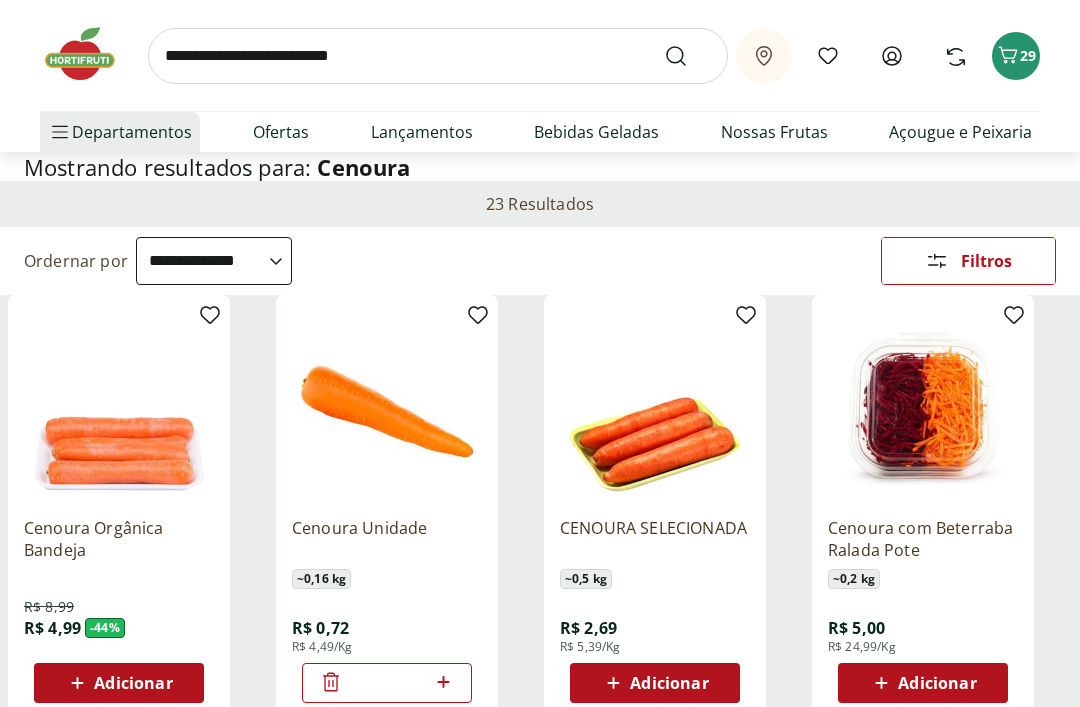 scroll, scrollTop: 103, scrollLeft: 0, axis: vertical 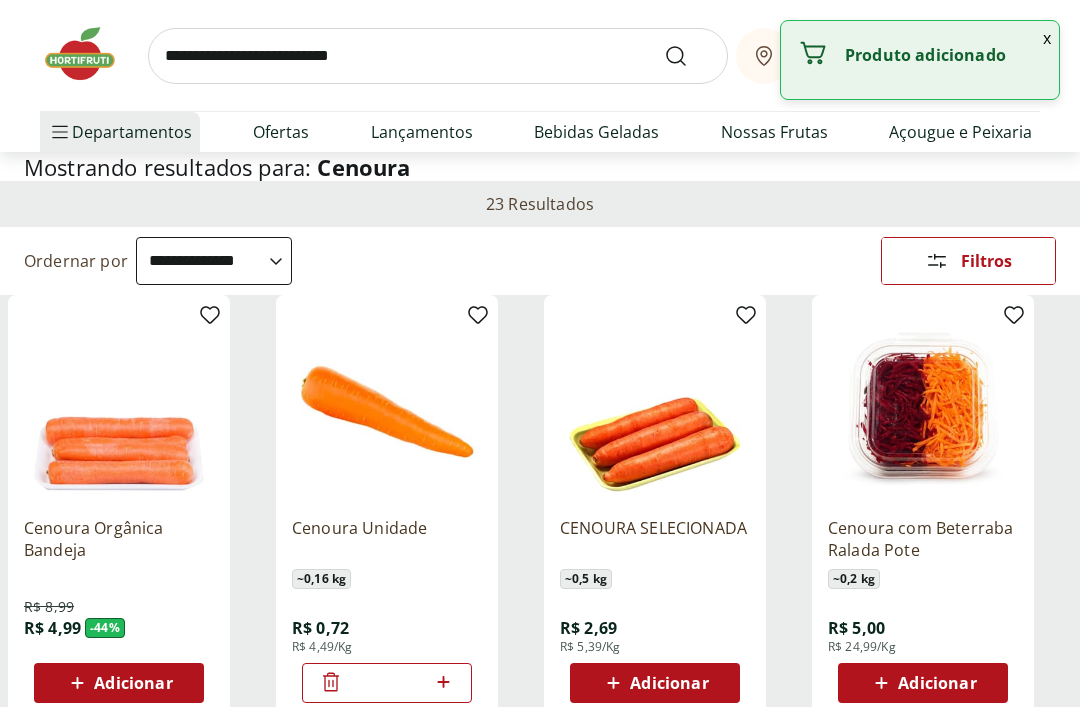 click at bounding box center (443, 683) 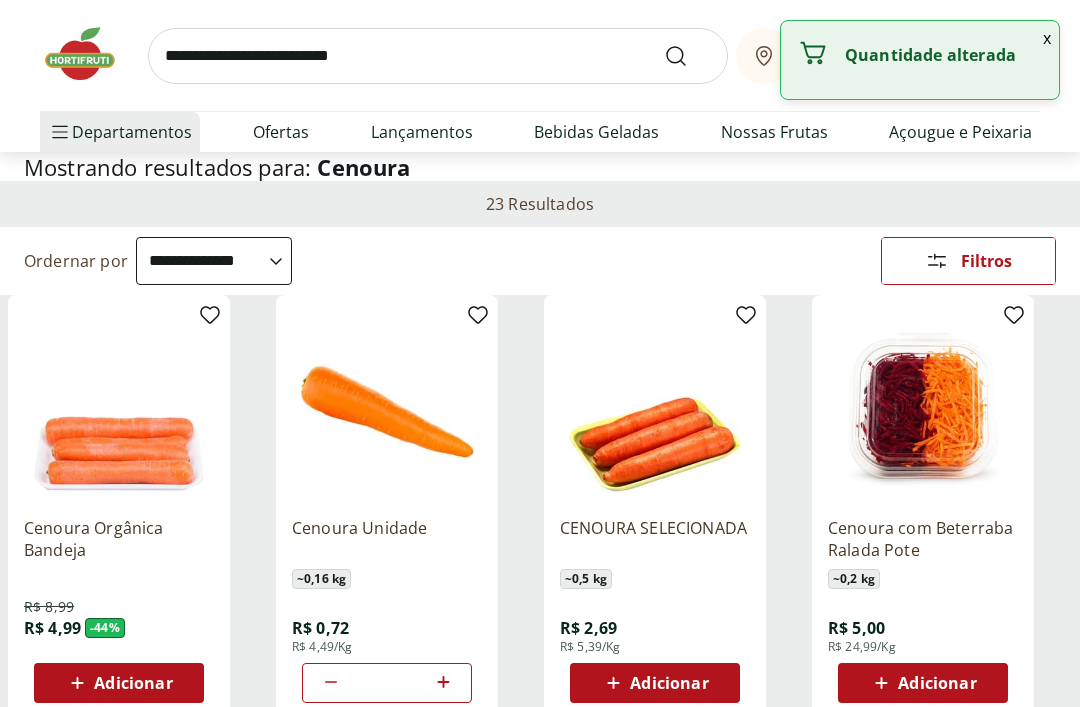 click at bounding box center (443, 683) 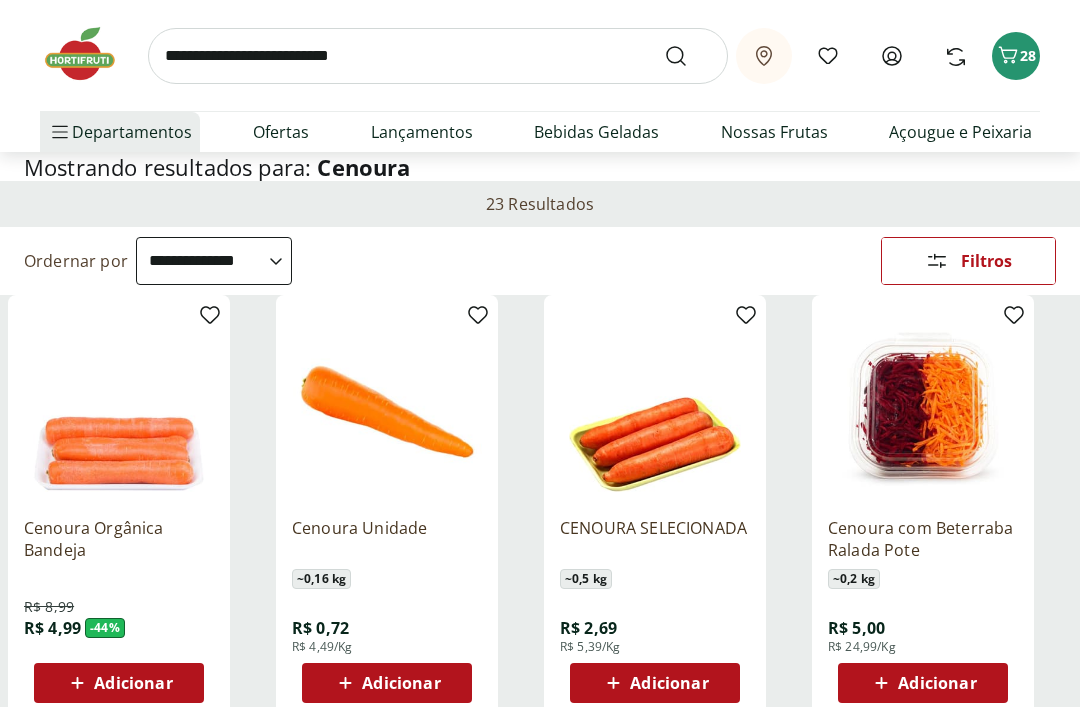click at bounding box center (438, 56) 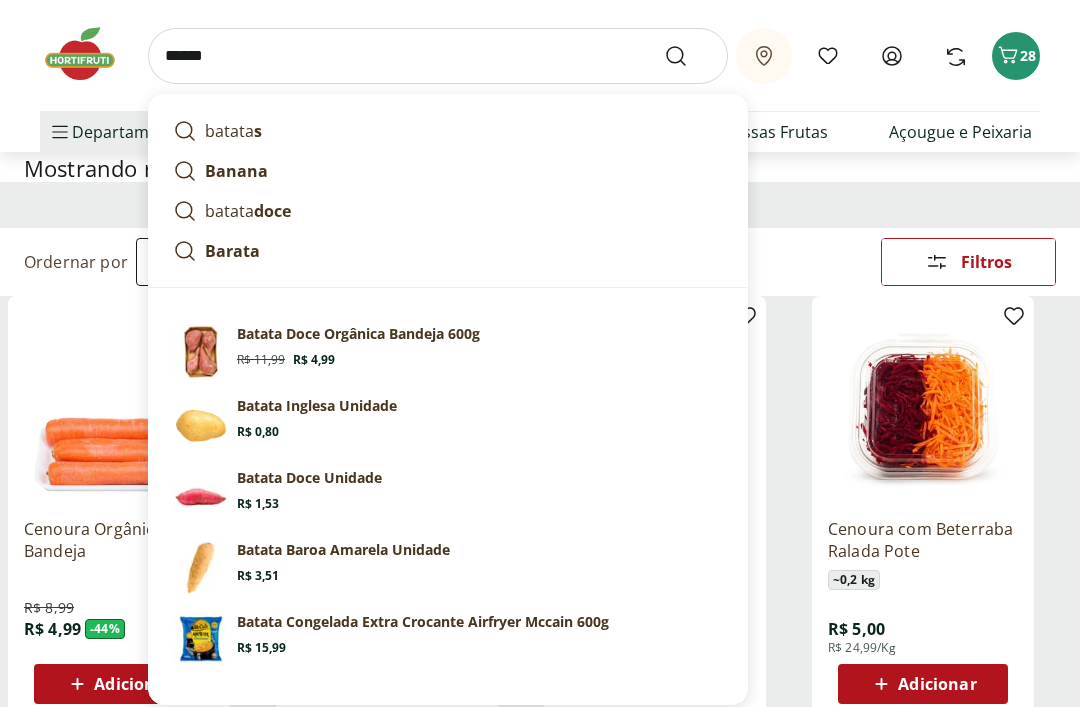 type on "******" 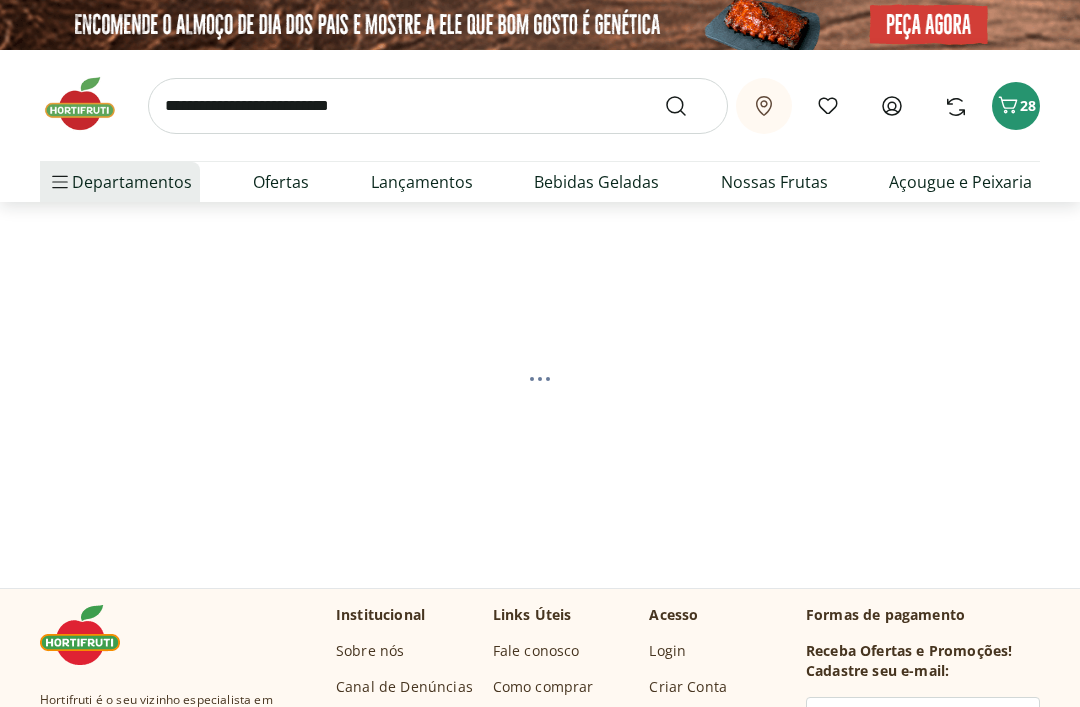 select on "**********" 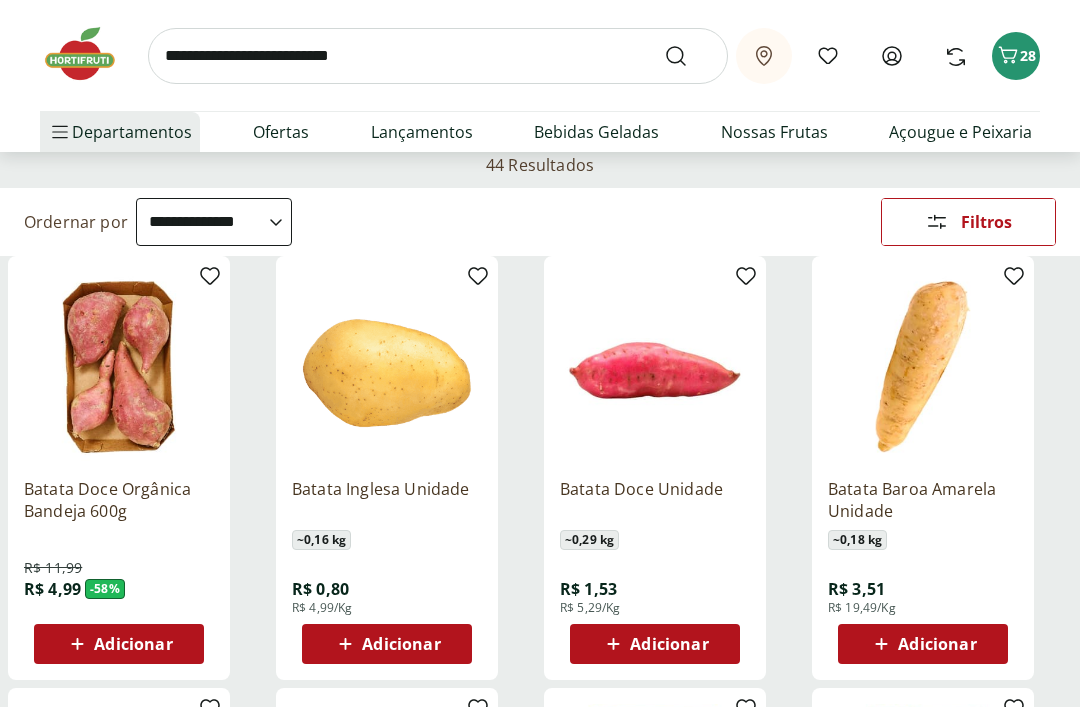 scroll, scrollTop: 146, scrollLeft: 0, axis: vertical 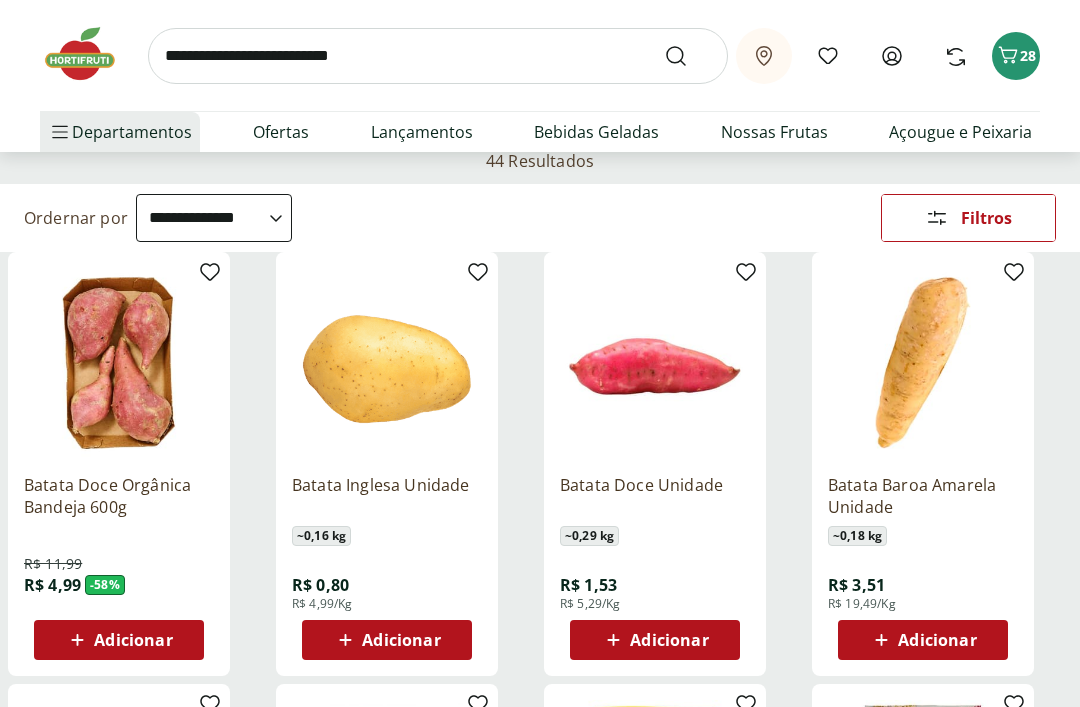 click on "Adicionar" at bounding box center [401, 640] 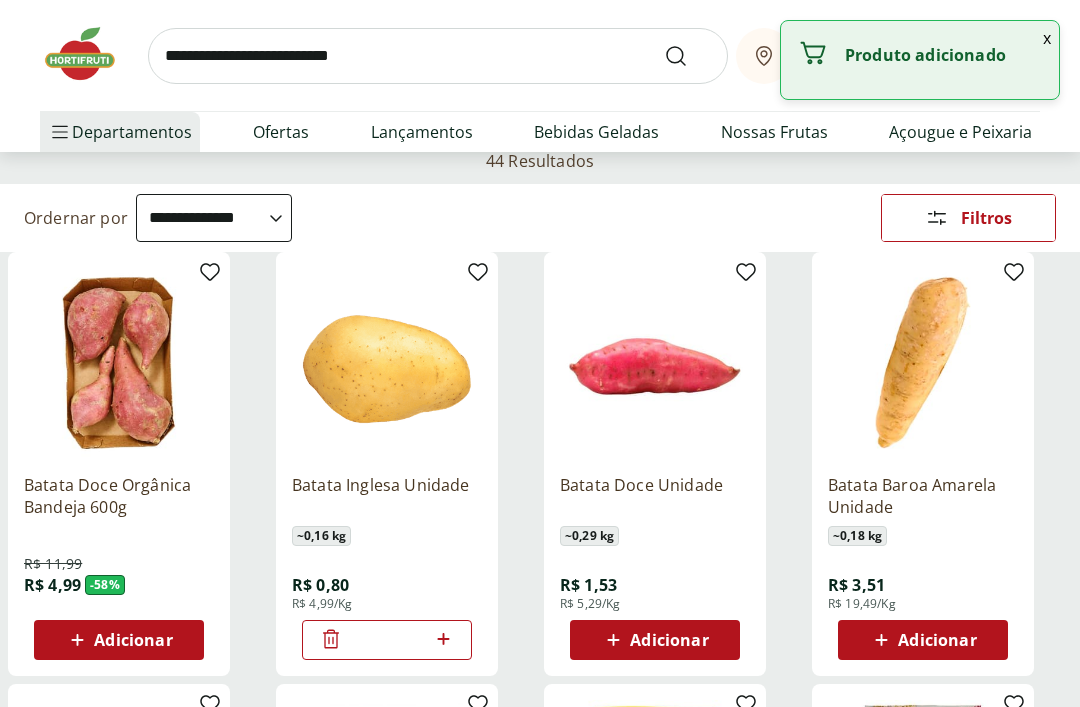 click at bounding box center [443, 640] 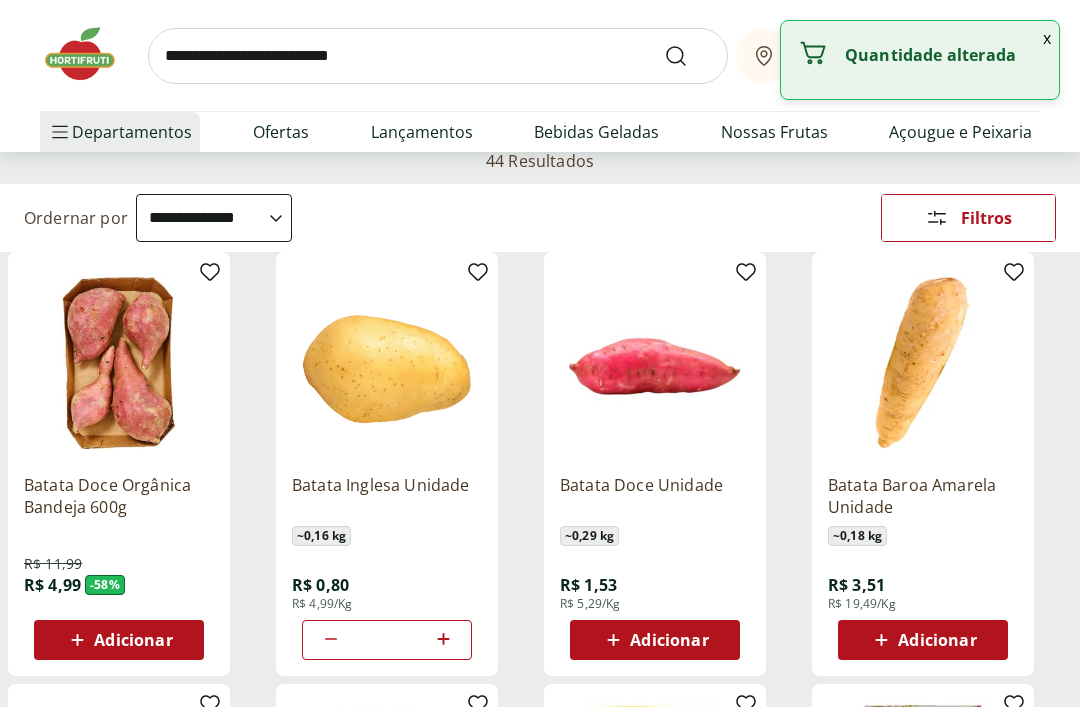 click 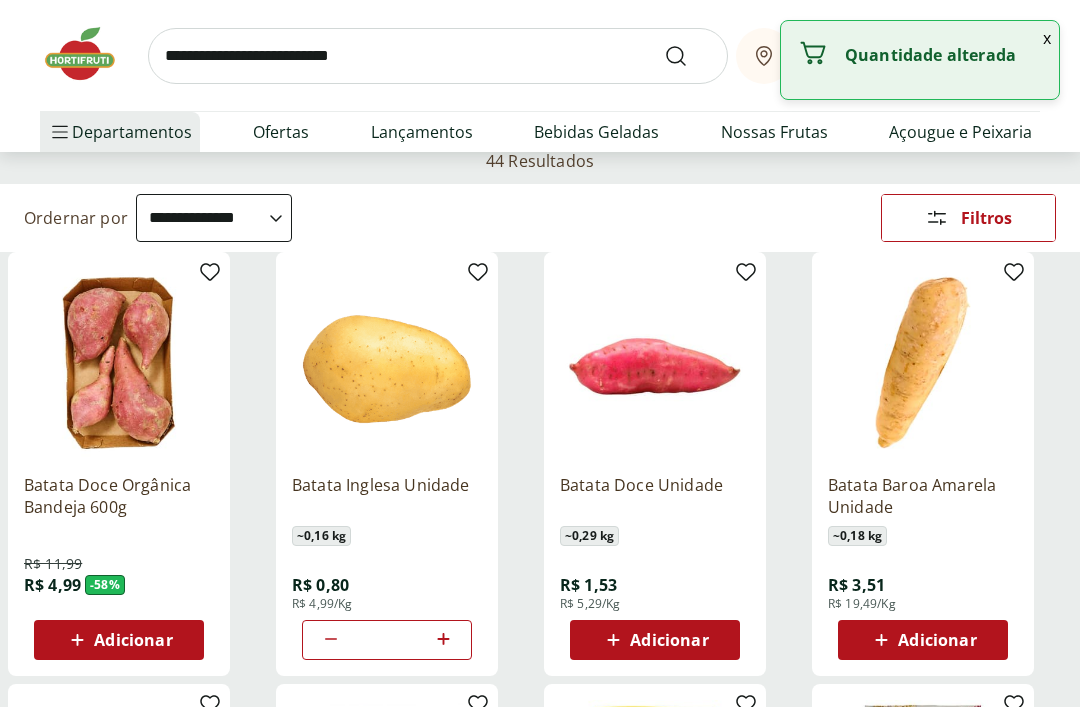 type on "*" 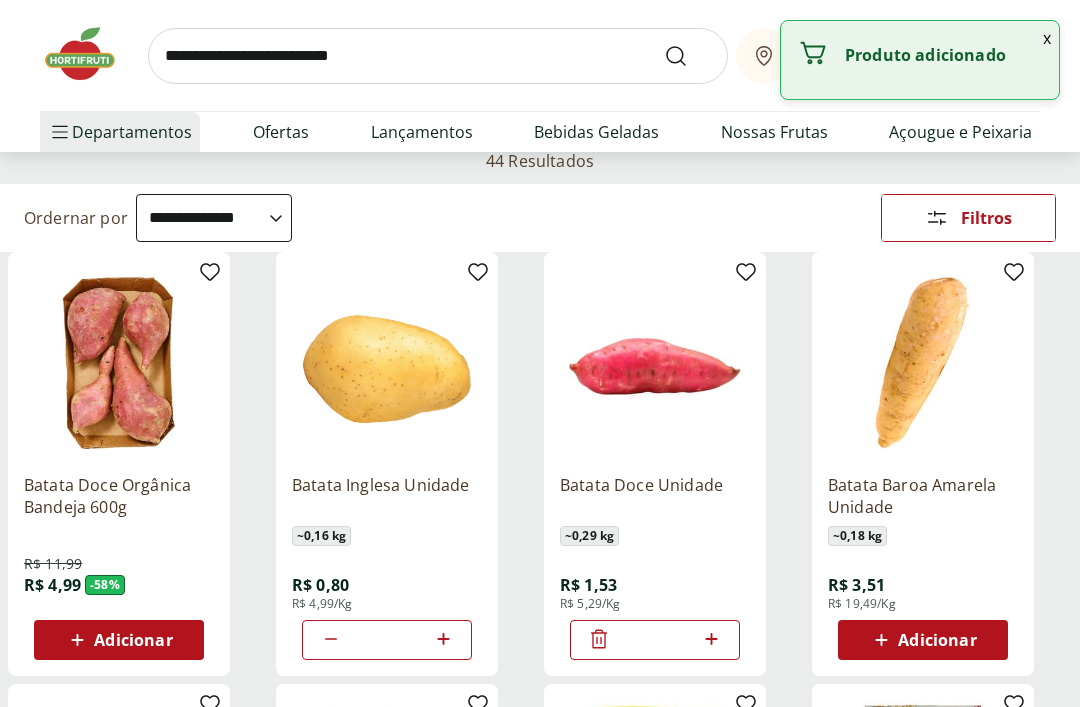 click at bounding box center (711, 640) 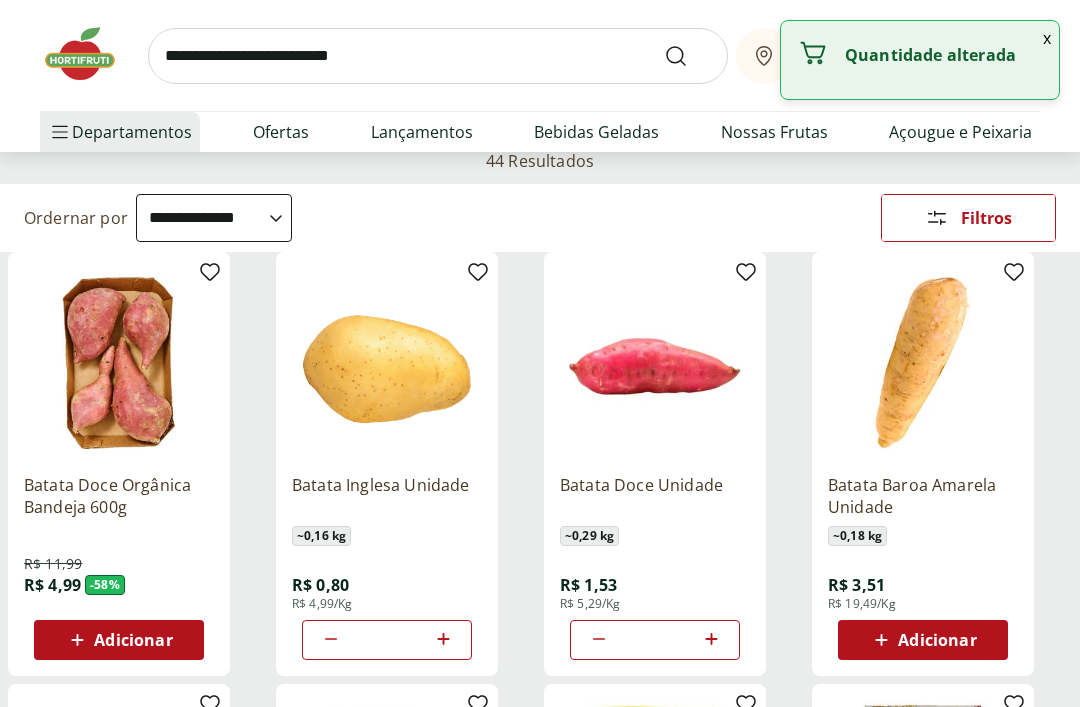 click 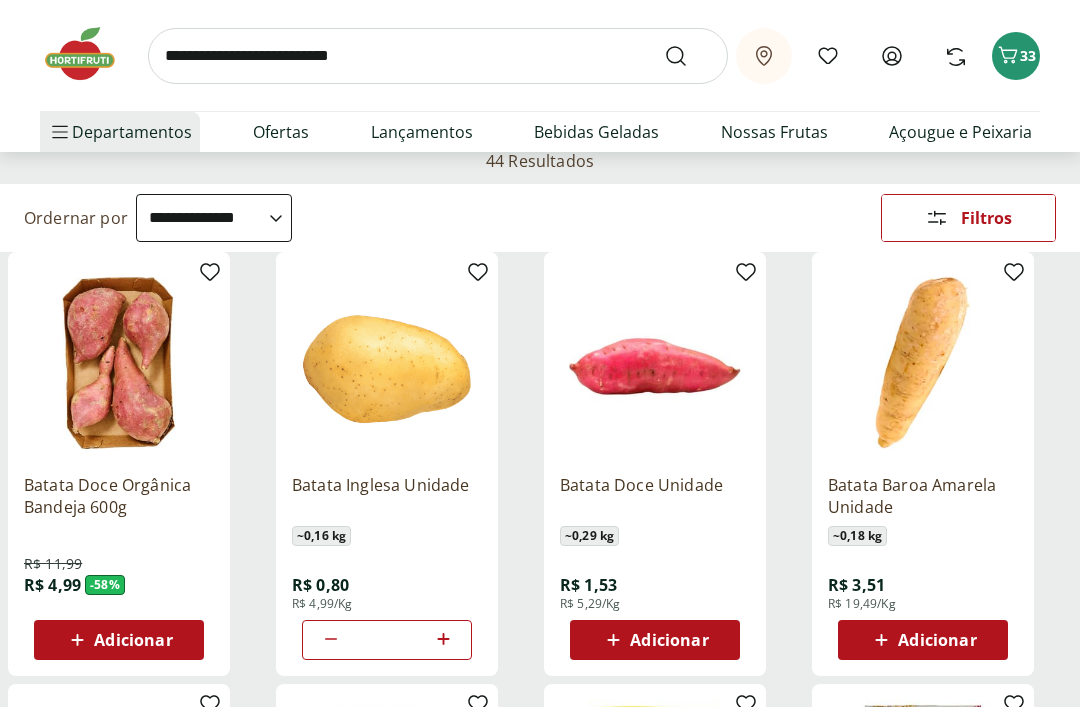 click at bounding box center [438, 56] 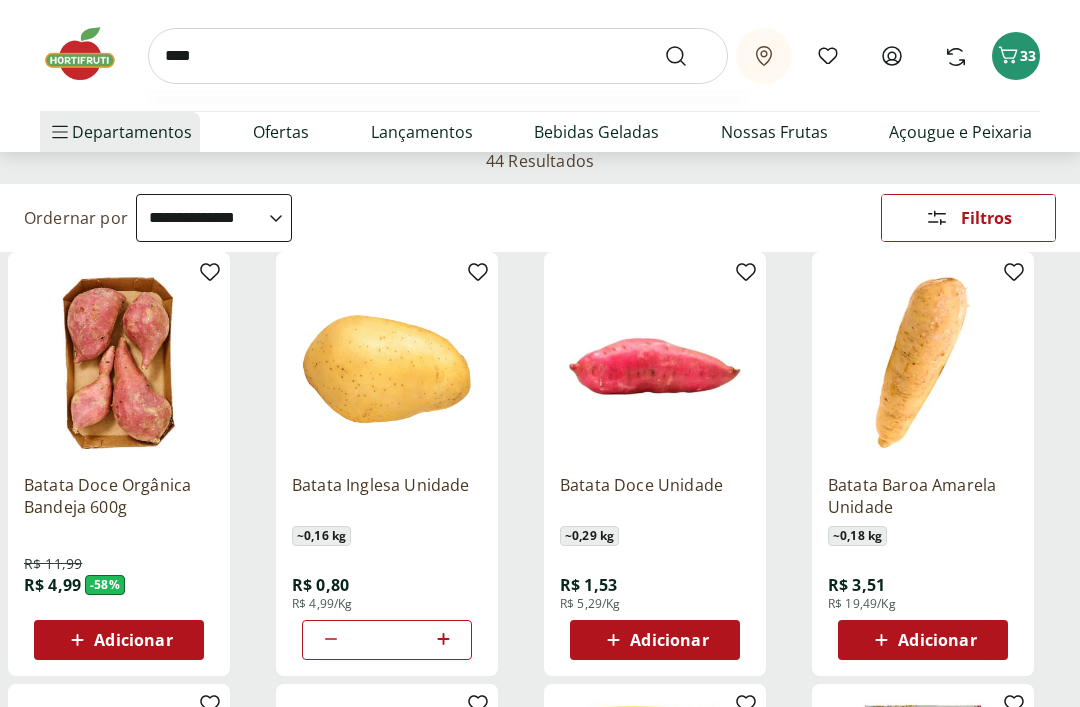 type on "*****" 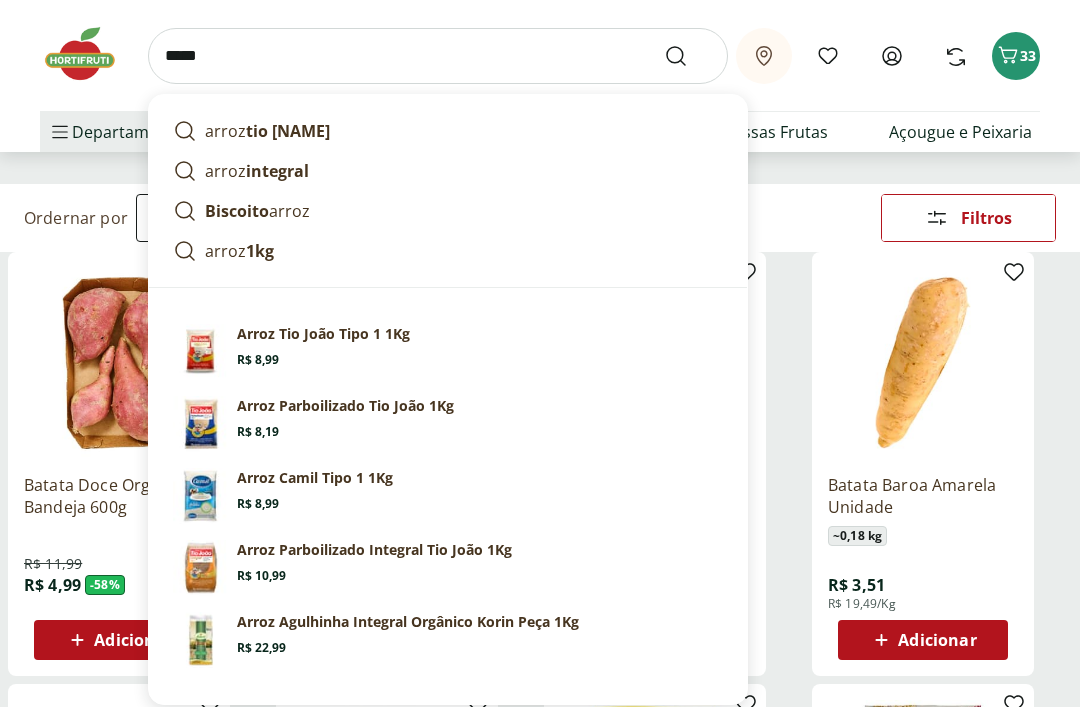 click at bounding box center (688, 56) 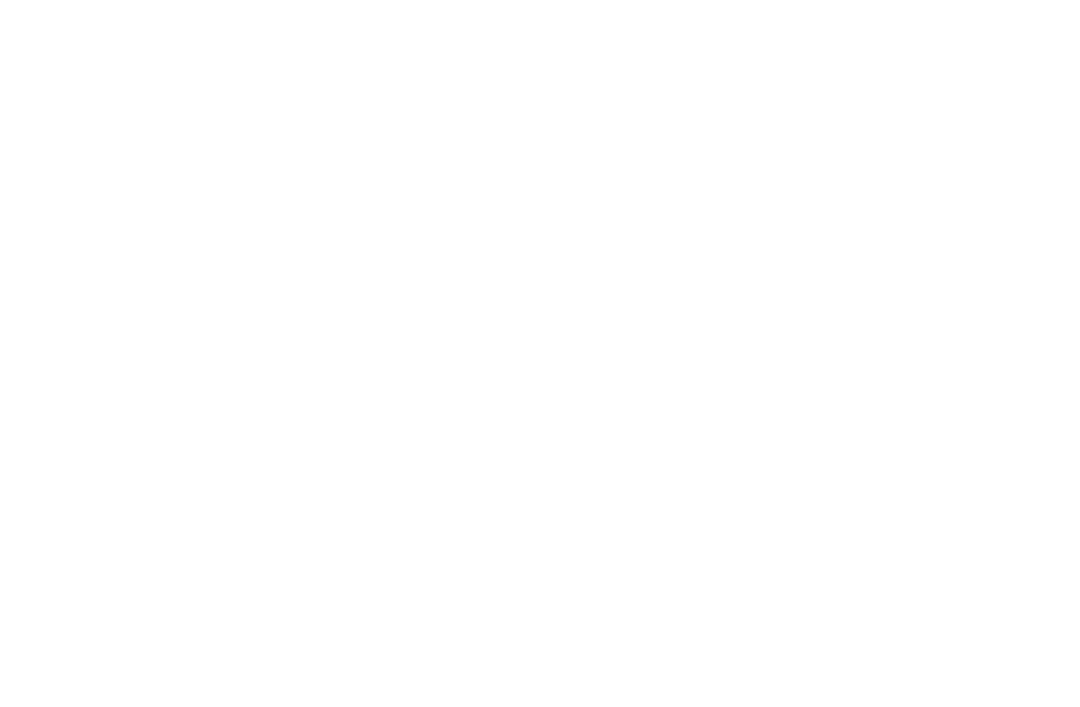 scroll, scrollTop: 0, scrollLeft: 0, axis: both 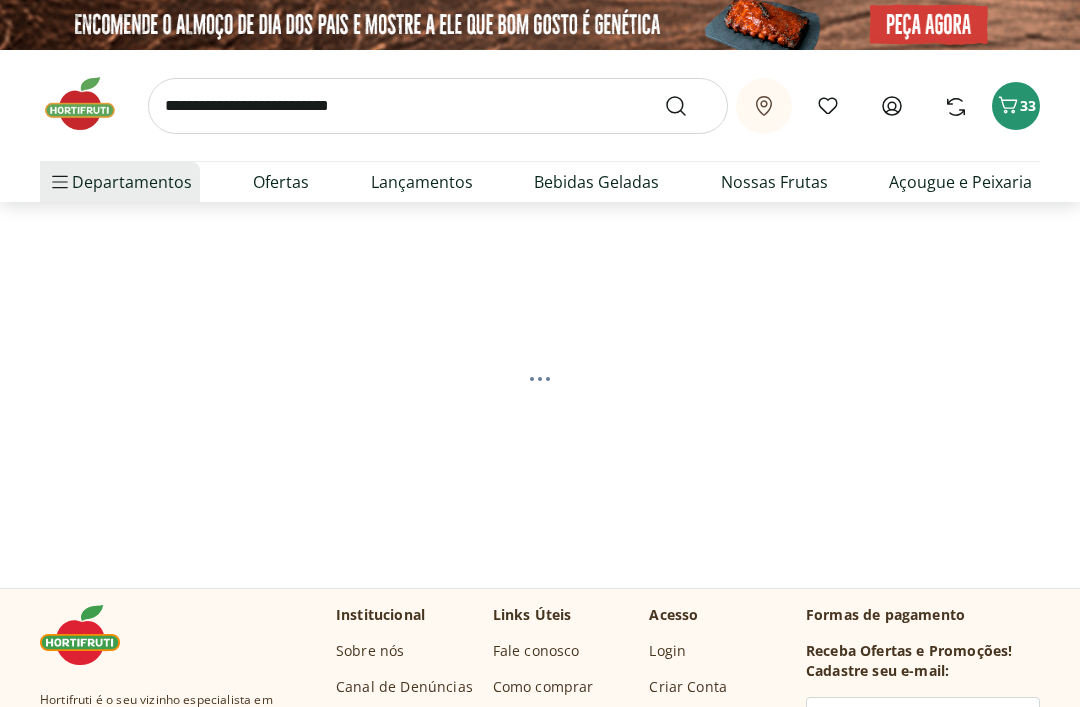 select on "**********" 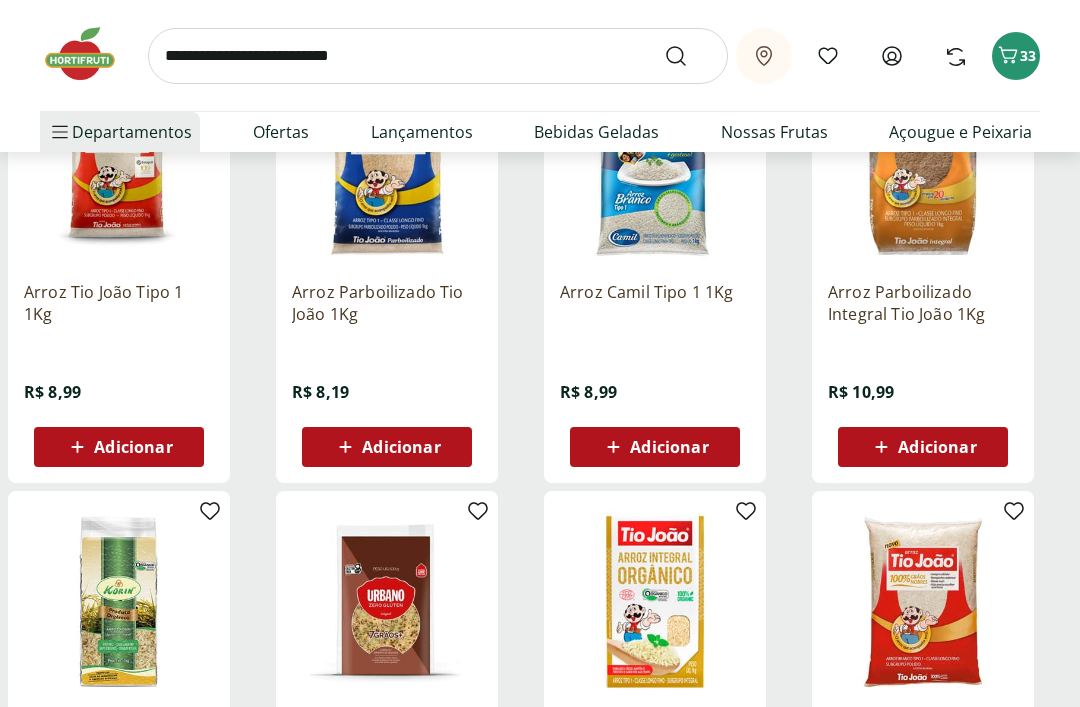 scroll, scrollTop: 0, scrollLeft: 0, axis: both 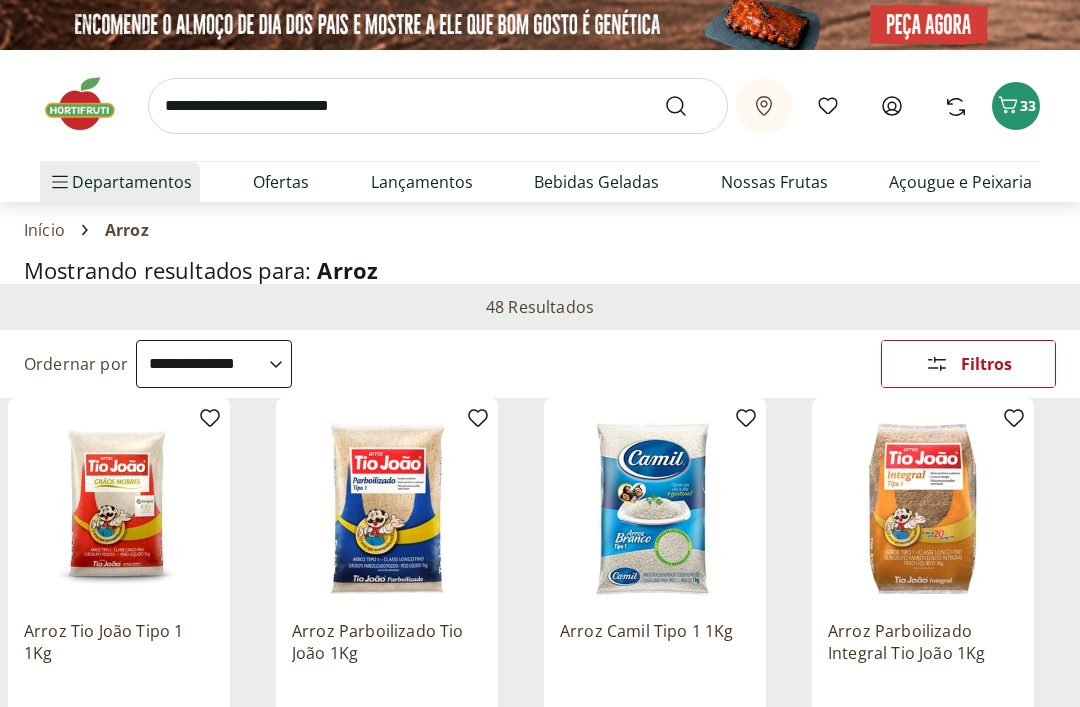 click at bounding box center (438, 106) 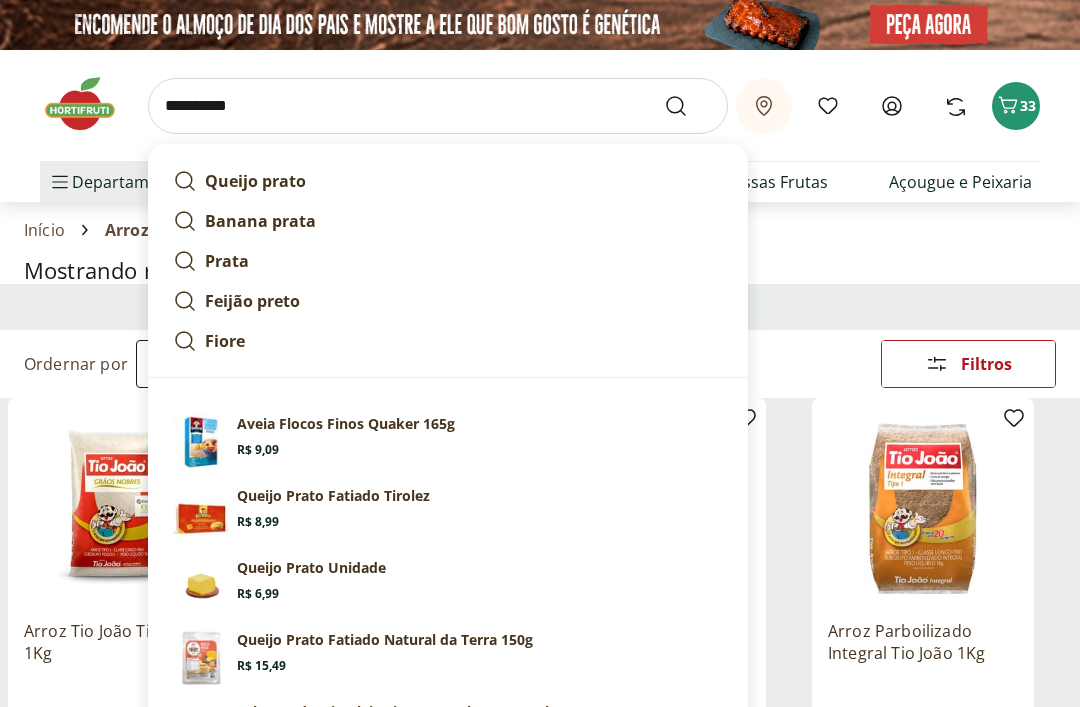 type on "**********" 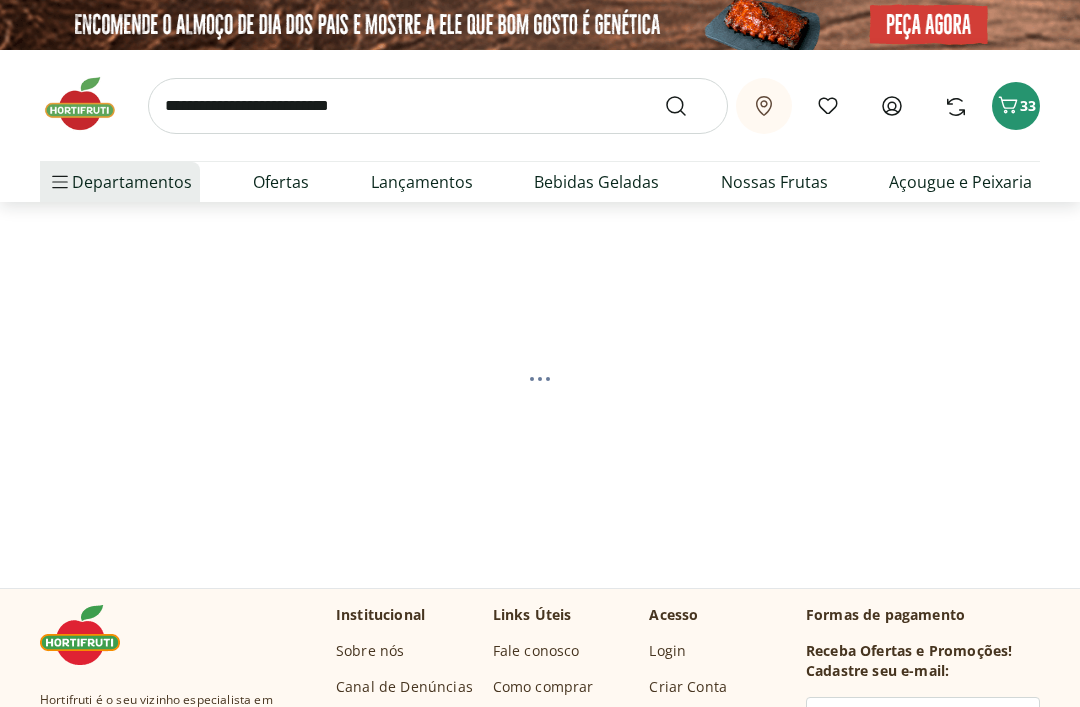 select on "**********" 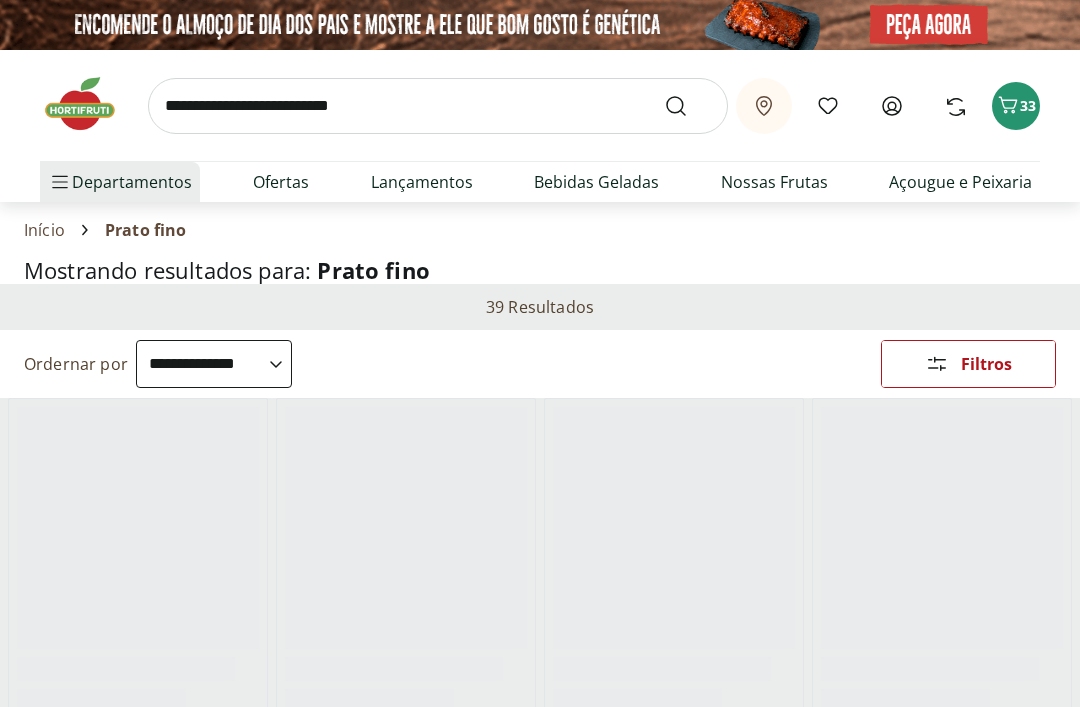 select on "**********" 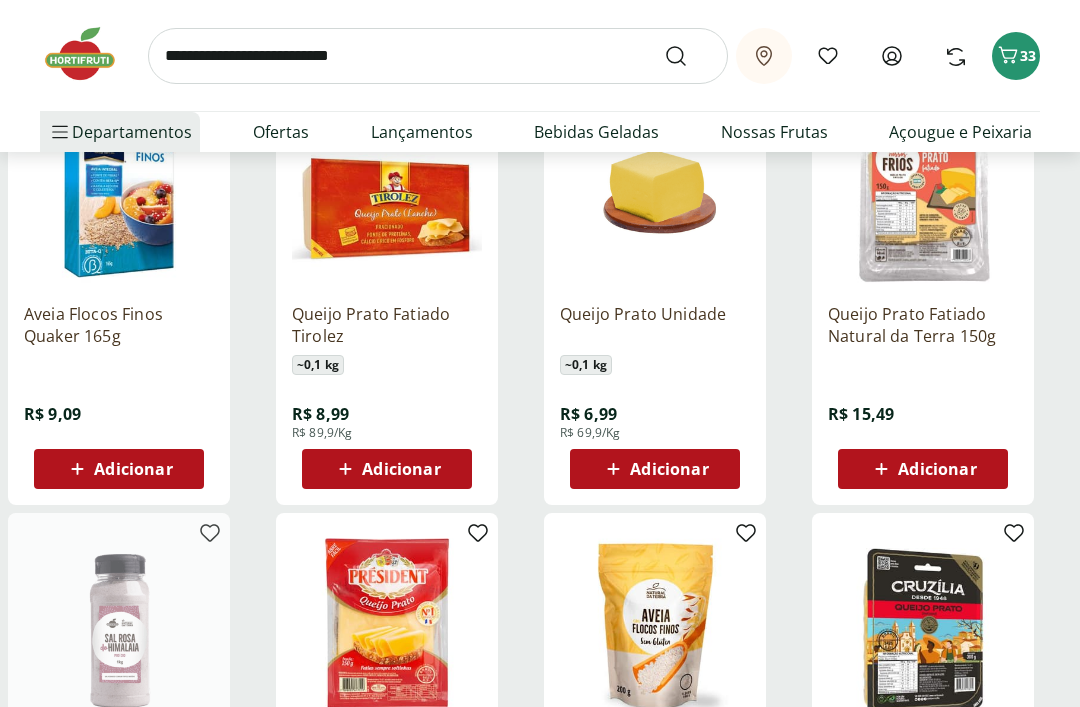 scroll, scrollTop: 0, scrollLeft: 0, axis: both 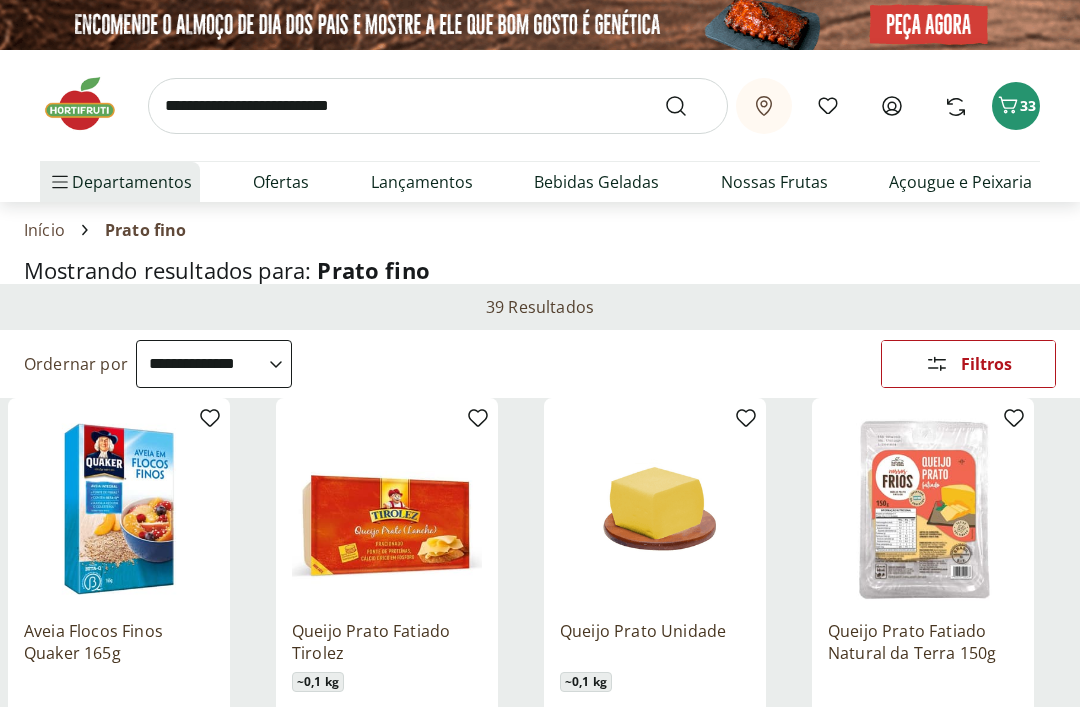 click at bounding box center (438, 106) 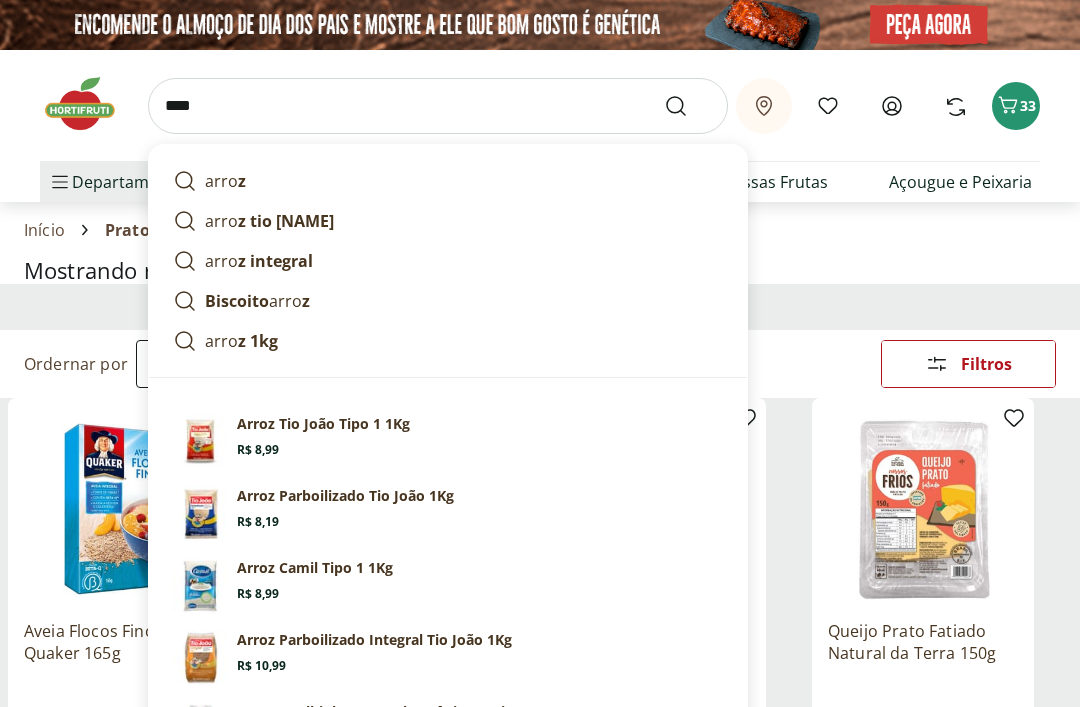 type on "*****" 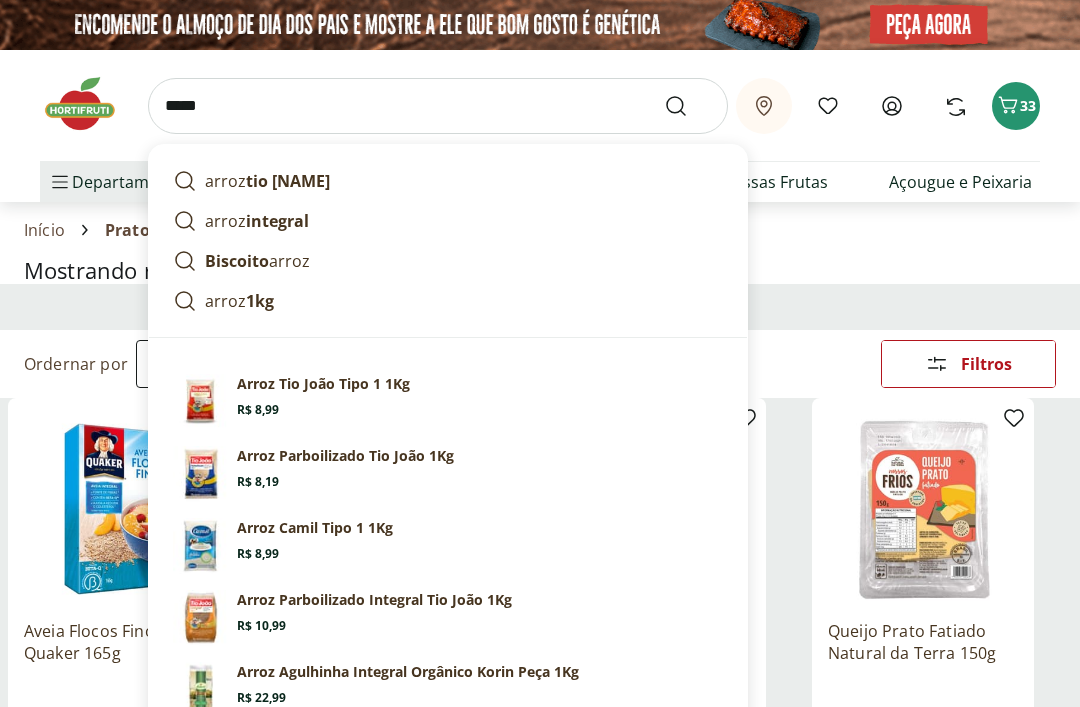 click at bounding box center [688, 106] 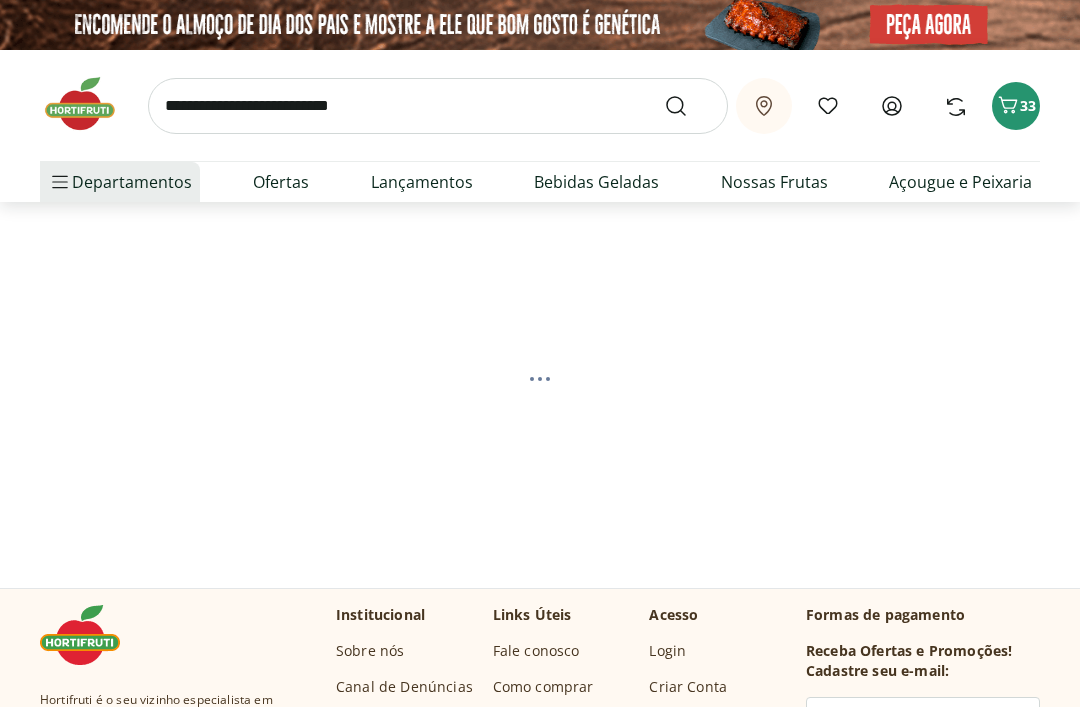 select on "**********" 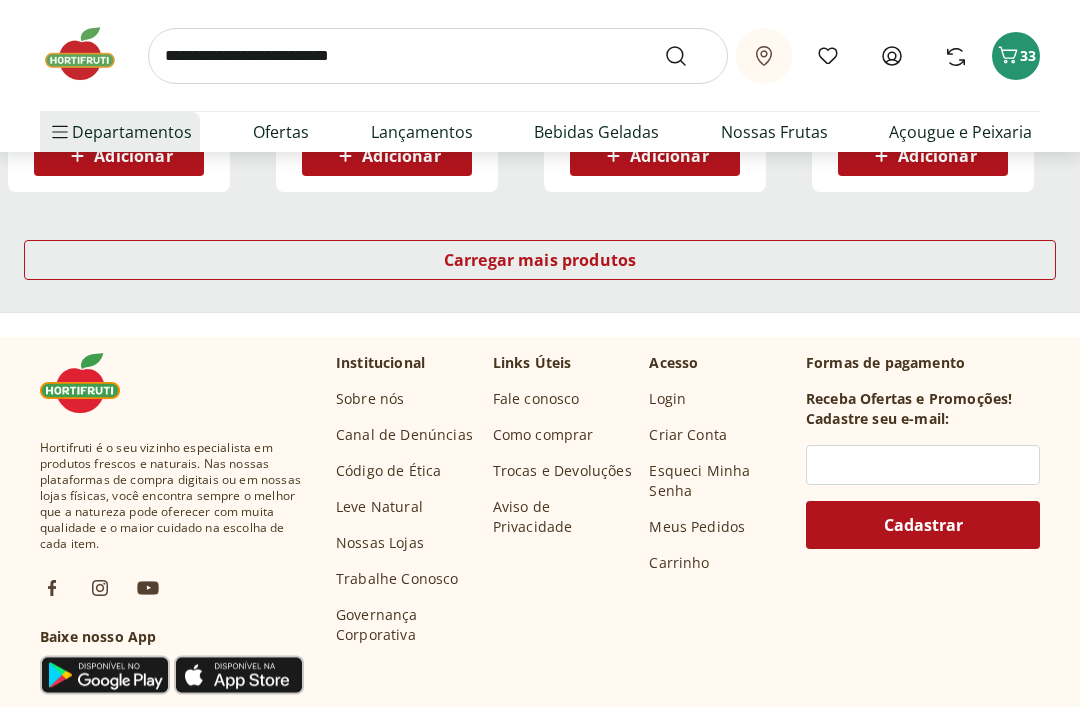 scroll, scrollTop: 1368, scrollLeft: 0, axis: vertical 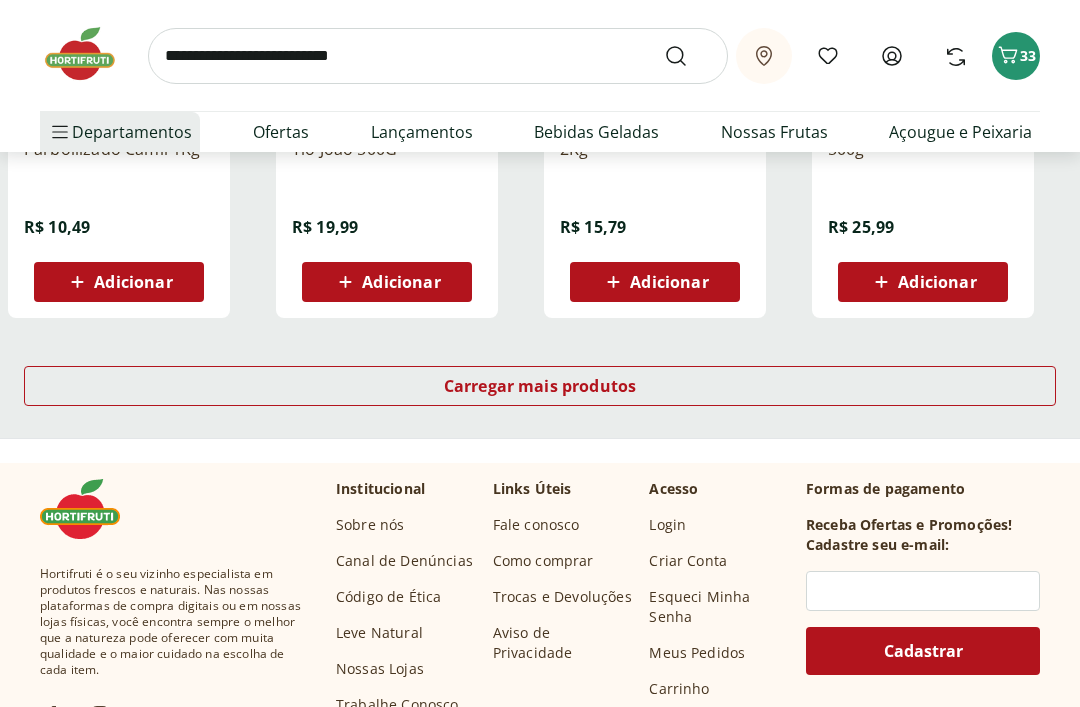 click on "Carregar mais produtos" at bounding box center [540, 386] 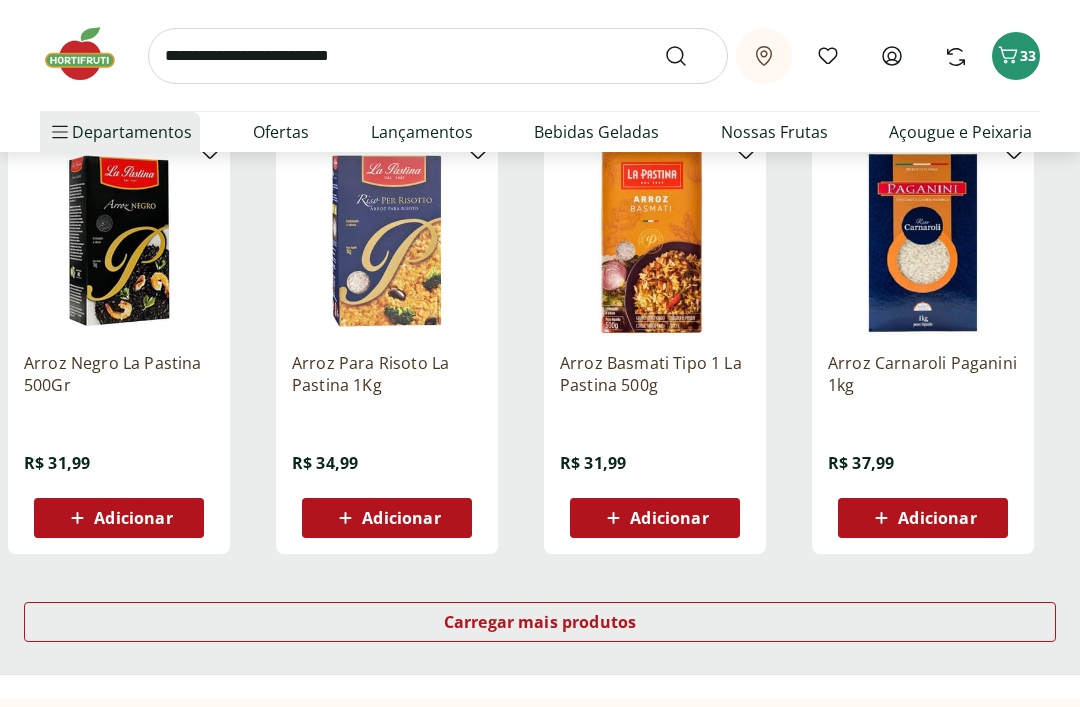 scroll, scrollTop: 2435, scrollLeft: 0, axis: vertical 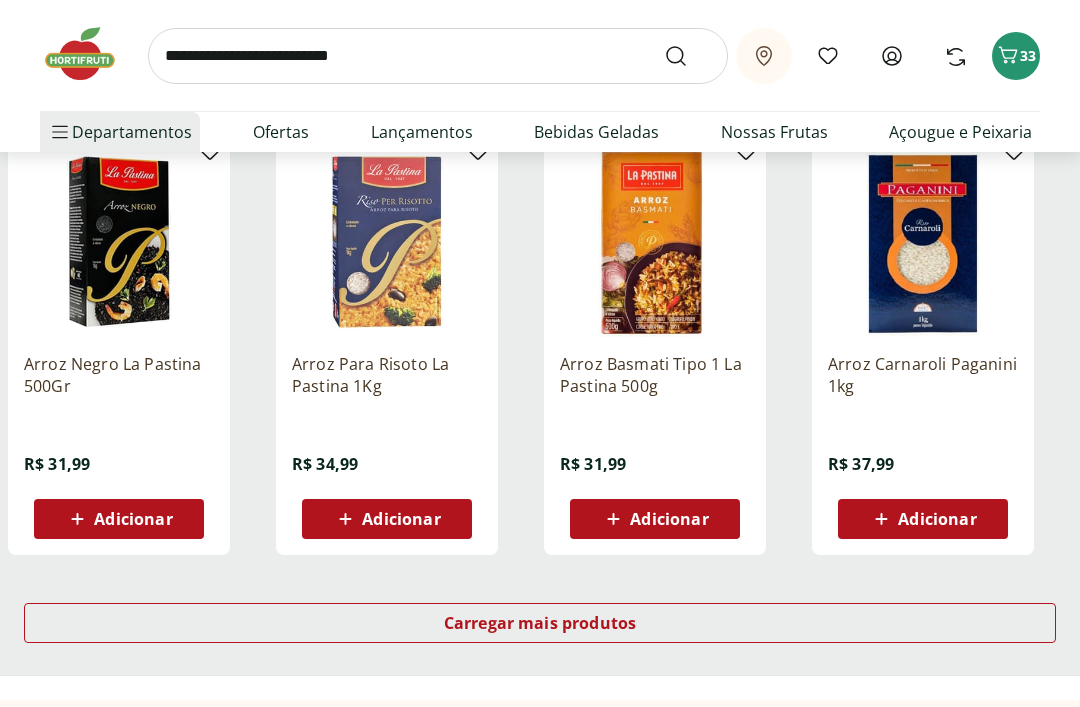click on "Carregar mais produtos" at bounding box center (540, 623) 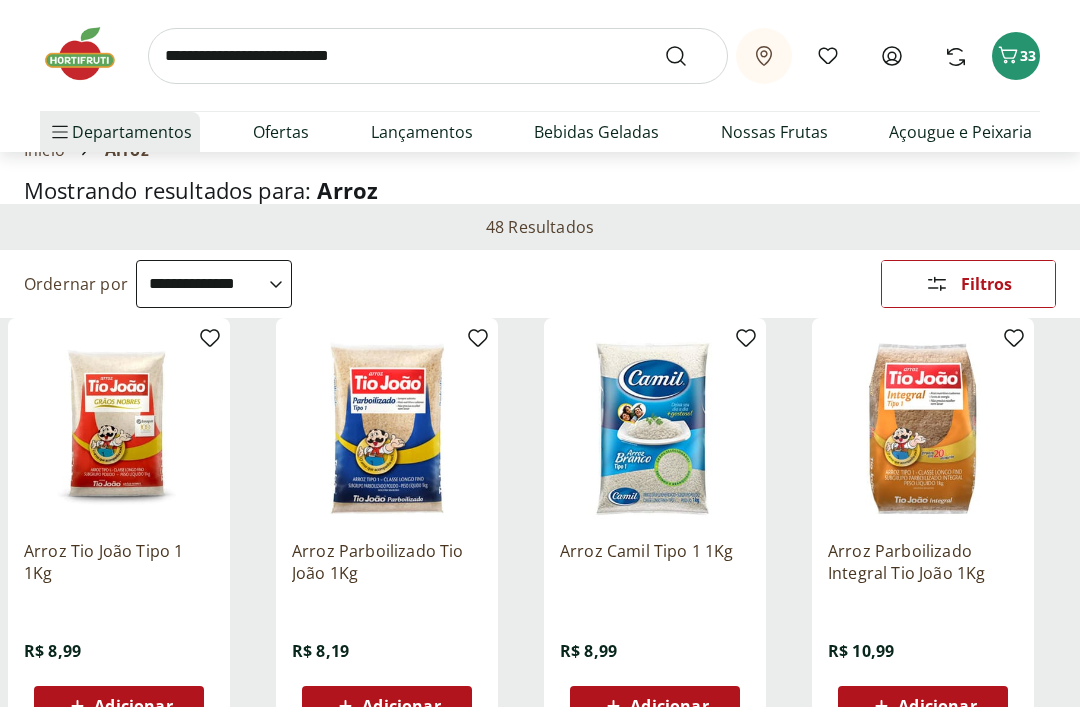 scroll, scrollTop: 97, scrollLeft: 0, axis: vertical 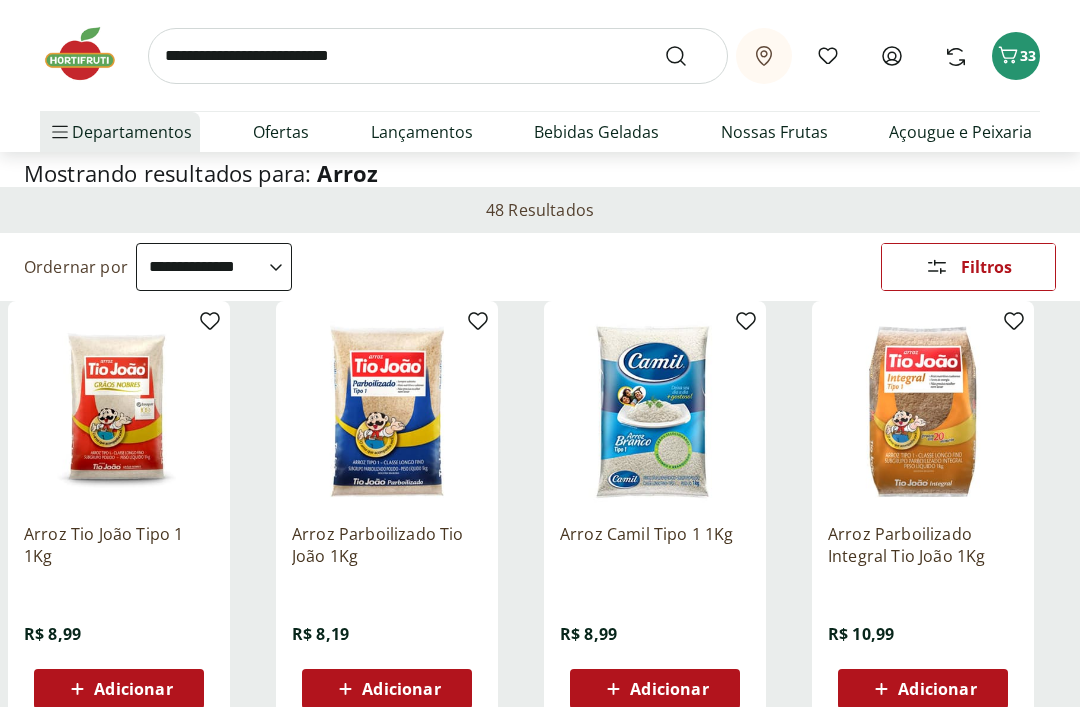 click on "Adicionar" at bounding box center (669, 689) 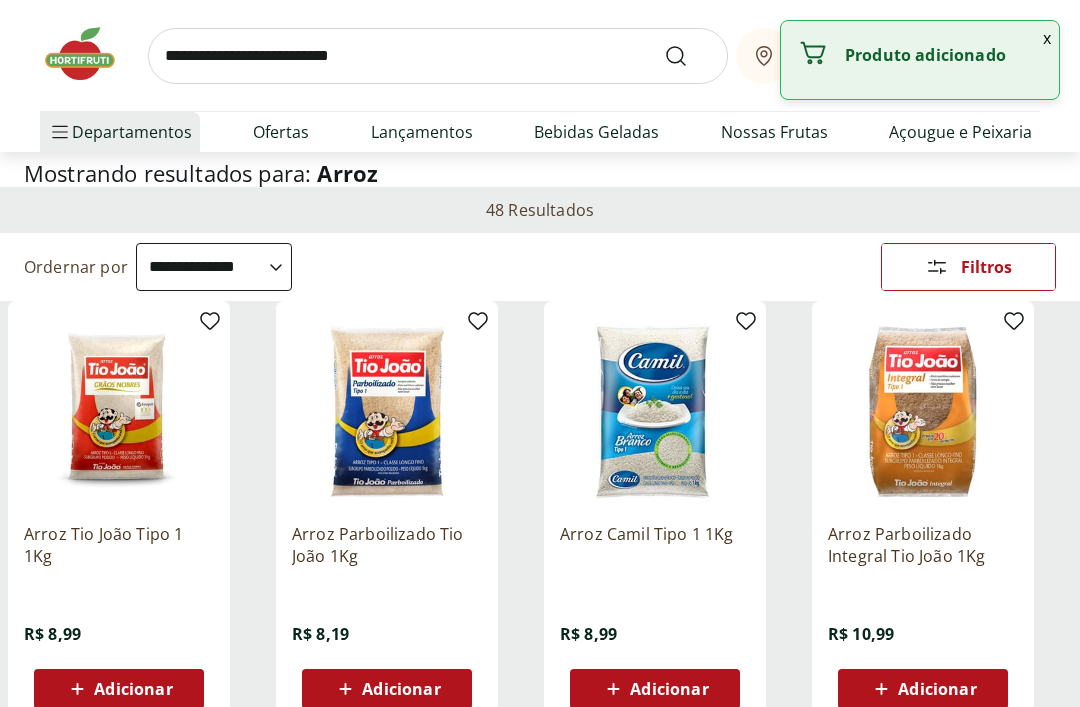 click at bounding box center (438, 56) 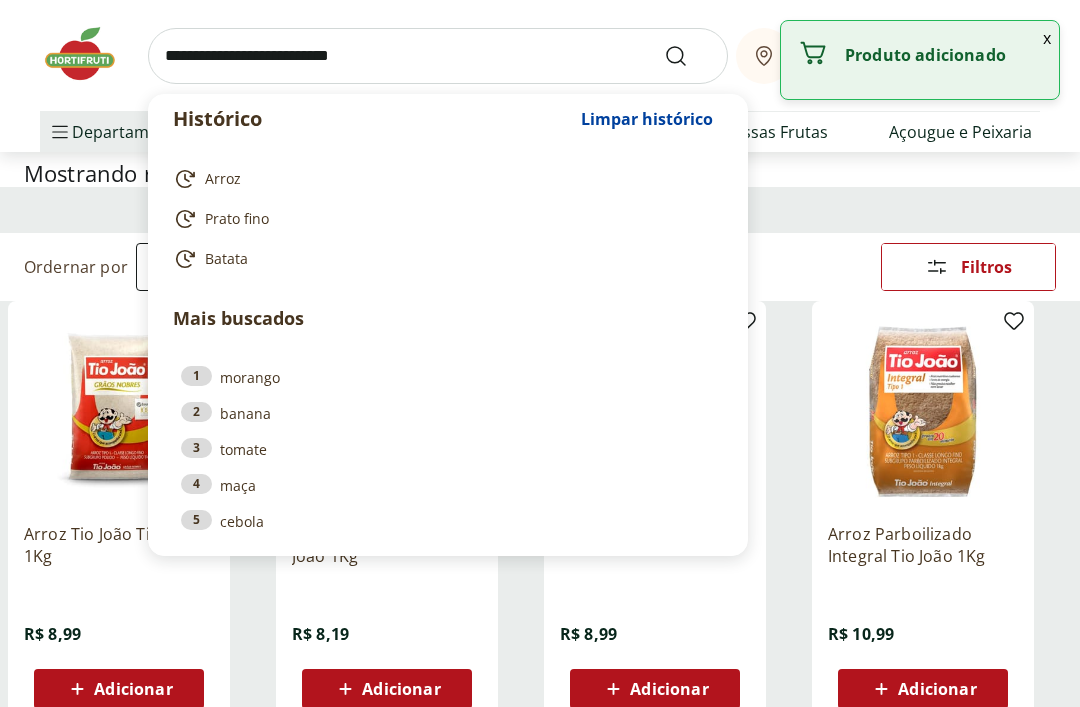 scroll, scrollTop: 96, scrollLeft: 0, axis: vertical 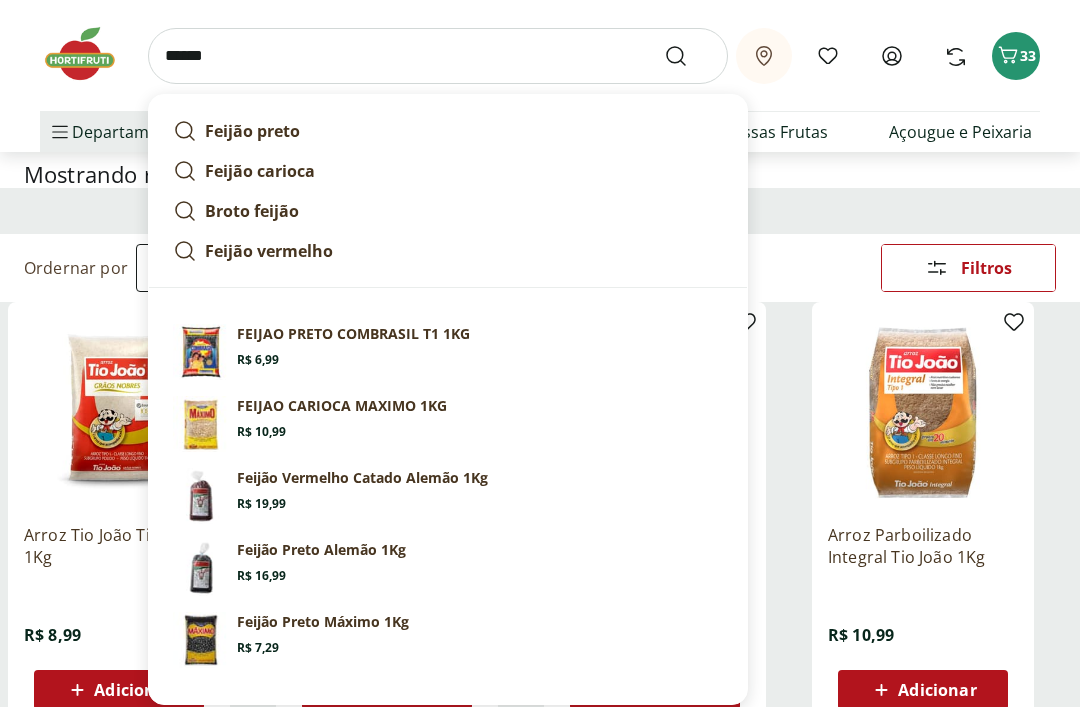 type on "******" 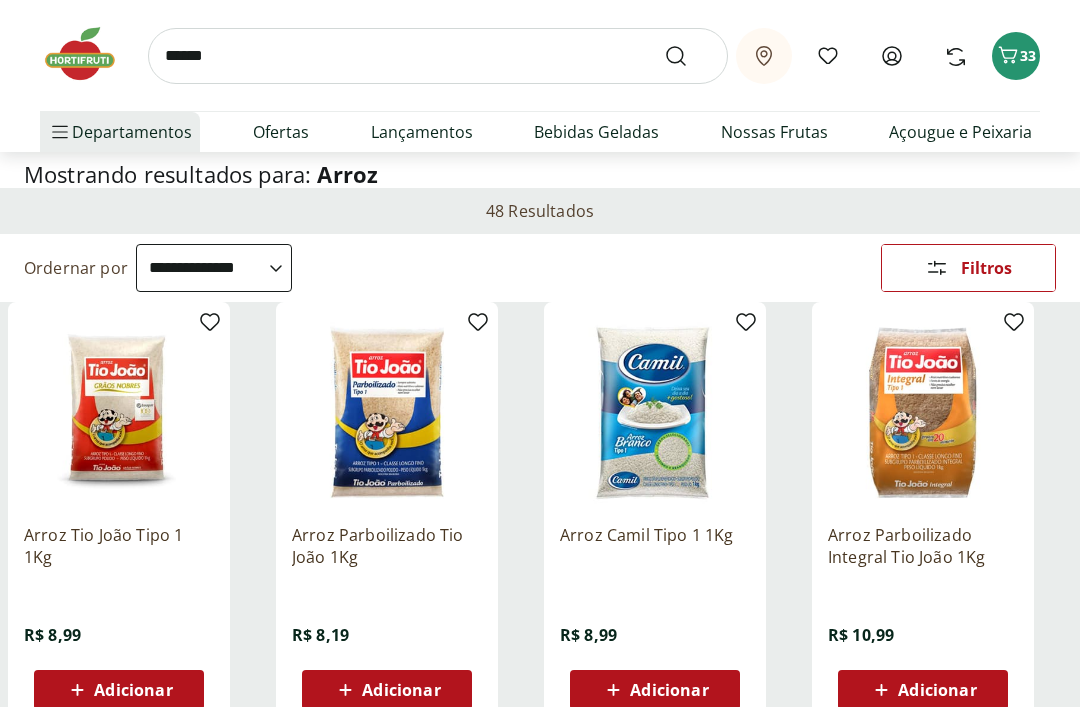 scroll, scrollTop: 0, scrollLeft: 0, axis: both 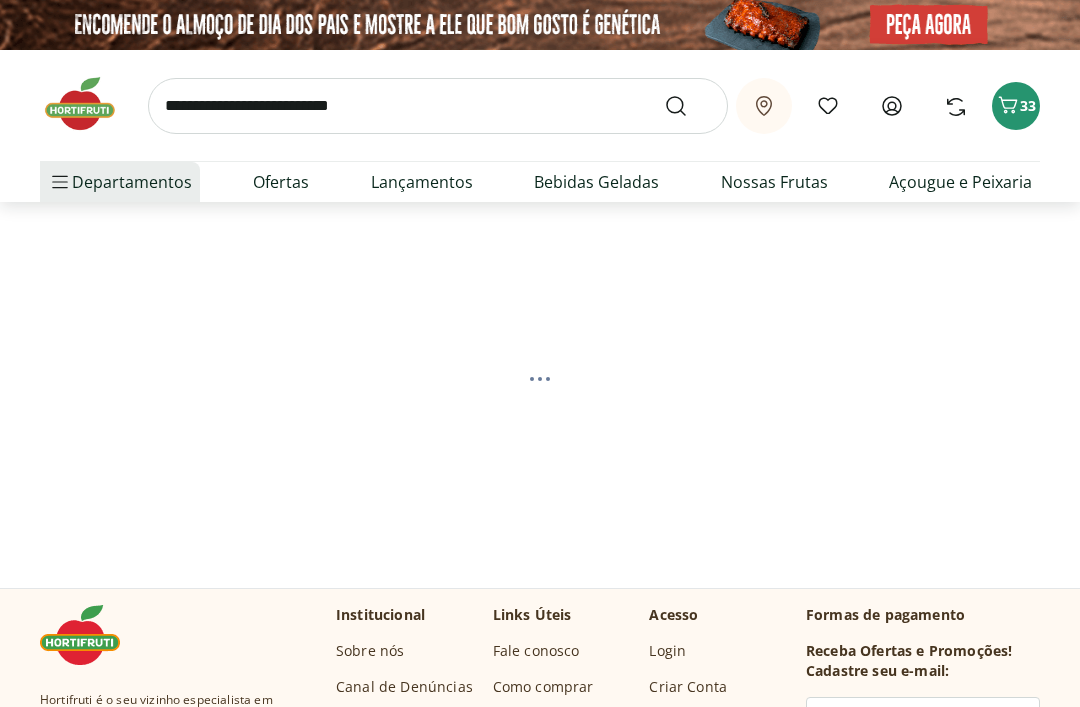 select on "**********" 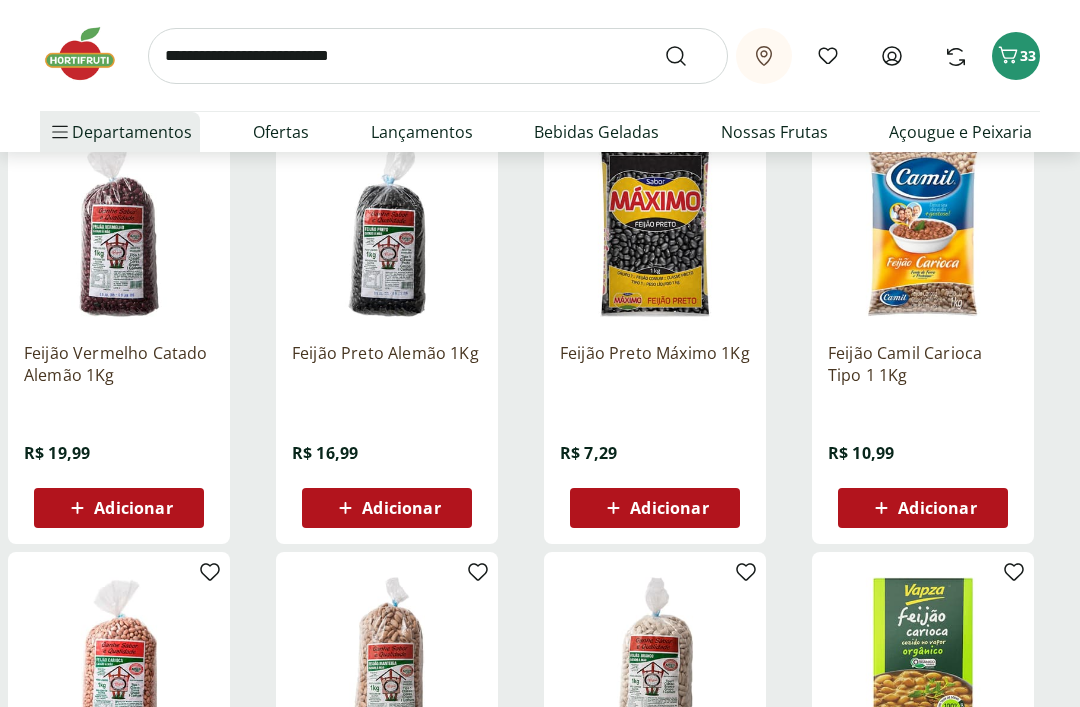 scroll, scrollTop: 262, scrollLeft: 0, axis: vertical 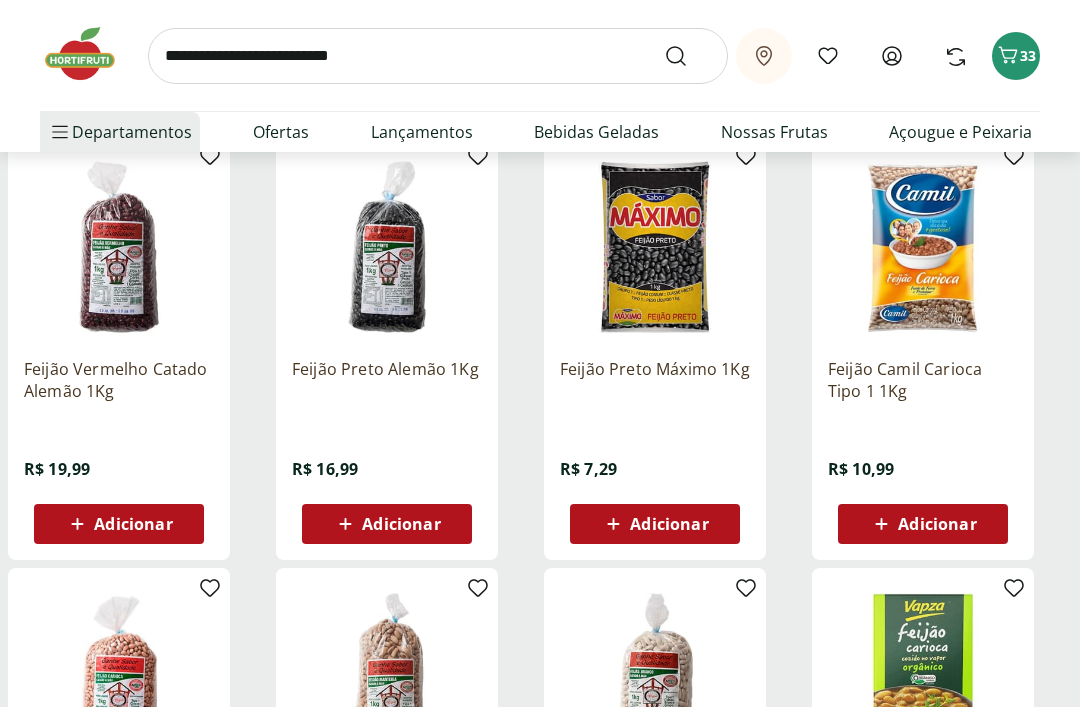 click on "Adicionar" at bounding box center [119, 524] 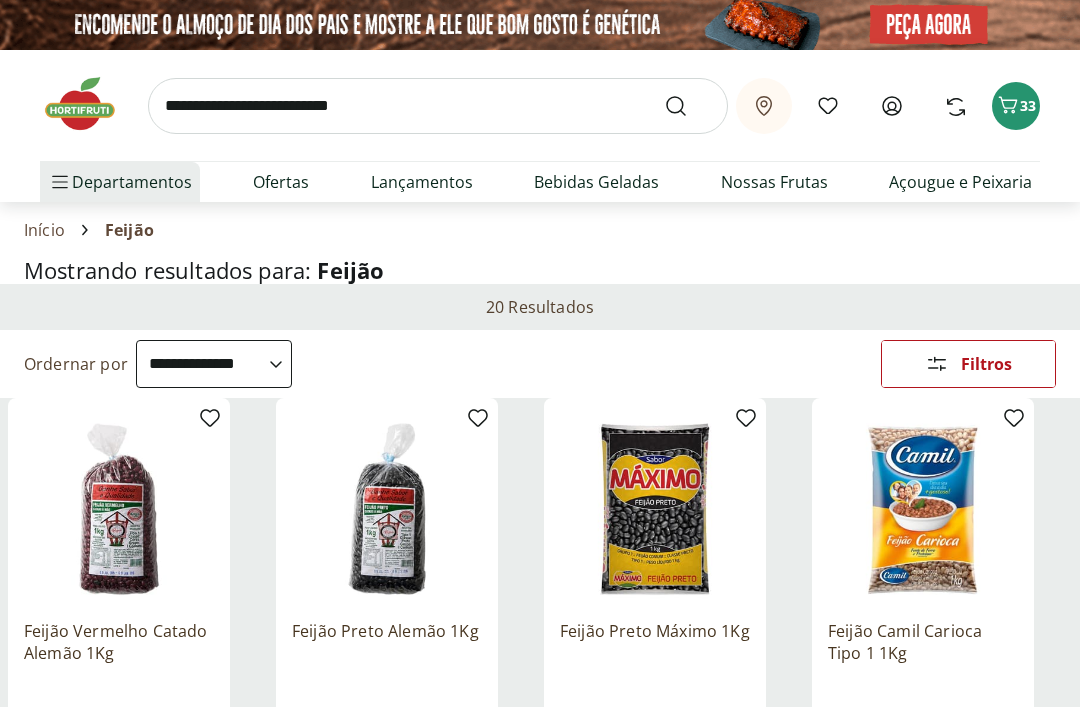 click at bounding box center (438, 106) 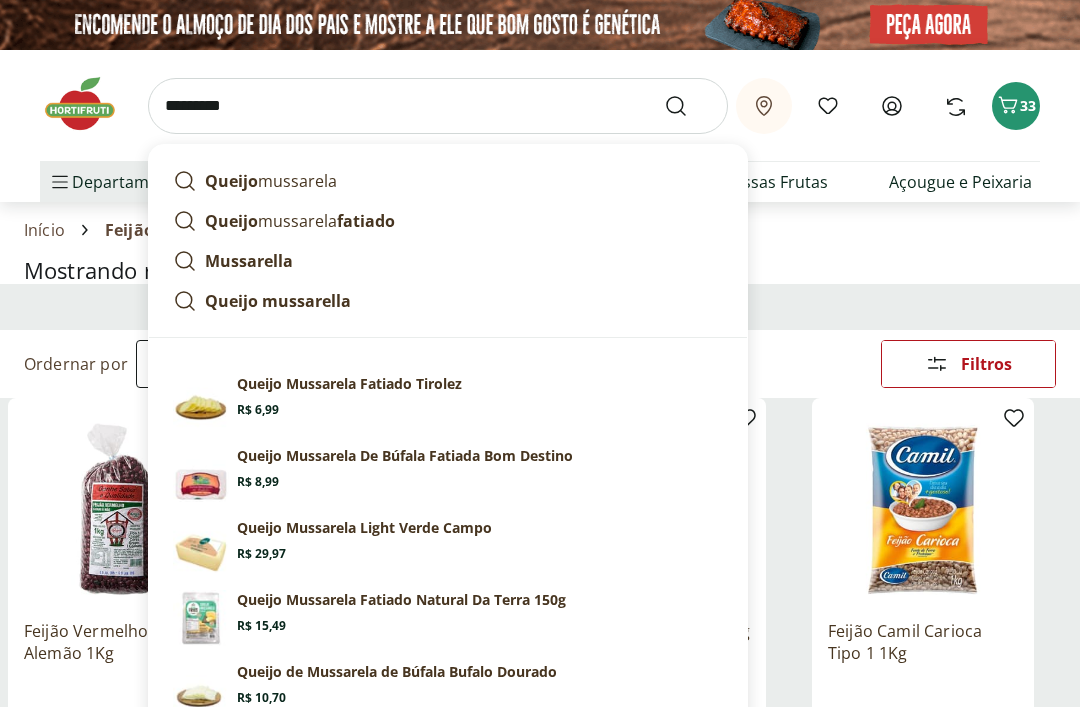 type on "*********" 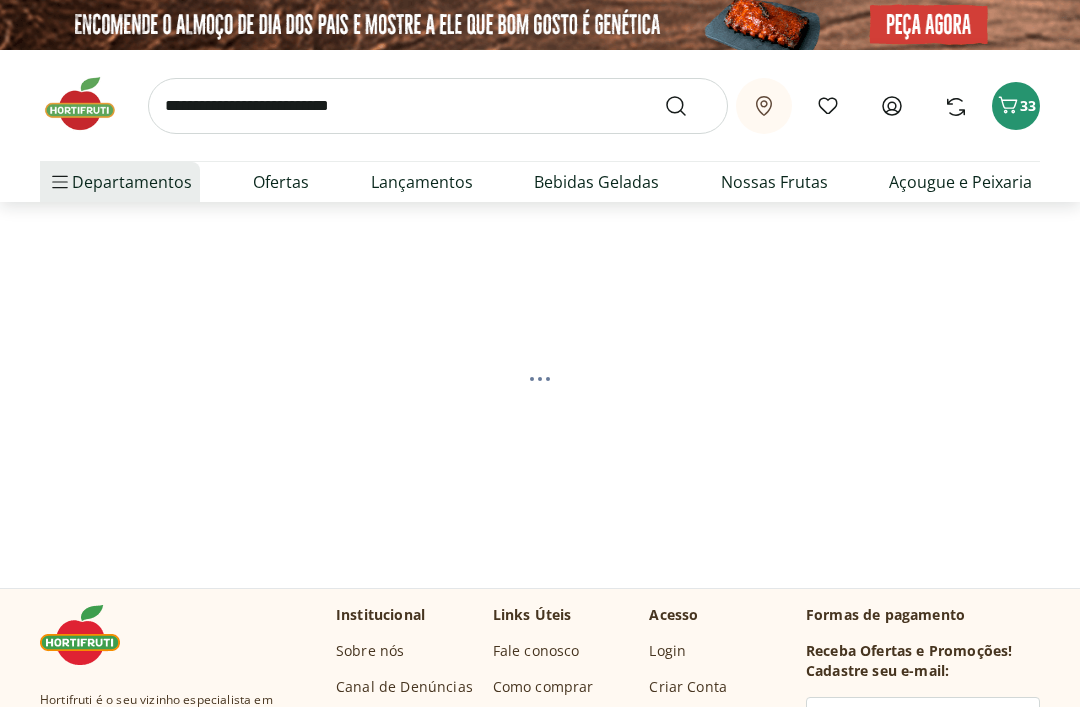 select on "**********" 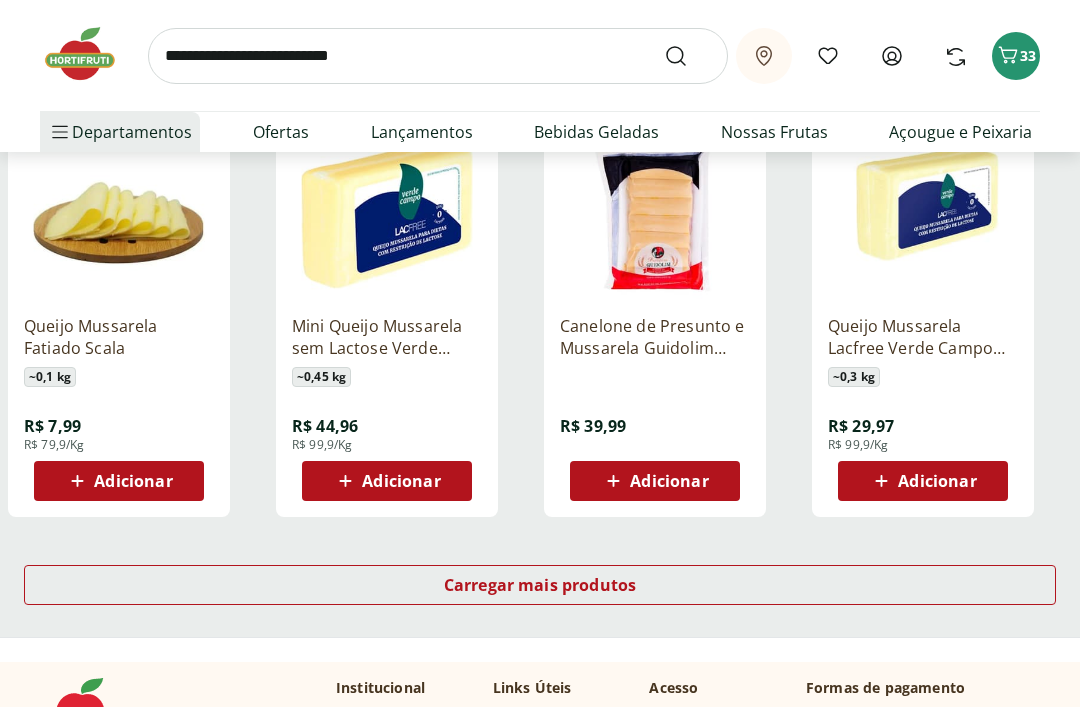 scroll, scrollTop: 1168, scrollLeft: 0, axis: vertical 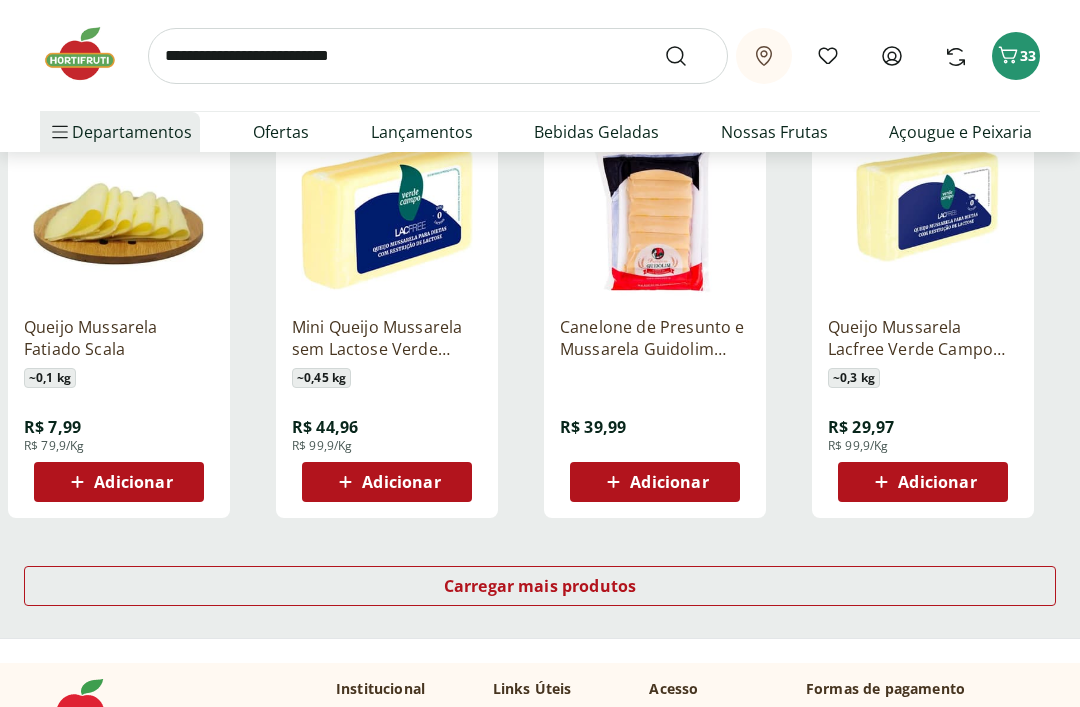 click on "Carregar mais produtos" at bounding box center (540, 586) 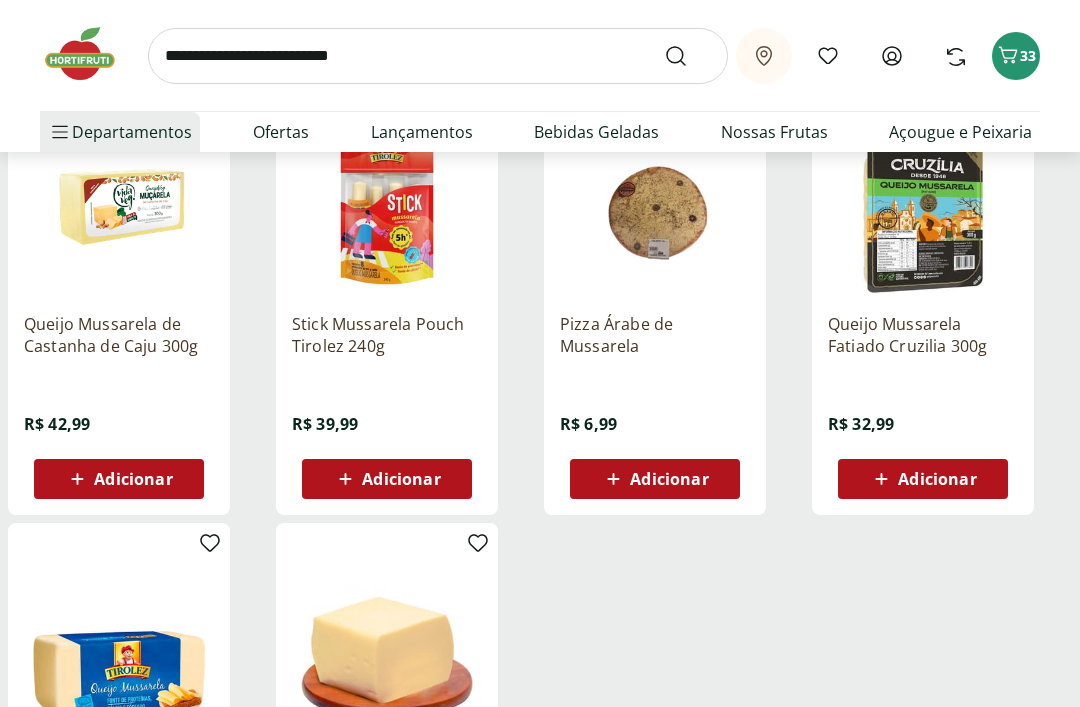scroll, scrollTop: 1613, scrollLeft: 0, axis: vertical 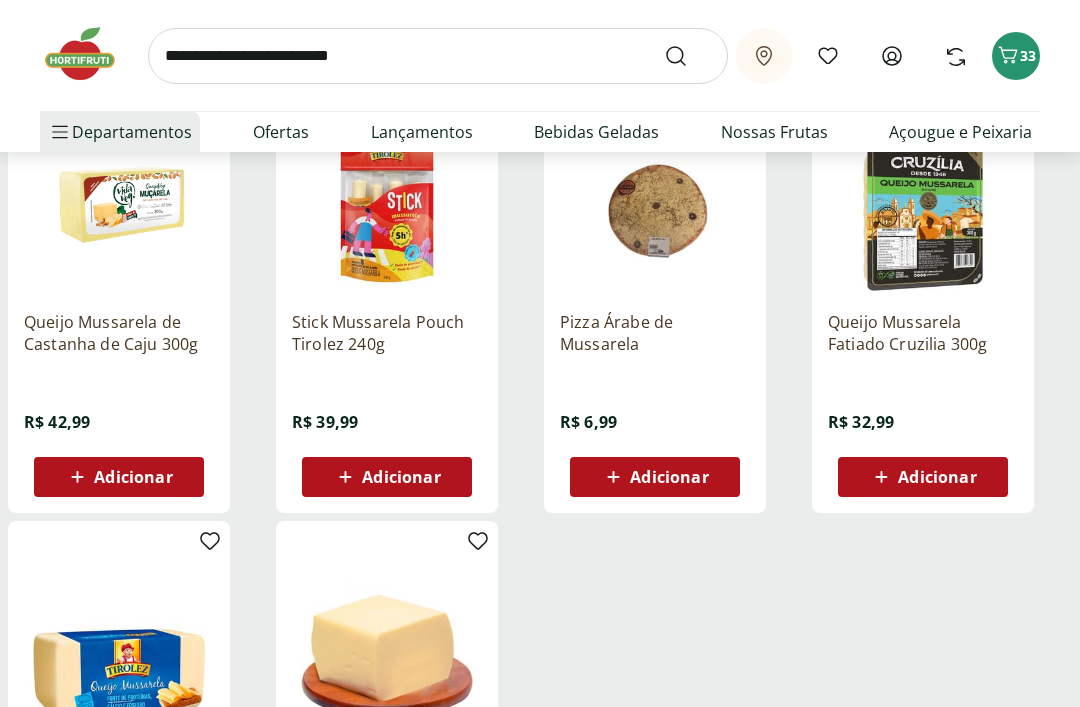 click on "Adicionar" at bounding box center (937, 477) 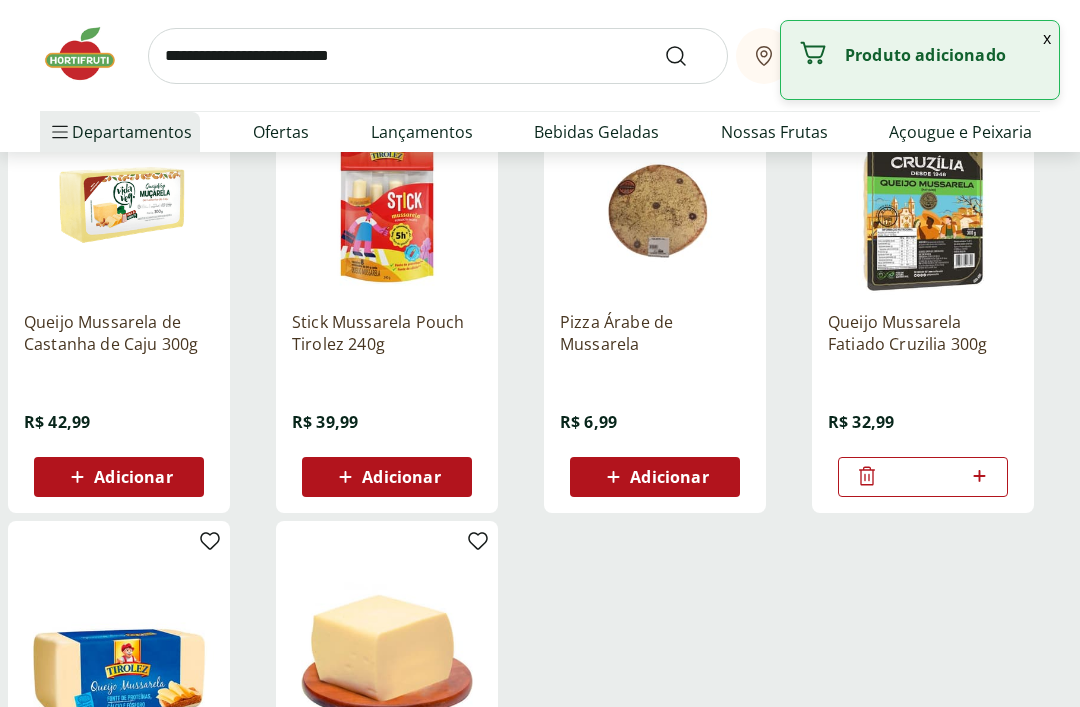 click at bounding box center [438, 56] 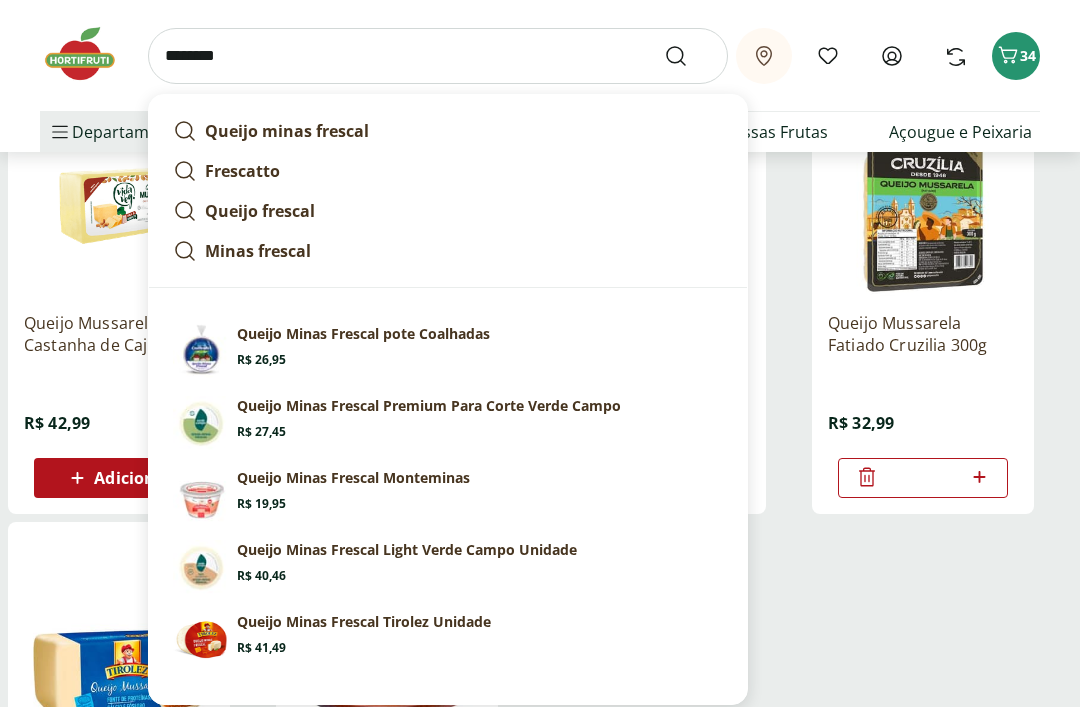 type on "*******" 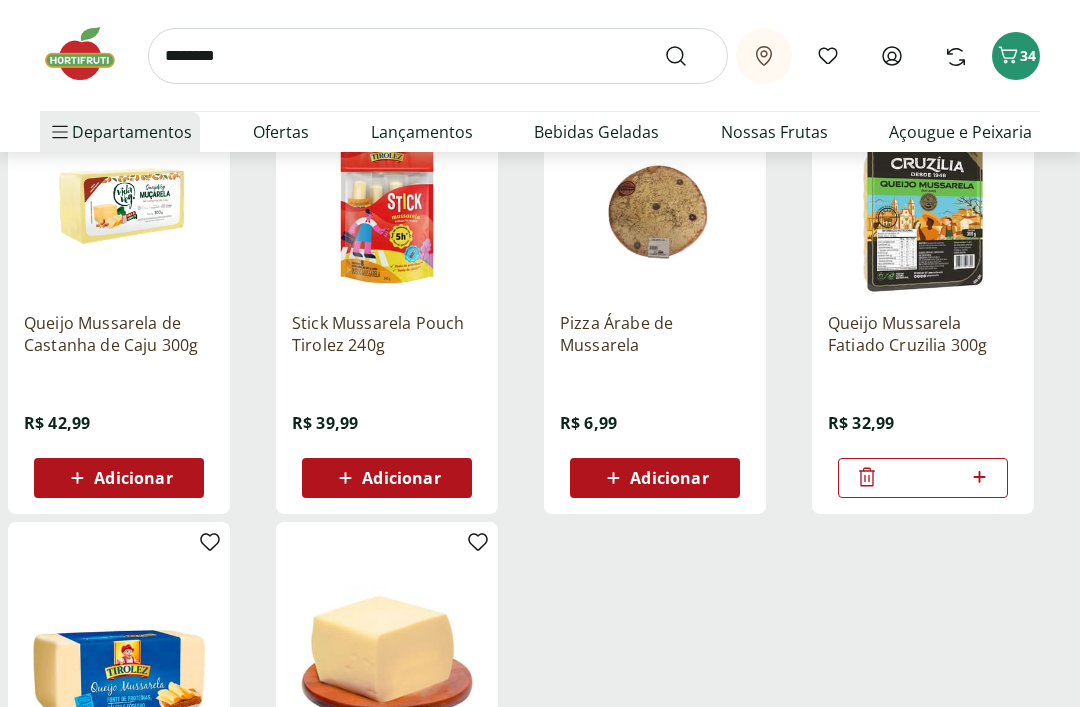 scroll, scrollTop: 0, scrollLeft: 0, axis: both 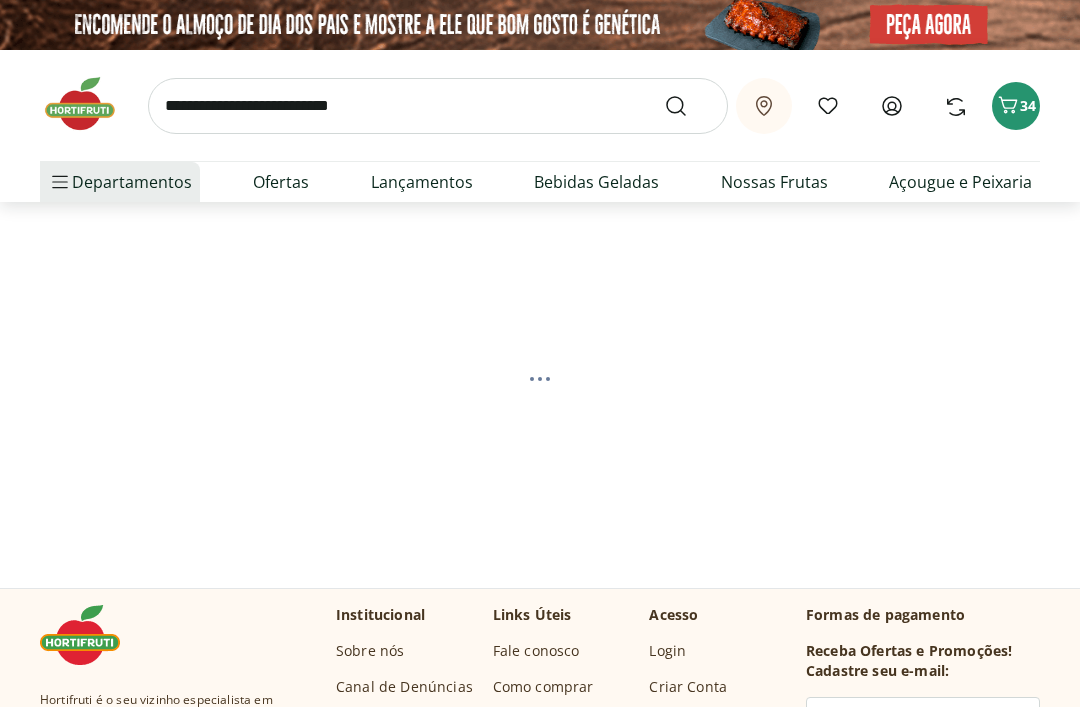 select on "**********" 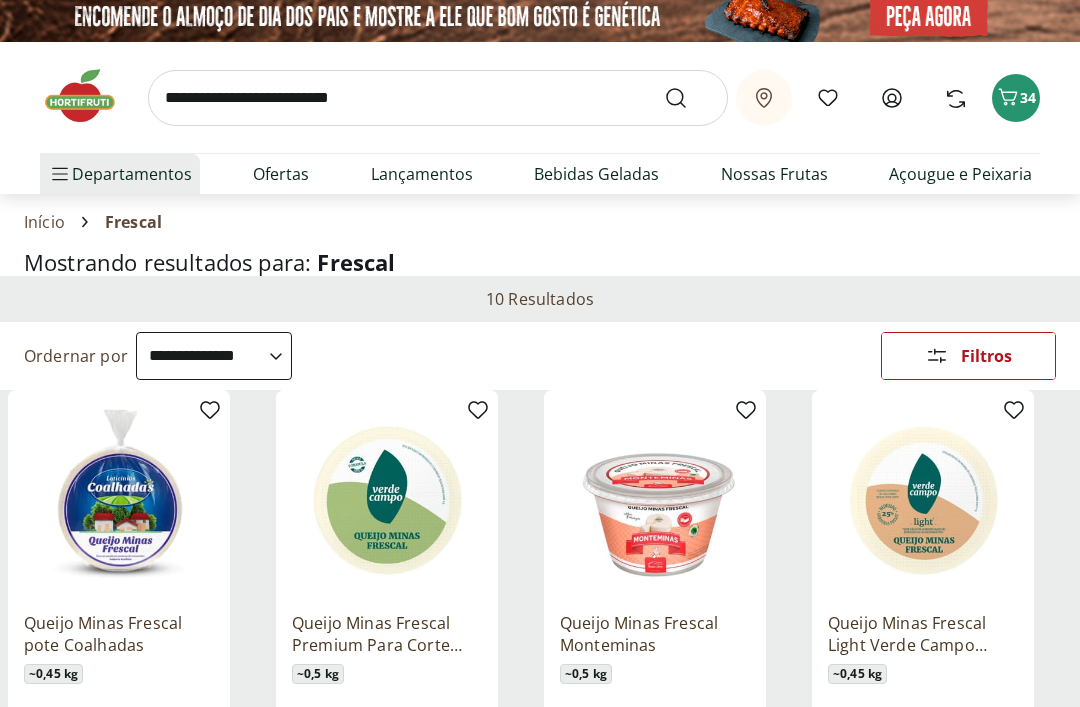 scroll, scrollTop: 8, scrollLeft: 0, axis: vertical 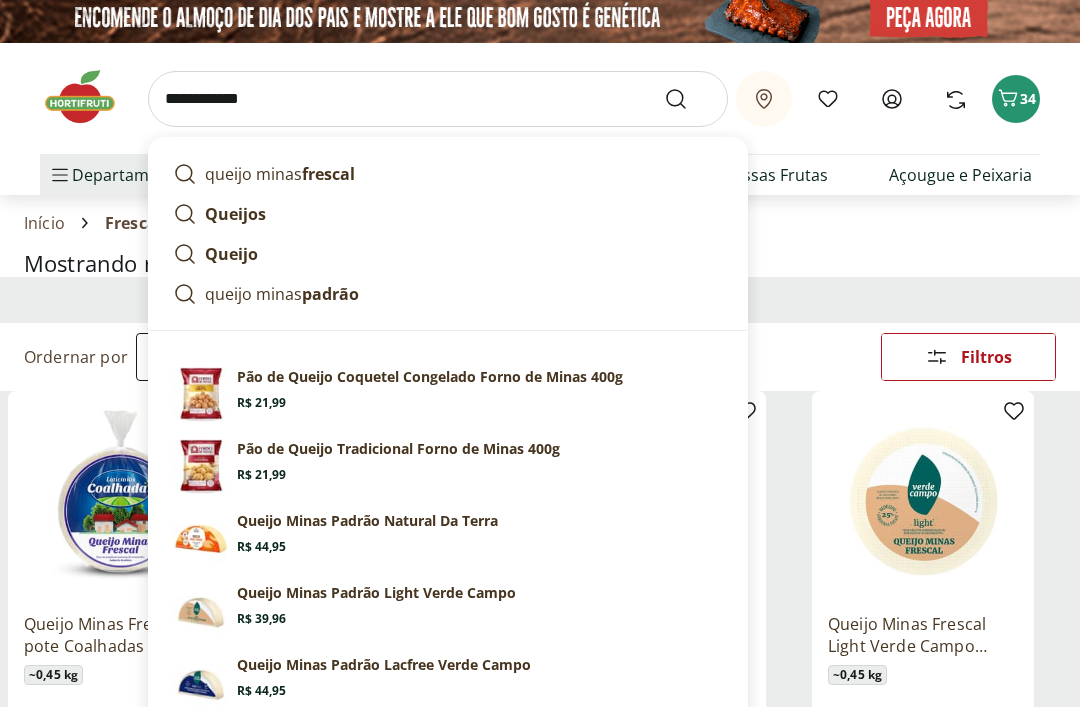 type on "**********" 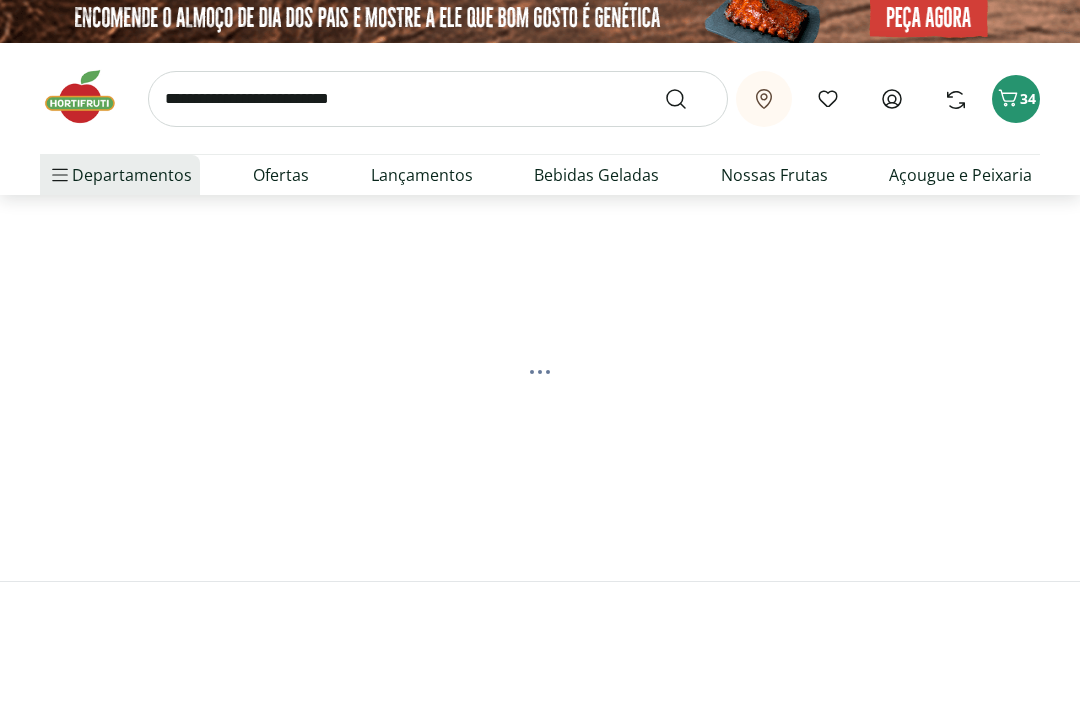scroll, scrollTop: 8, scrollLeft: 0, axis: vertical 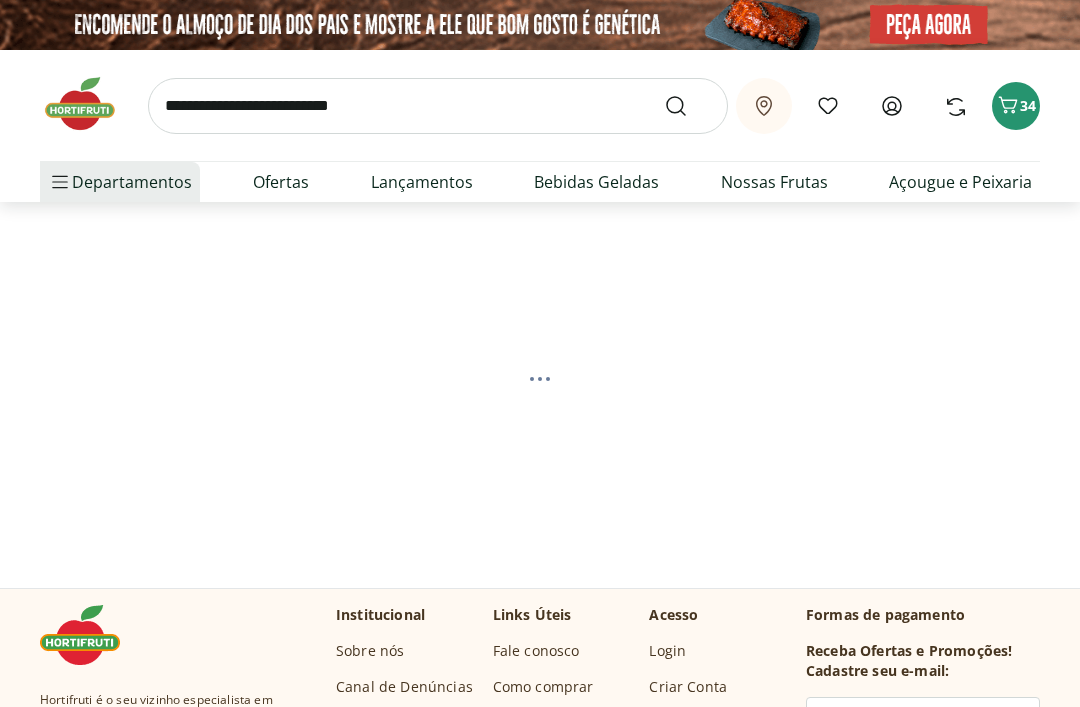 select on "**********" 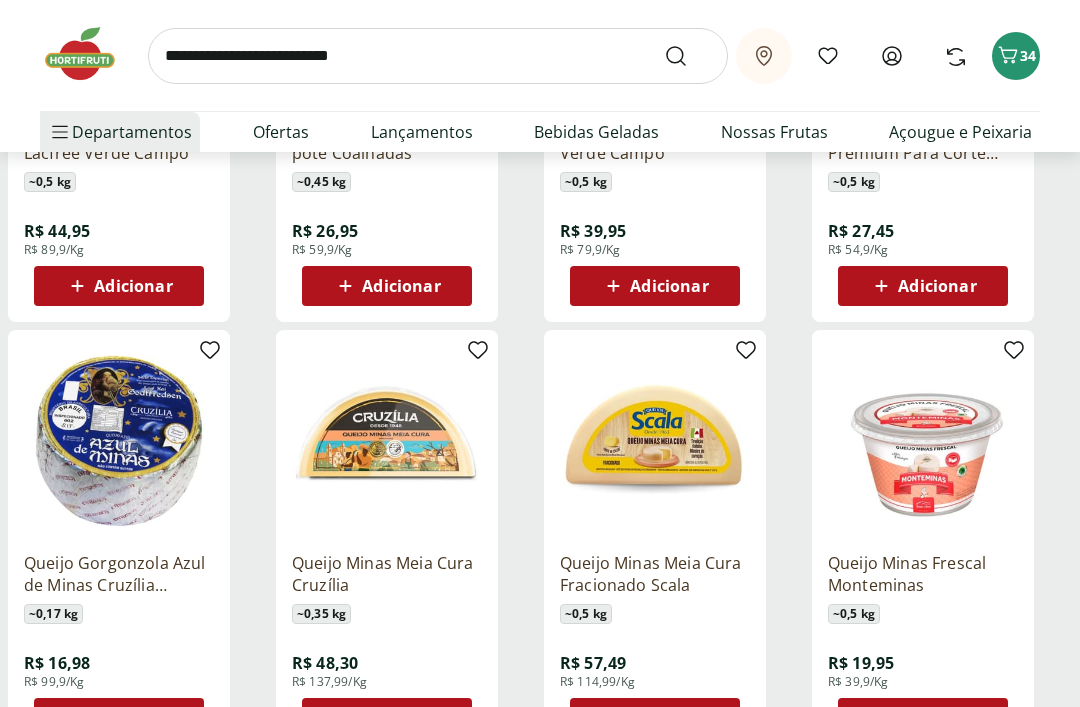 scroll, scrollTop: 932, scrollLeft: 0, axis: vertical 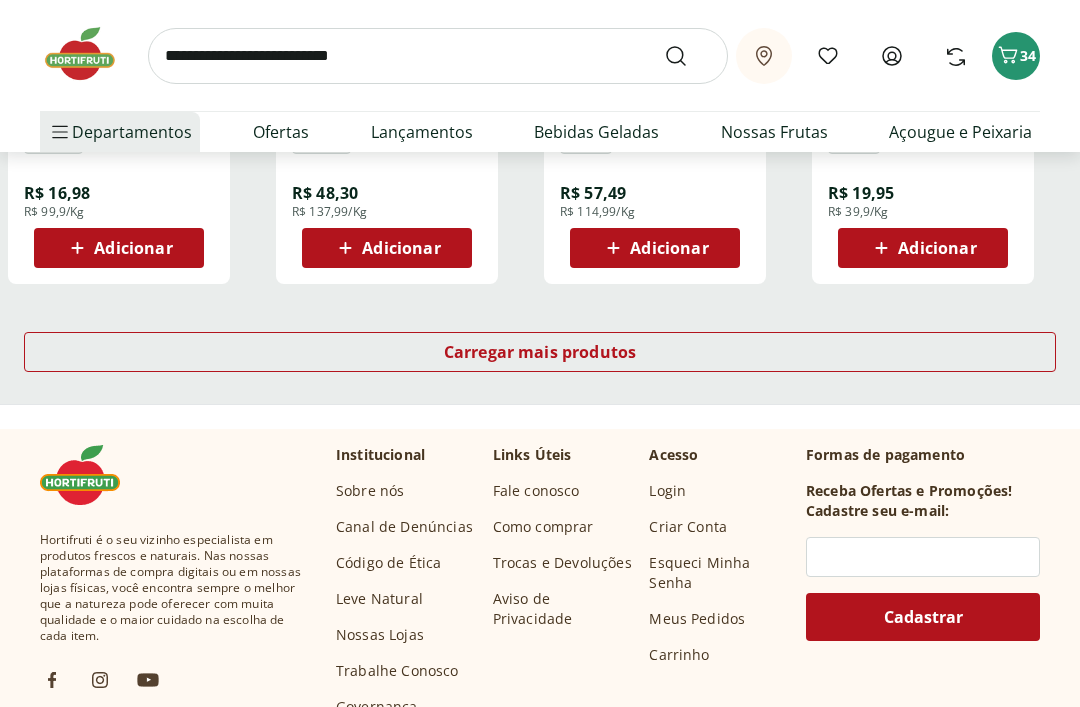 click on "Carregar mais produtos" at bounding box center [540, 353] 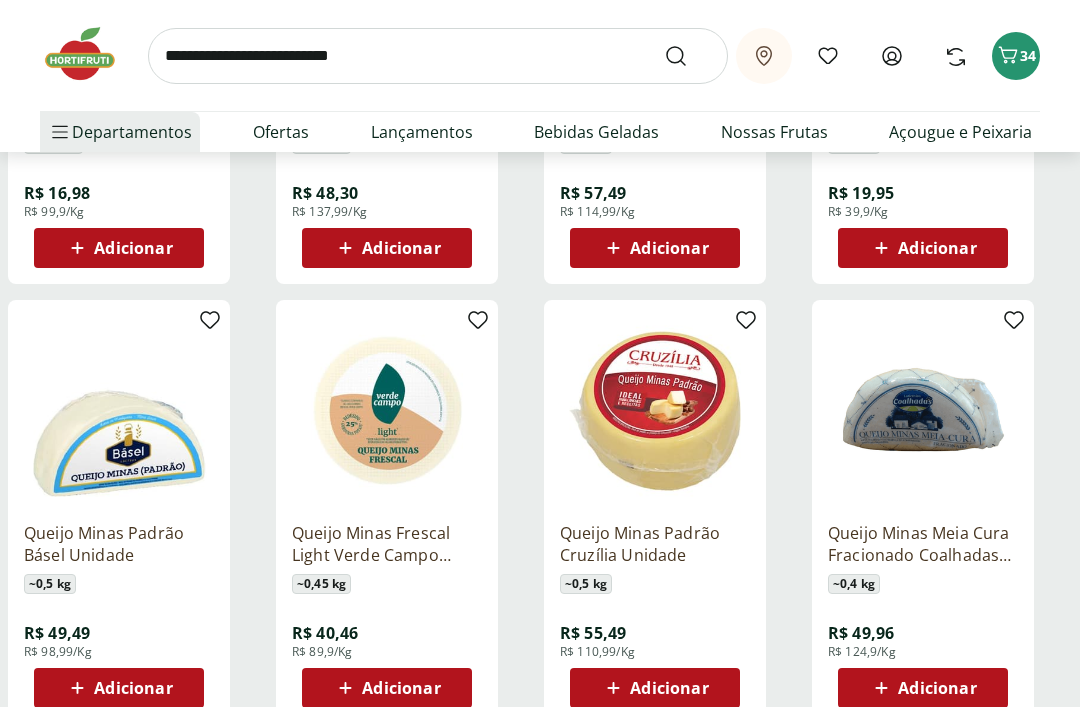 scroll, scrollTop: 1402, scrollLeft: 0, axis: vertical 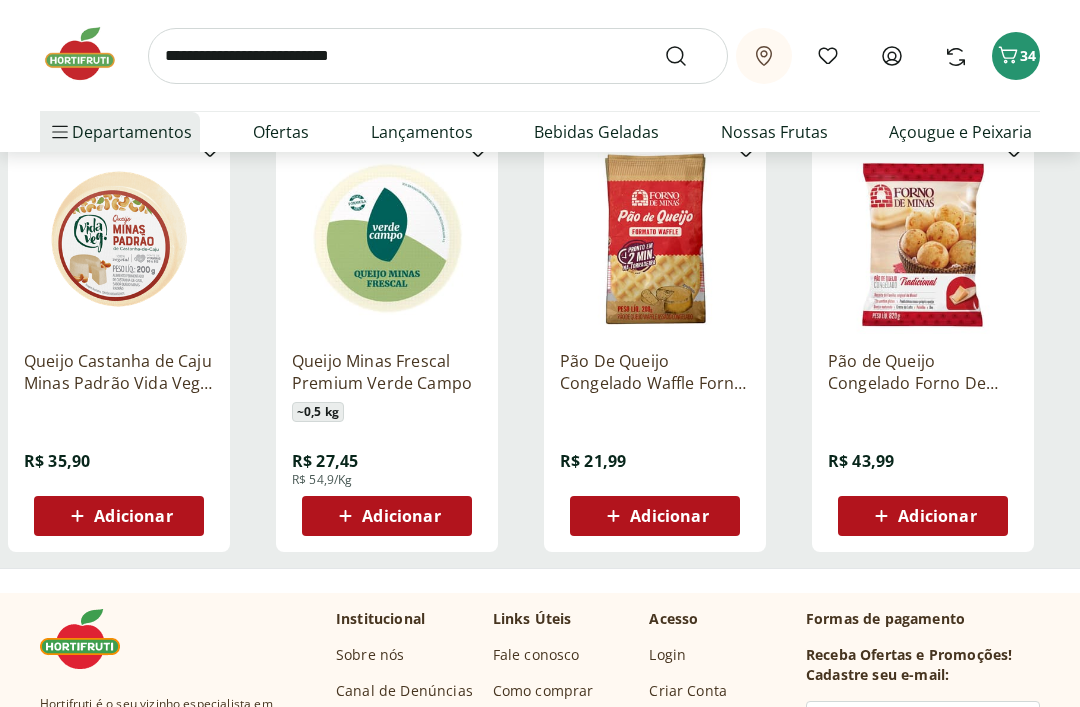 click on "Adicionar" at bounding box center [387, 516] 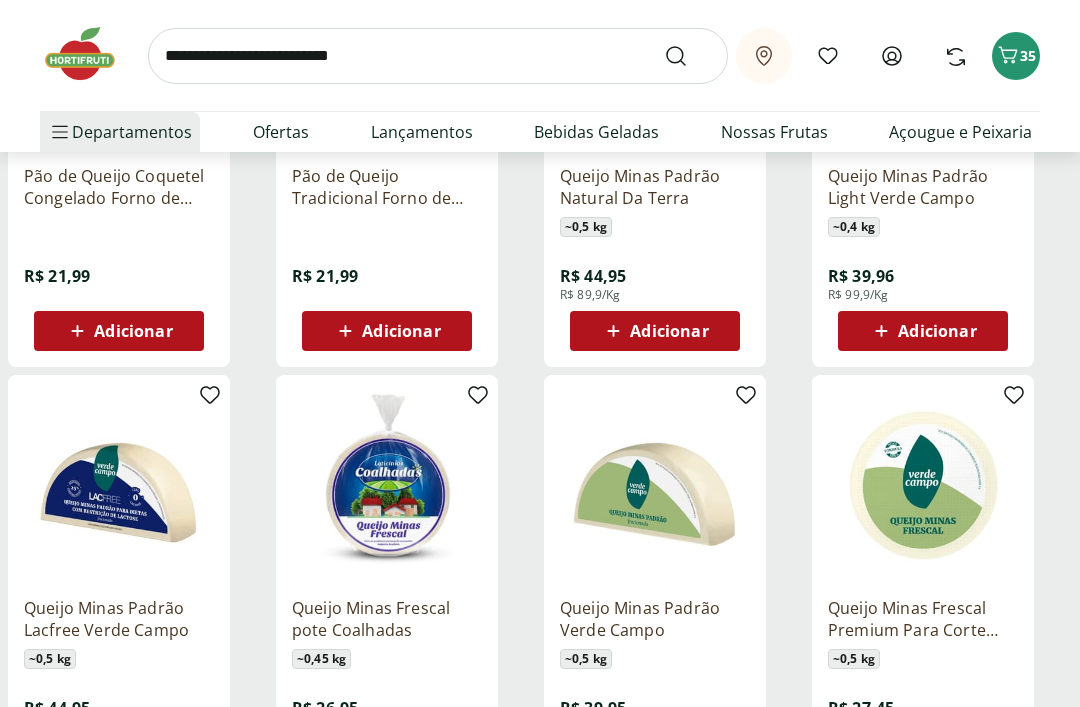 scroll, scrollTop: 0, scrollLeft: 0, axis: both 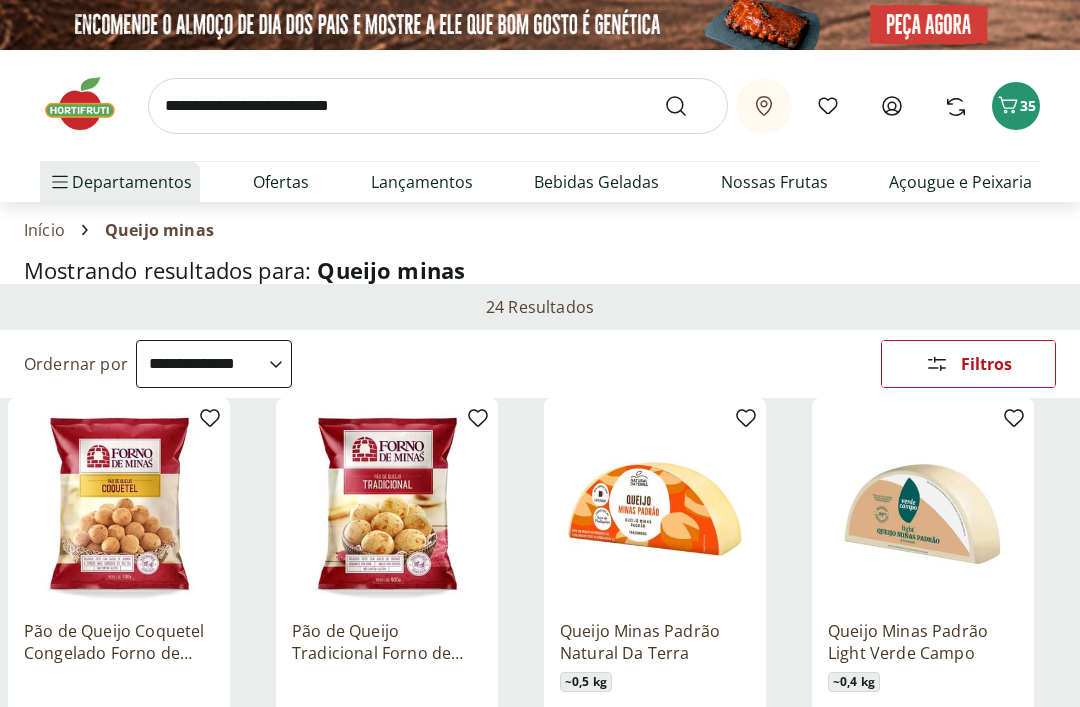 click 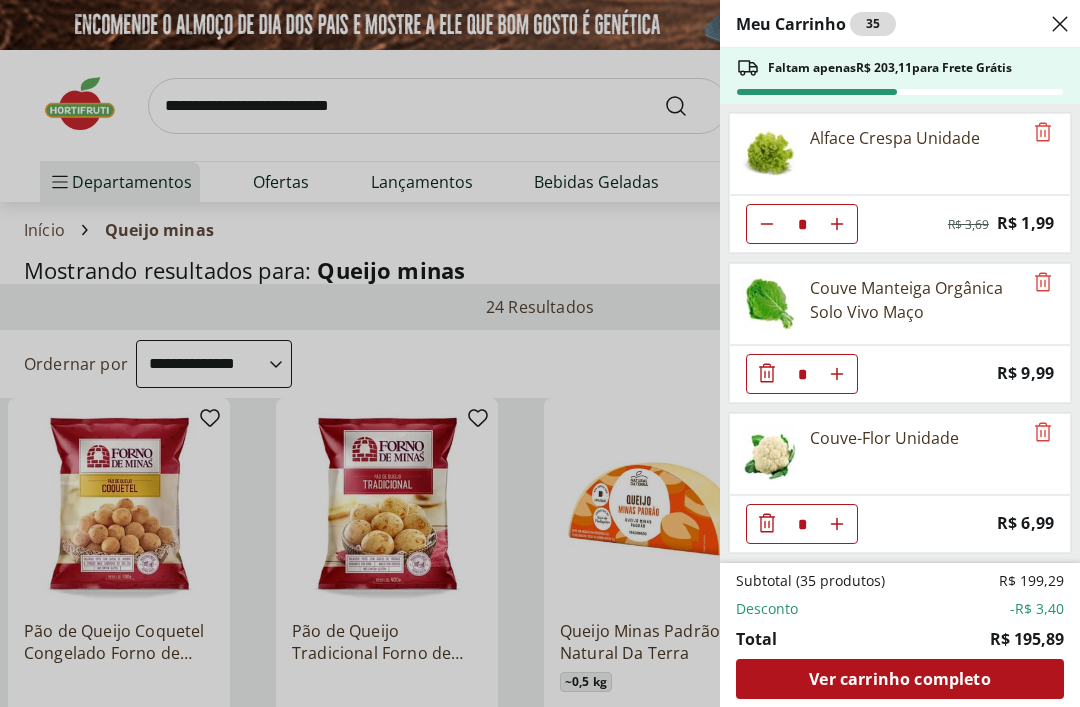 click on "Meu Carrinho 35 Faltam apenas  R$ 203,11  para Frete Grátis Alface Crespa Unidade * Original price: R$ 3,69 Price: R$ 1,99 Couve Manteiga Orgânica Solo Vivo Maço * Price: R$ 9,99 Couve-Flor Unidade * Price: R$ 6,99 Brócolis Americano Orgânico Bandeja * Price: R$ 15,99 Rúcula Hidropônica * Price: R$ 4,49 Alho Poró - Unidade * Price: R$ 3,99 ALHO DESCASCADO RAYKA SELECIONADO 300G * Price: R$ 29,99 Cebolinha Unidade * Price: R$ 1,99 Espinafre Unidade * Price: R$ 3,99 Banana Prata Unidade * Price: R$ 2,20 Manga Palmer Orgânica Unidade * Price: R$ 6,50 Melancia Pedaço * Price: R$ 8,97 CHUCHU SELECIONADA * Price: R$ 2,15 Abobrinha Italiana Unidade * Price: R$ 2,11 Tomate Unidade * Price: R$ 2,20 Batata Inglesa Unidade * Price: R$ 0,80 Queijo Mussarela Fatiado Cruzilia 300g * Price: R$ 32,99 Queijo Minas Frescal Premium Verde Campo * Price: R$ 27,45 Subtotal (35 produtos) R$ 199,29 Desconto -R$ 3,40 Total R$ 195,89 Ver carrinho completo" at bounding box center [540, 353] 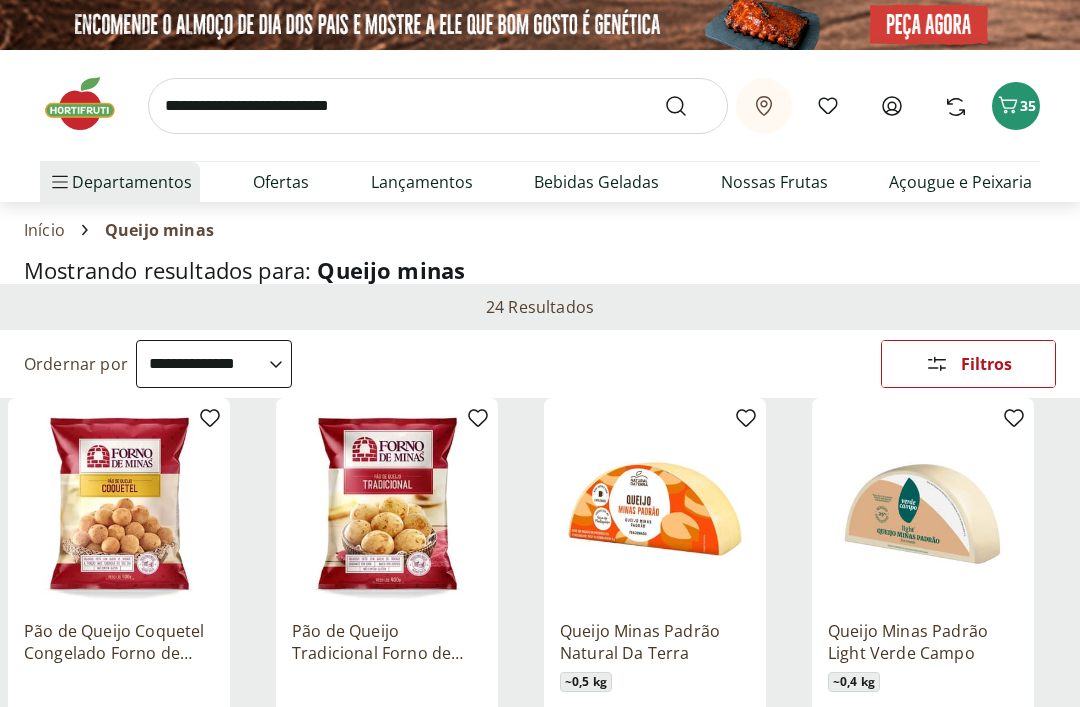 click on "Ofertas" at bounding box center [281, 182] 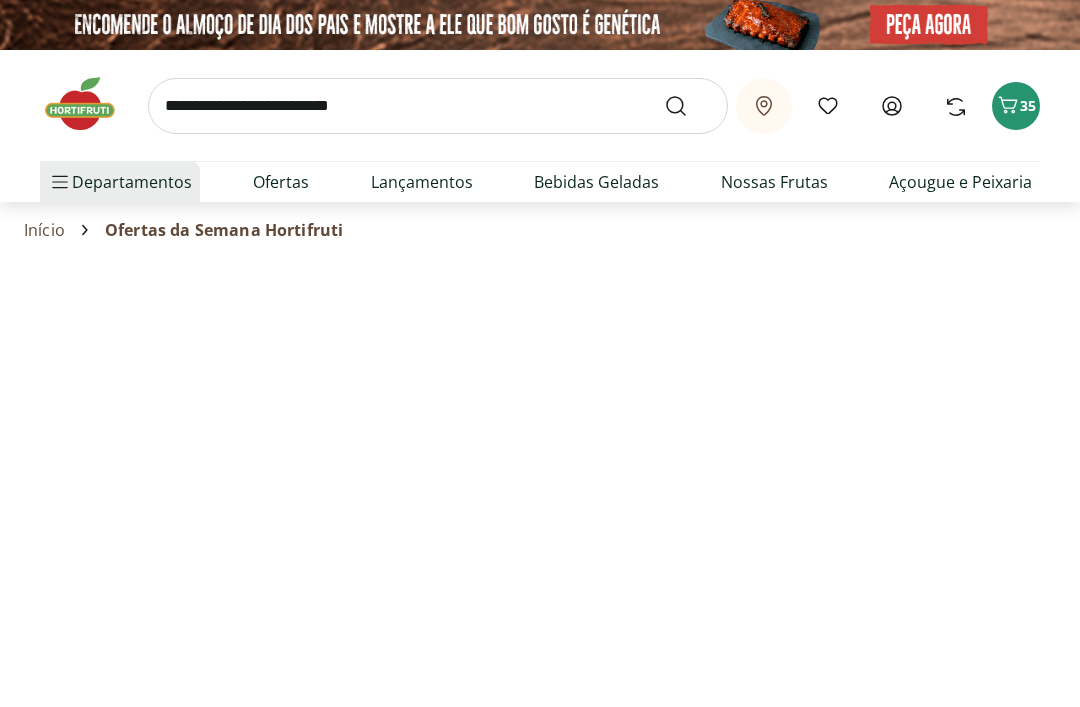 click on "Ofertas" at bounding box center [281, 182] 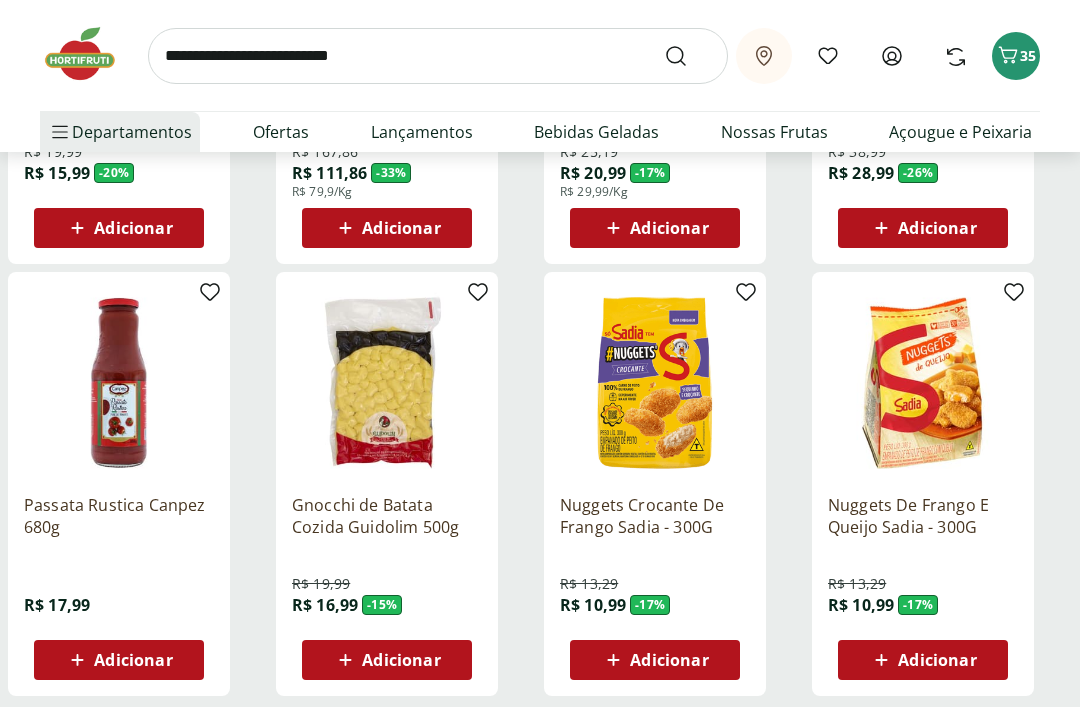 scroll, scrollTop: 989, scrollLeft: 0, axis: vertical 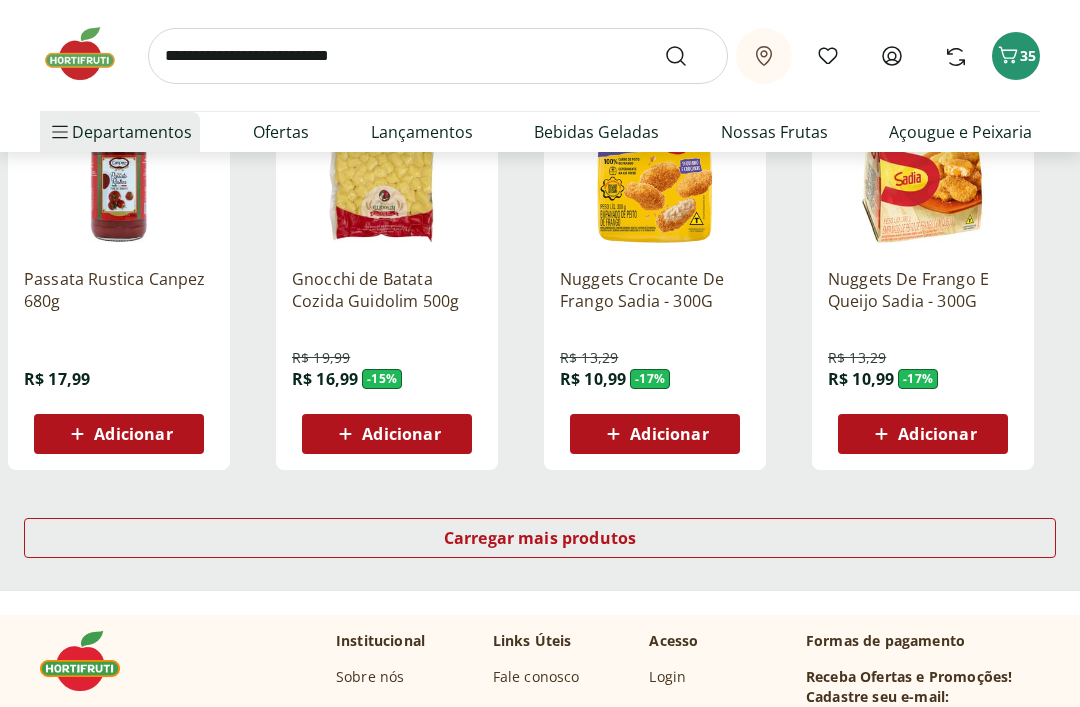 click on "Carregar mais produtos" at bounding box center (540, 539) 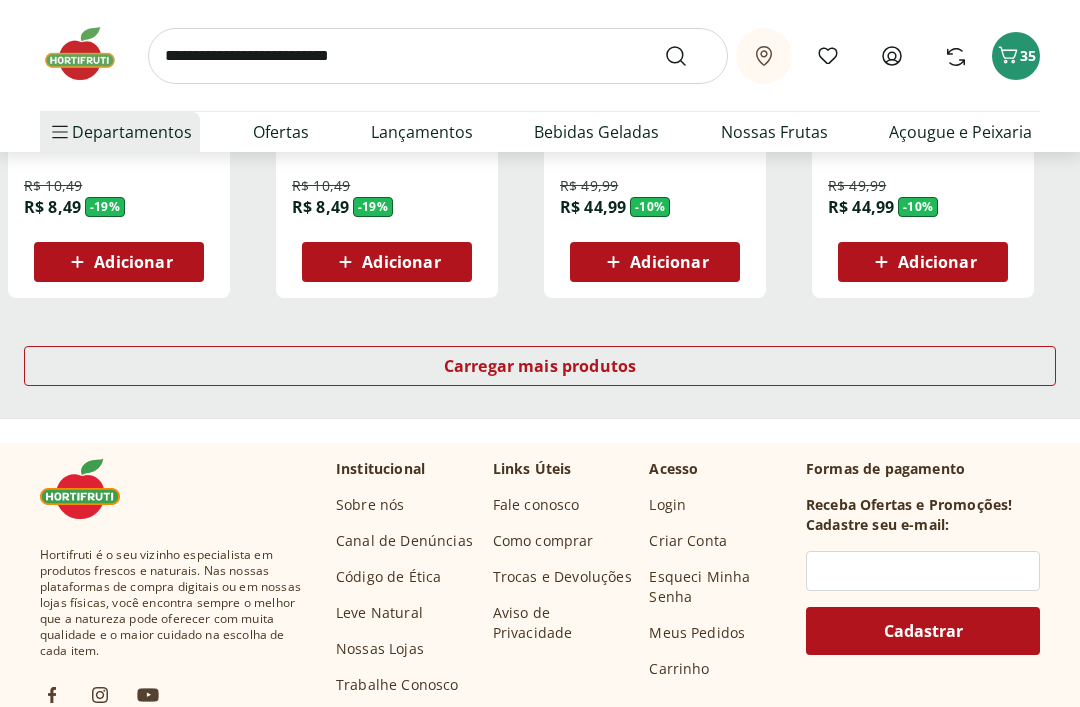 scroll, scrollTop: 2701, scrollLeft: 0, axis: vertical 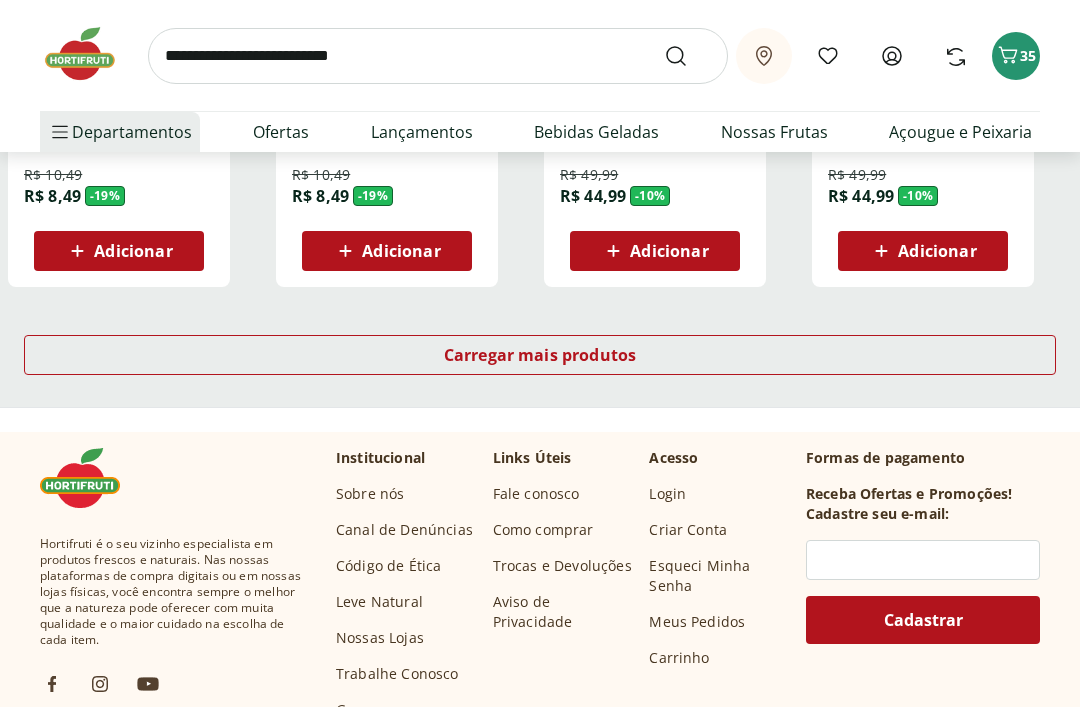 click on "Carregar mais produtos" at bounding box center [540, 355] 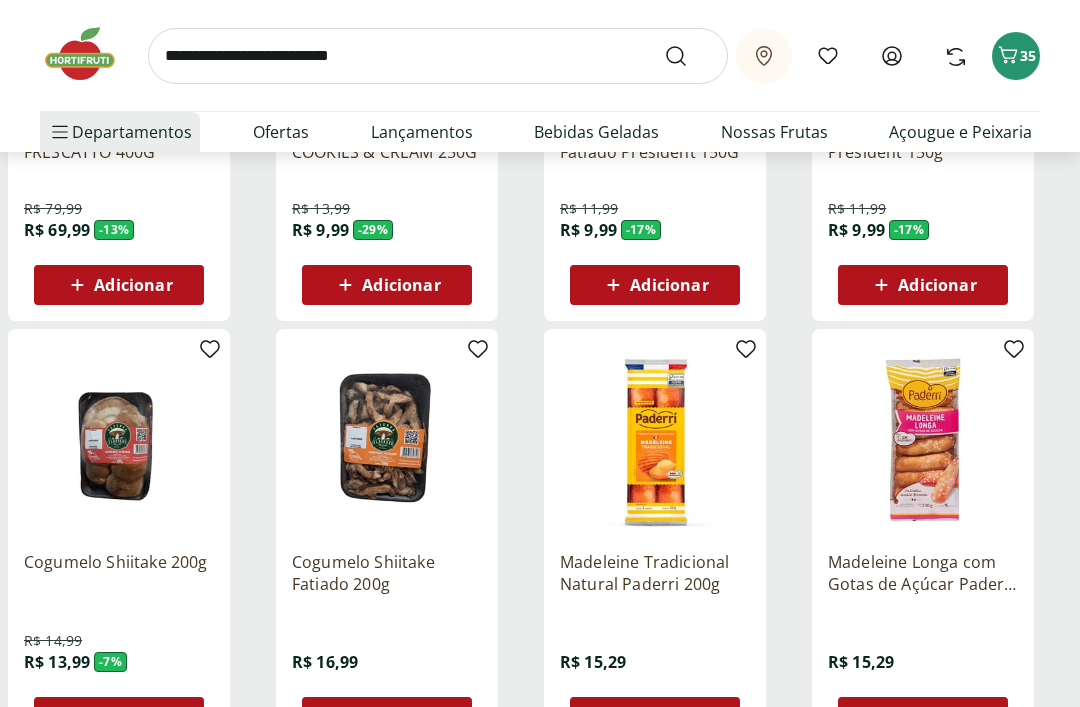 scroll, scrollTop: 3540, scrollLeft: 0, axis: vertical 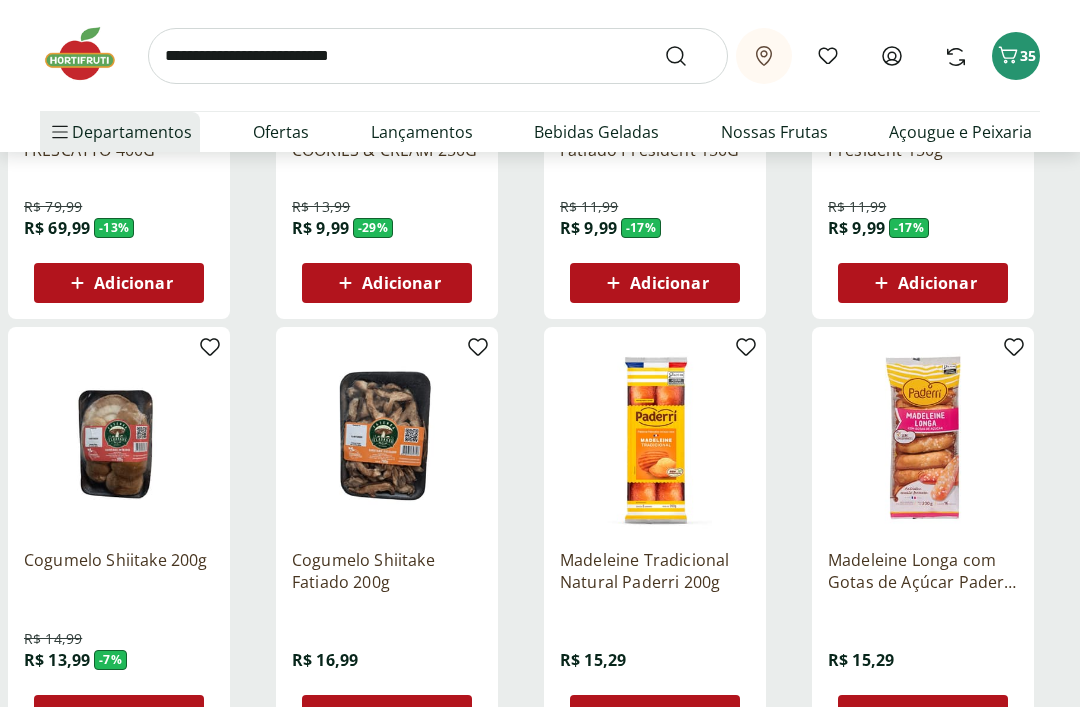 click on "Adicionar" at bounding box center [387, 716] 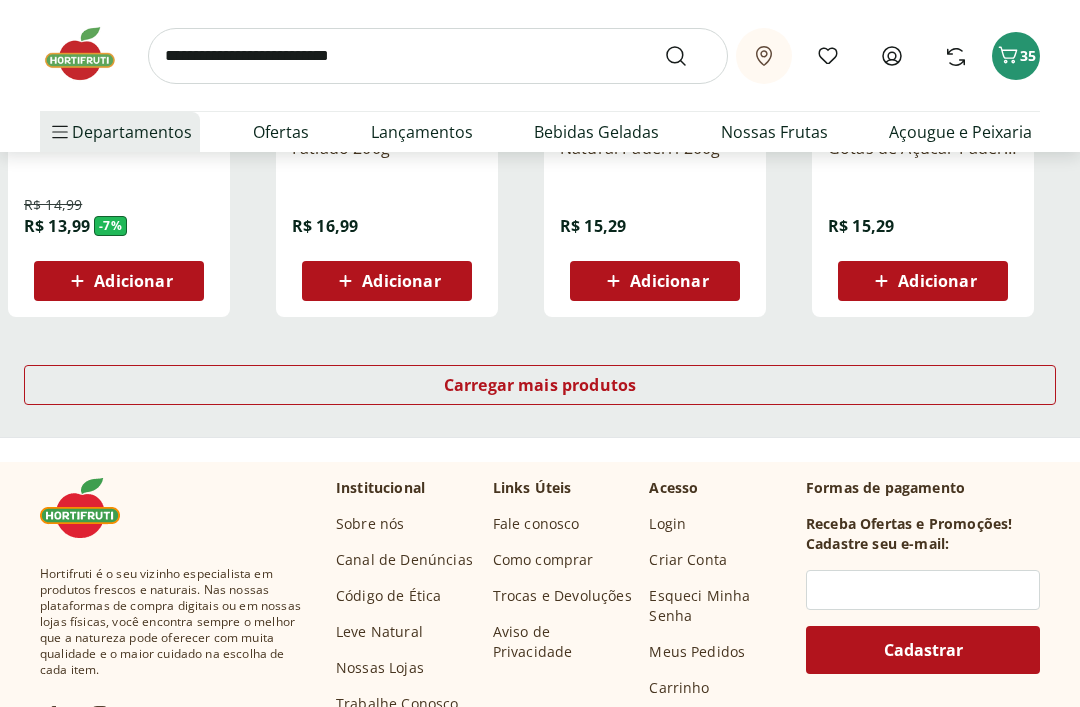 scroll, scrollTop: 3982, scrollLeft: 0, axis: vertical 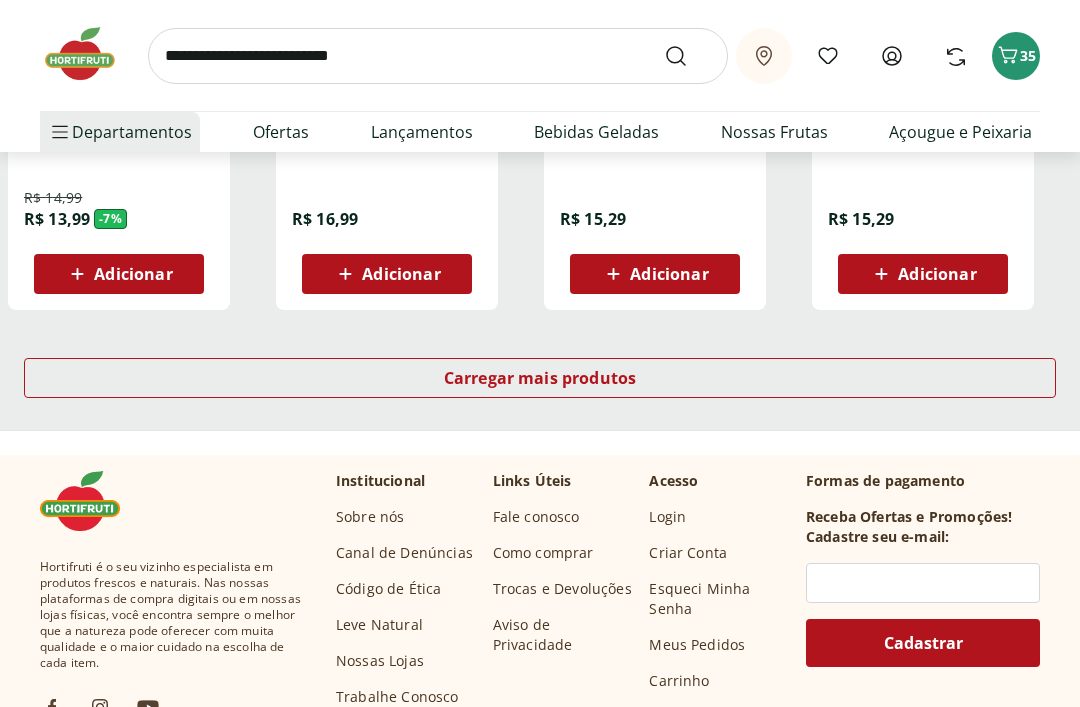 click on "Carregar mais produtos" at bounding box center [540, 378] 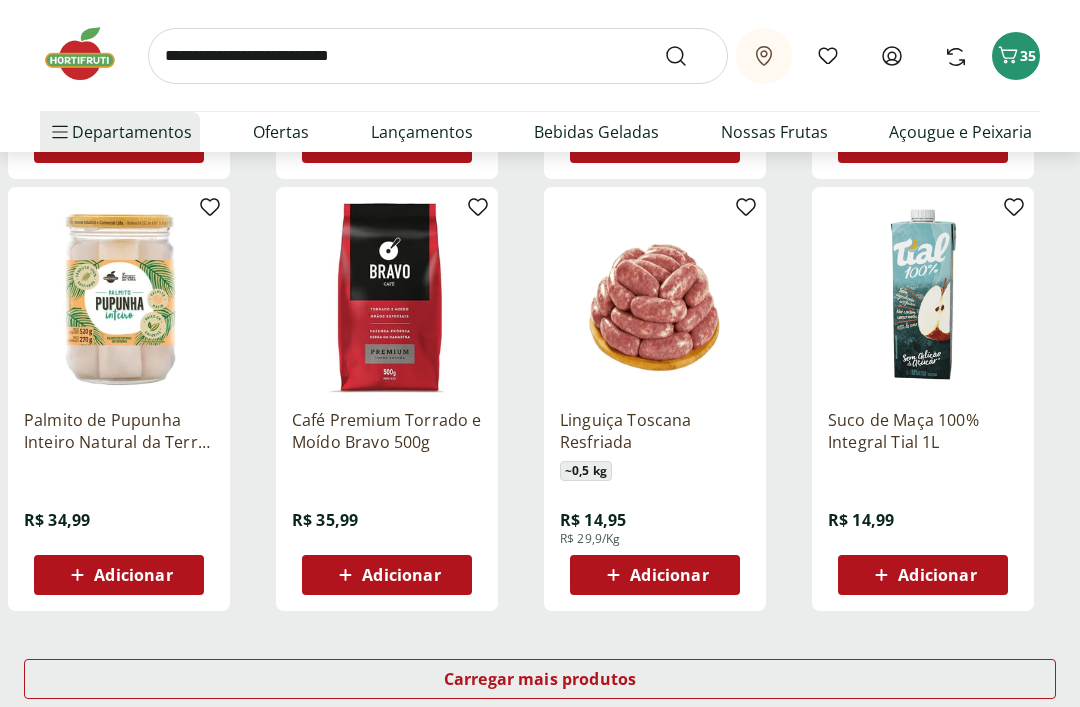 click on "Carregar mais produtos" at bounding box center [540, 680] 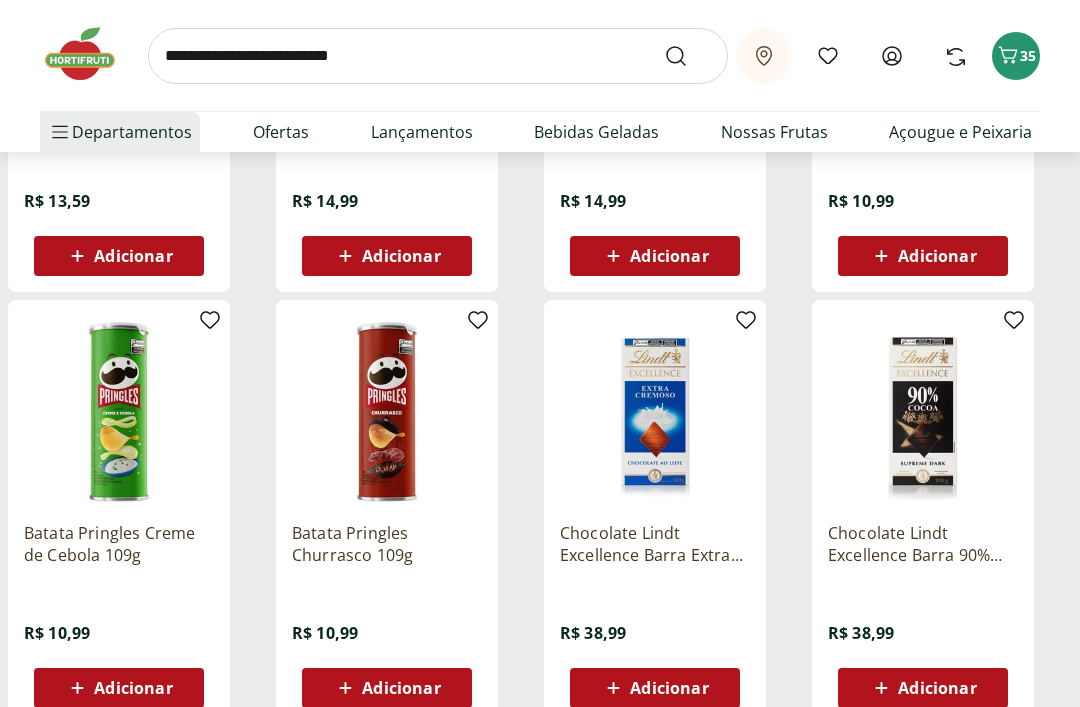 scroll, scrollTop: 5773, scrollLeft: 0, axis: vertical 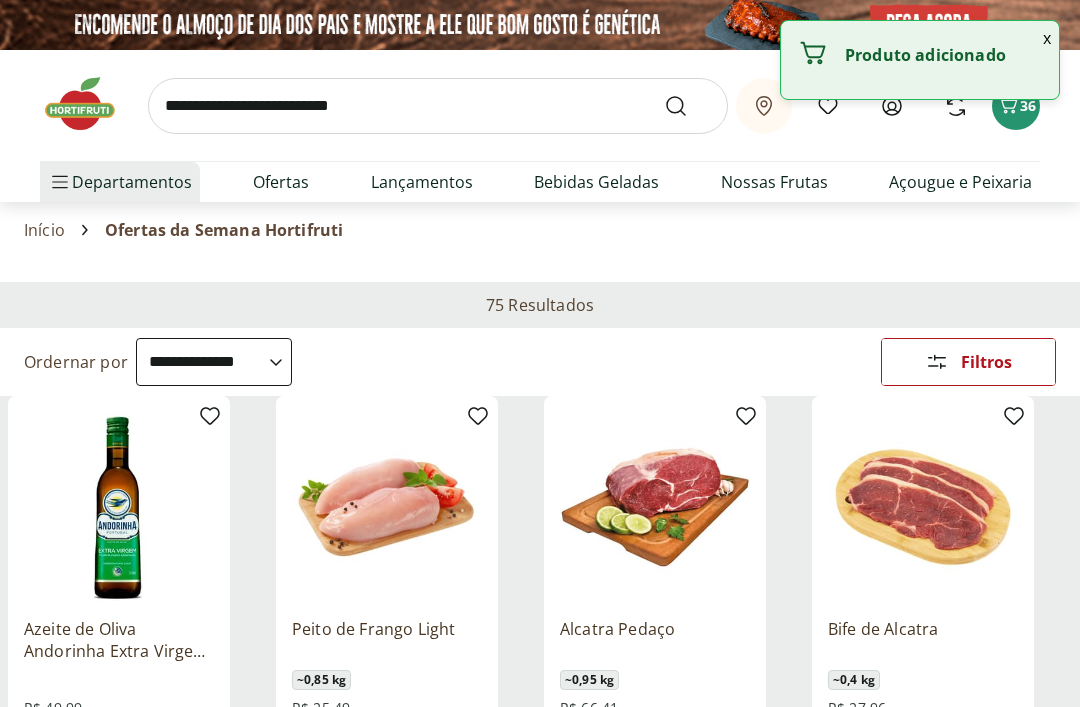 select on "**********" 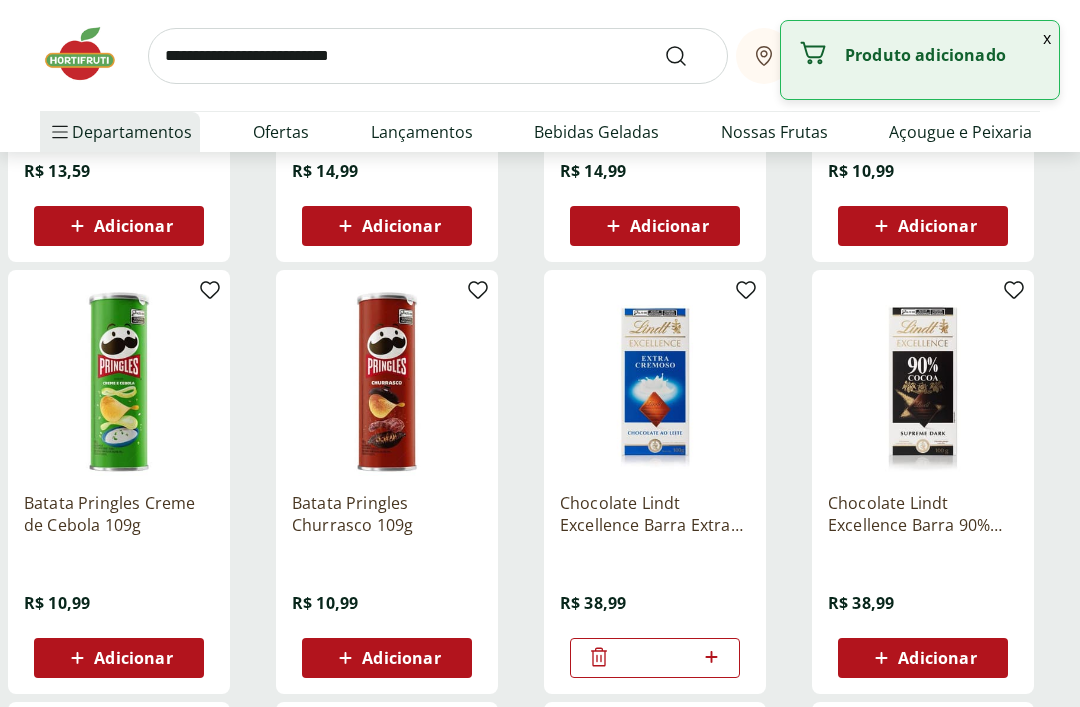 scroll, scrollTop: 0, scrollLeft: 0, axis: both 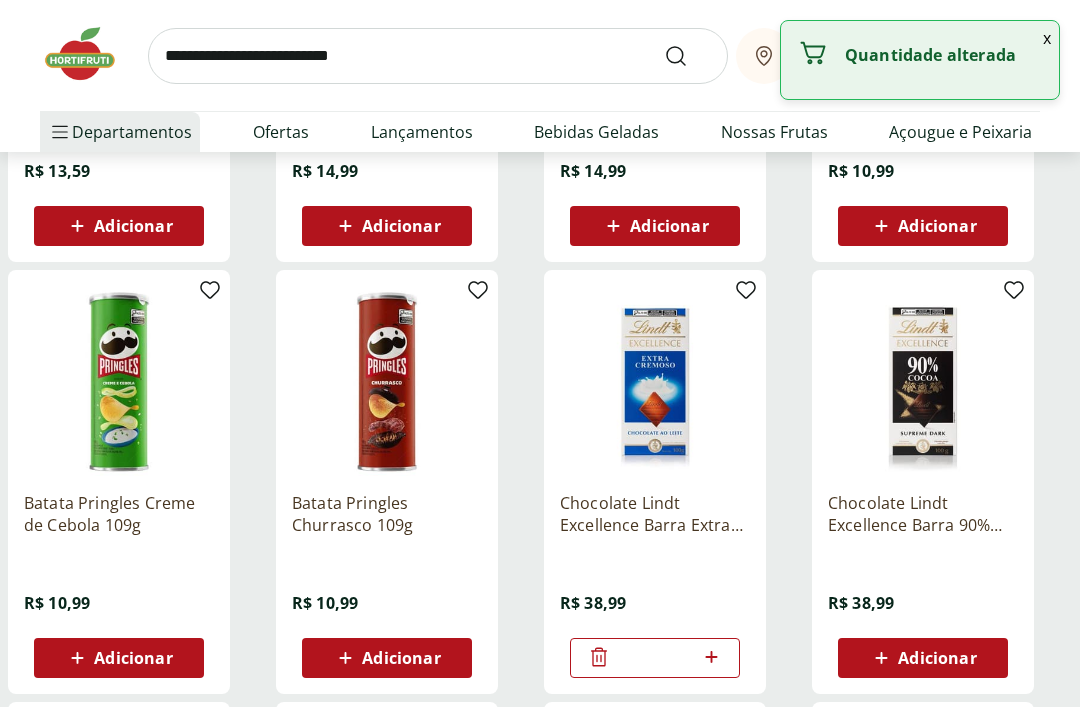 type on "*" 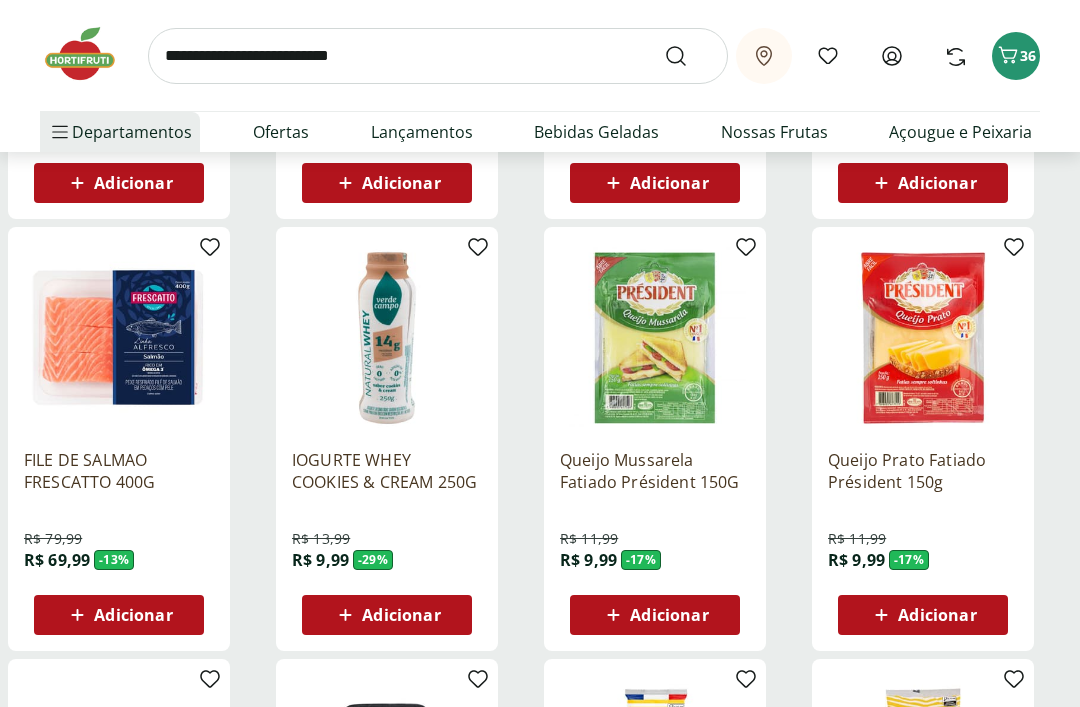 scroll, scrollTop: 3205, scrollLeft: 0, axis: vertical 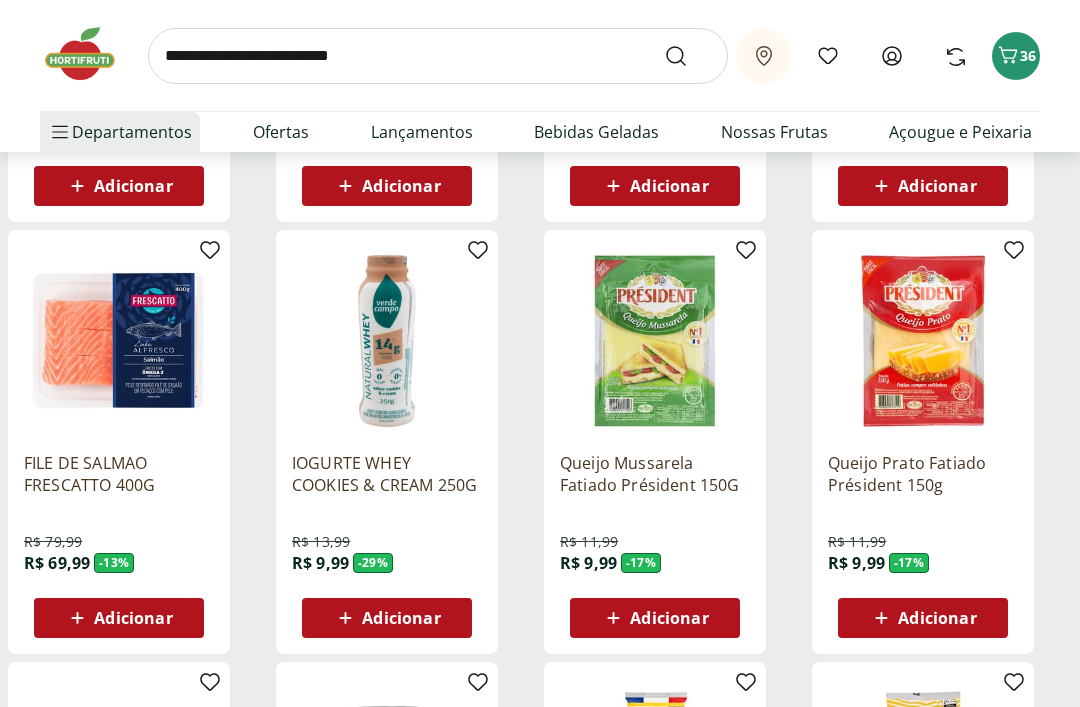 click at bounding box center (438, 56) 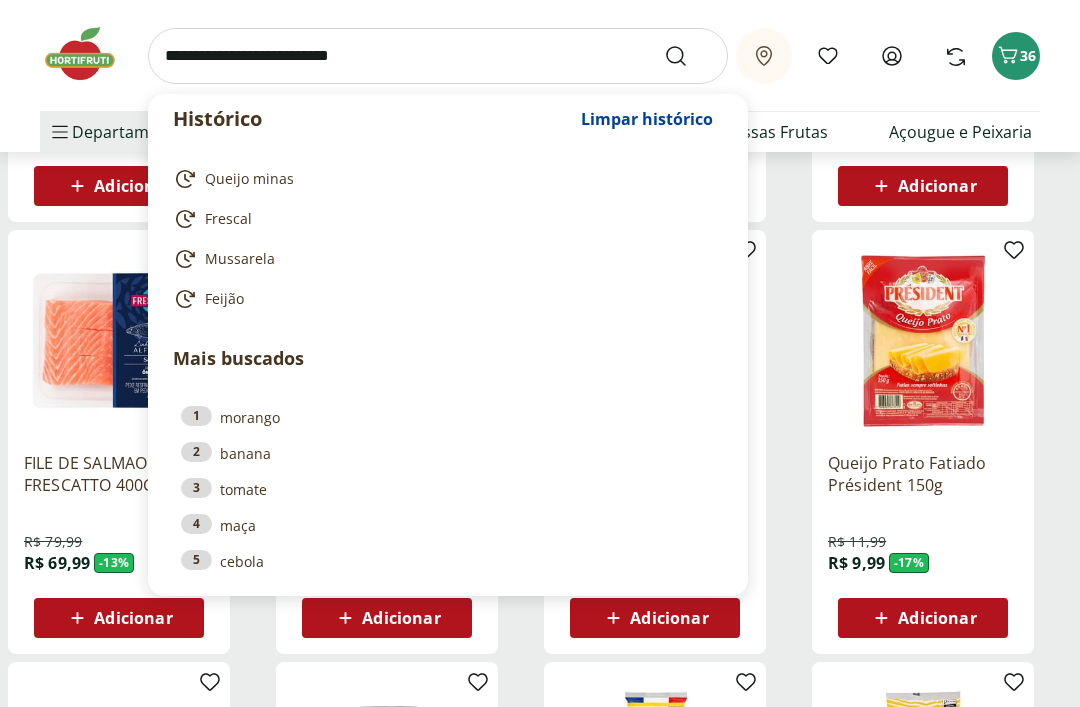 scroll, scrollTop: 3205, scrollLeft: 0, axis: vertical 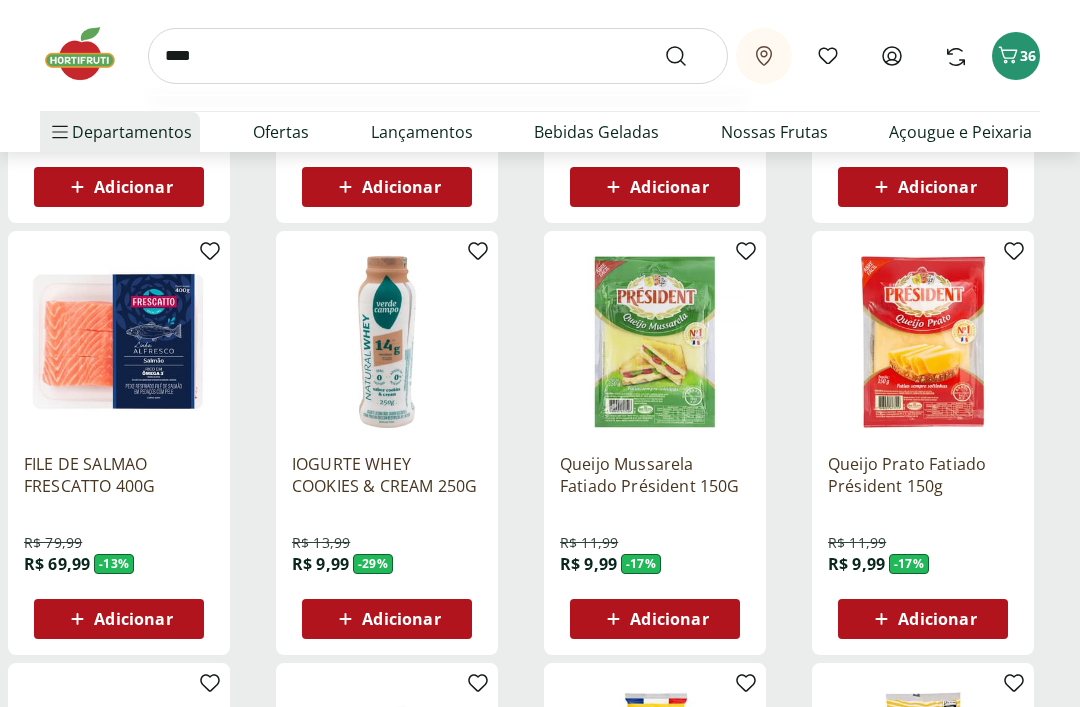 type on "*****" 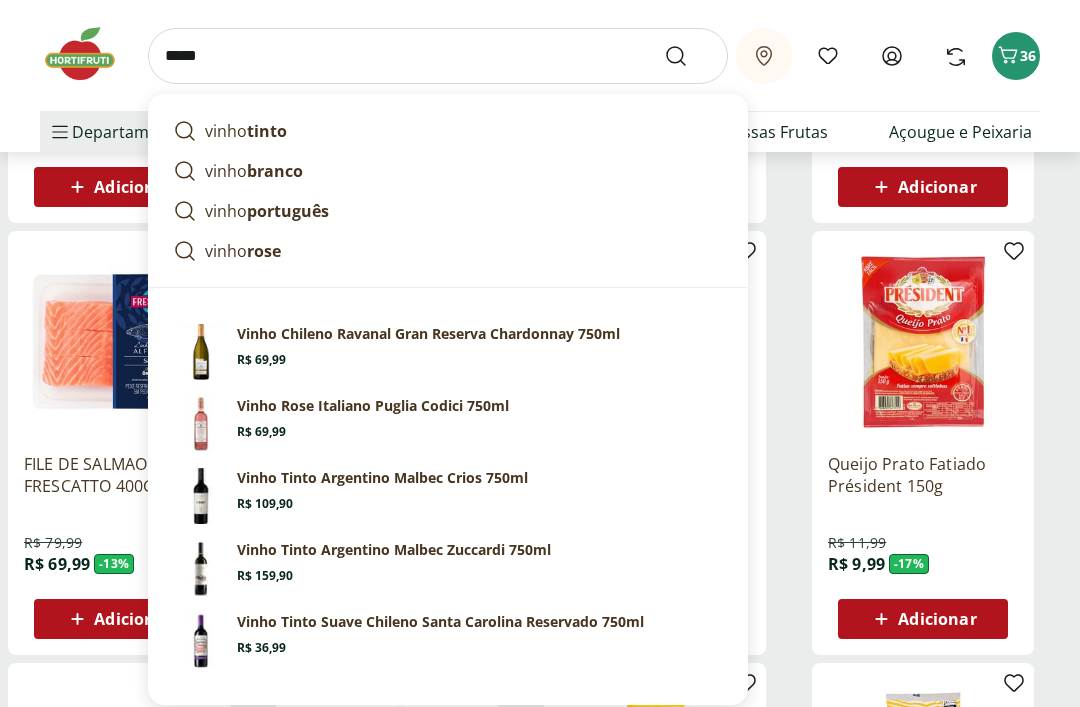 click at bounding box center [688, 56] 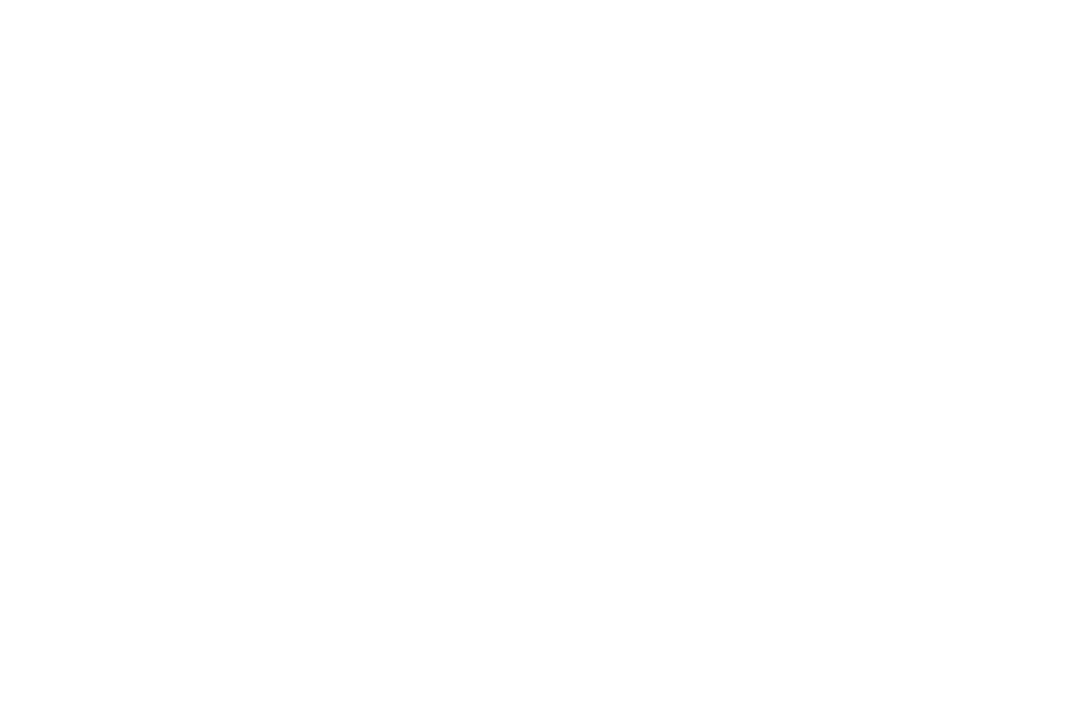 scroll, scrollTop: 0, scrollLeft: 0, axis: both 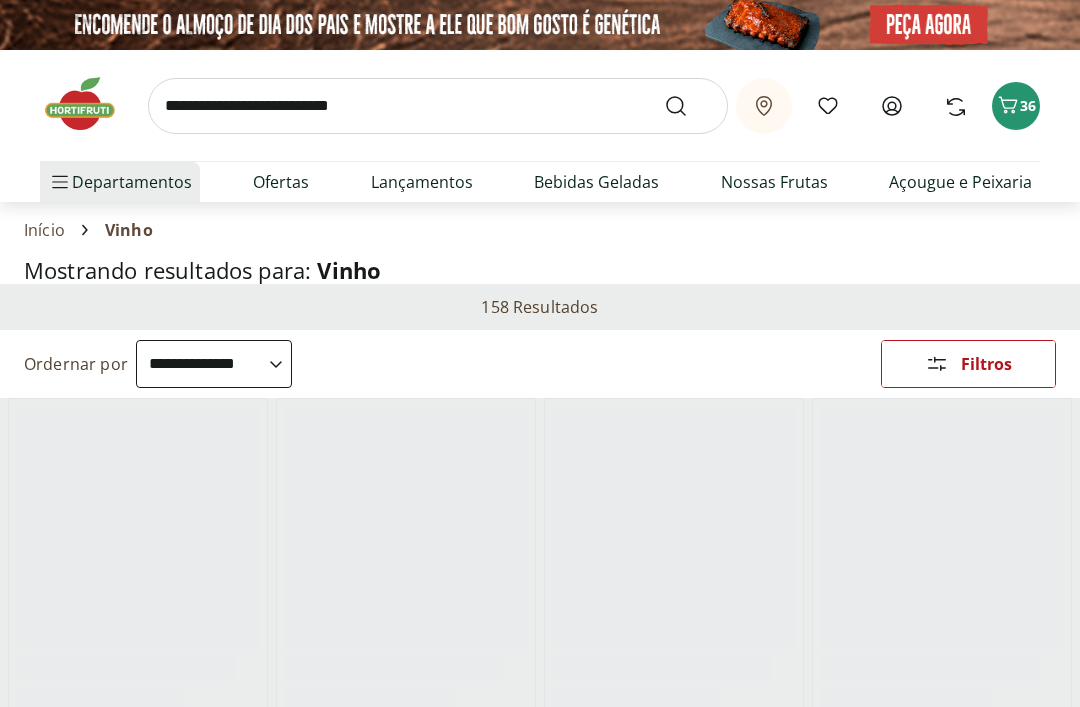 click on "Filtros" at bounding box center (986, 364) 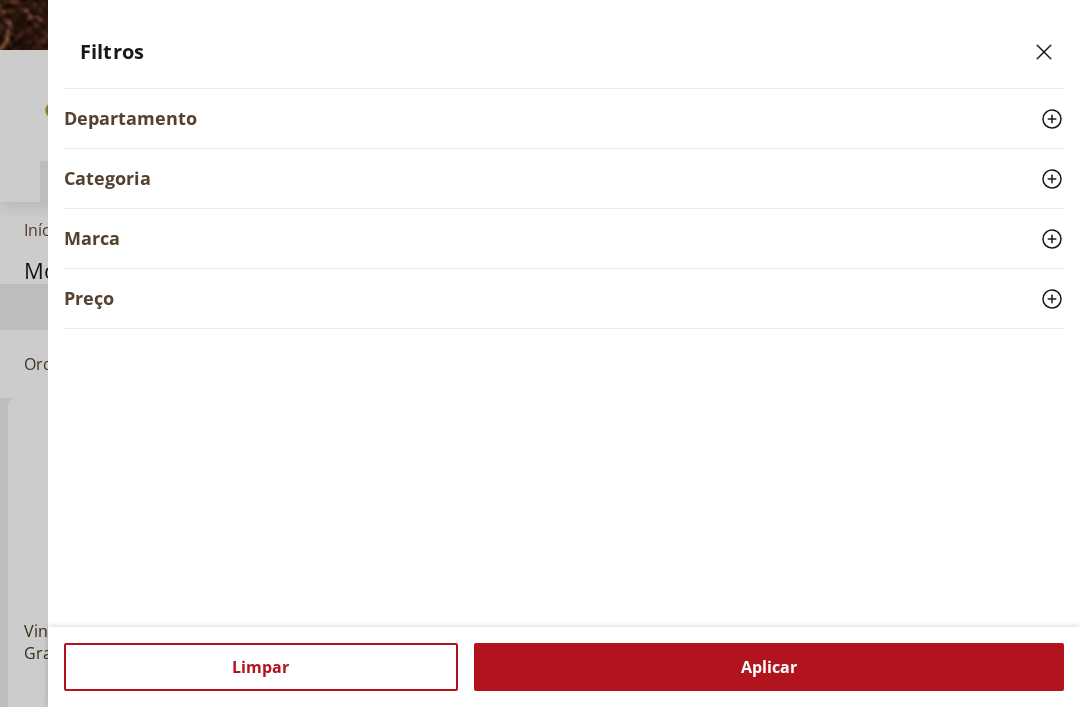 click on "Preço" at bounding box center [564, 298] 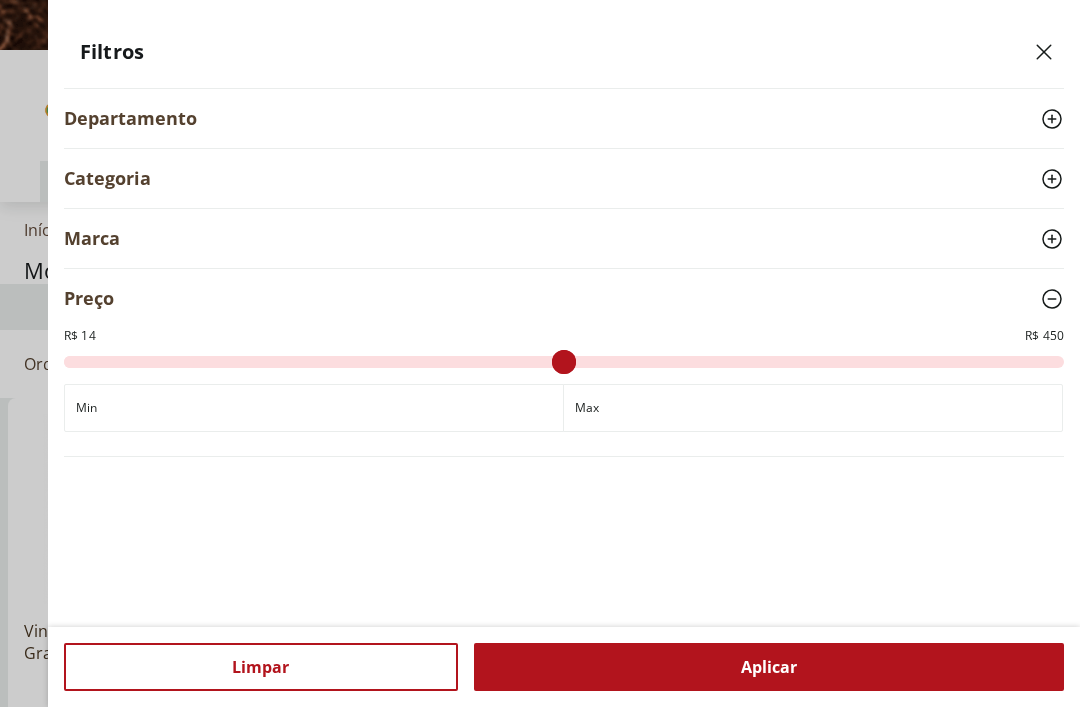 type on "**" 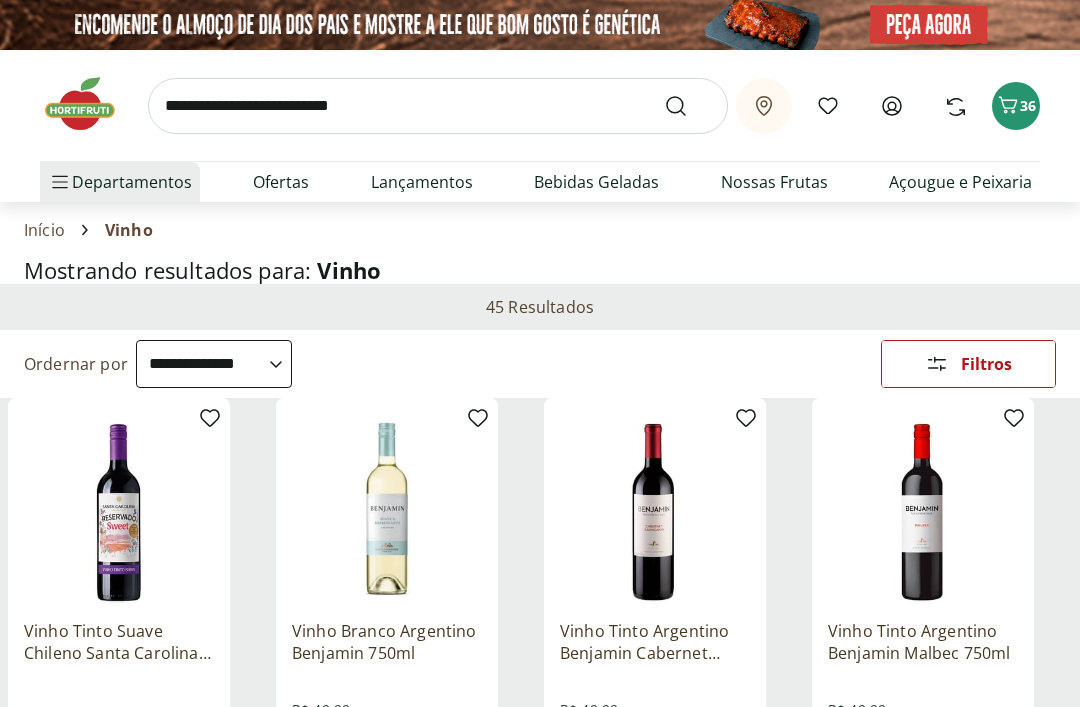 click on "**********" at bounding box center (214, 364) 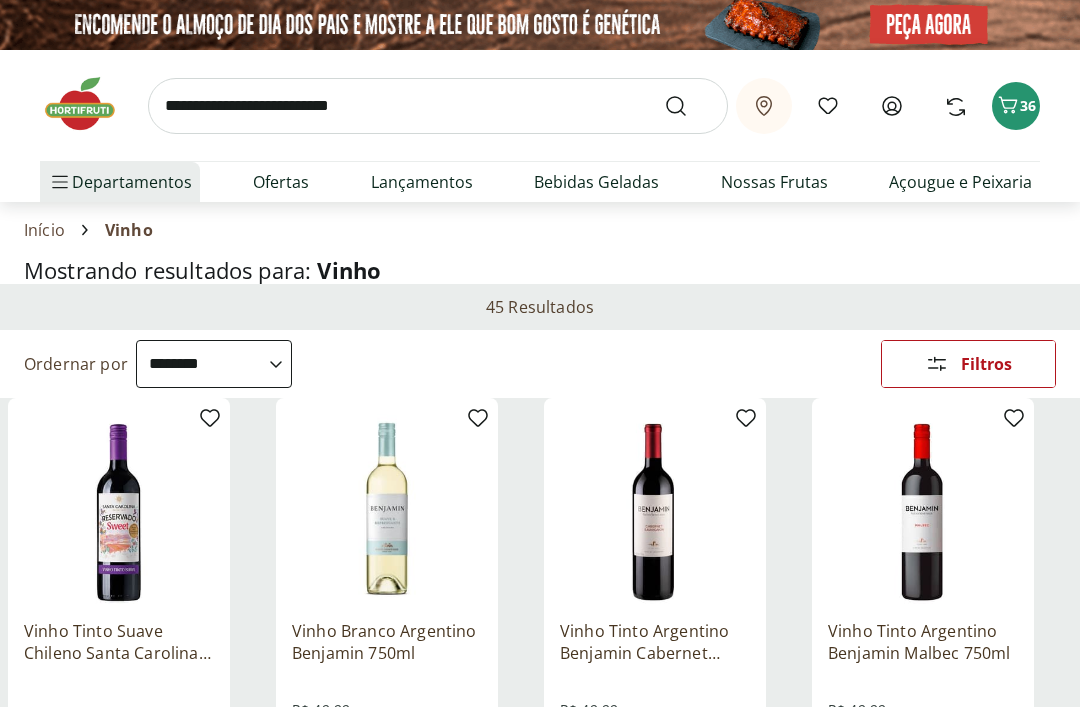 select on "**********" 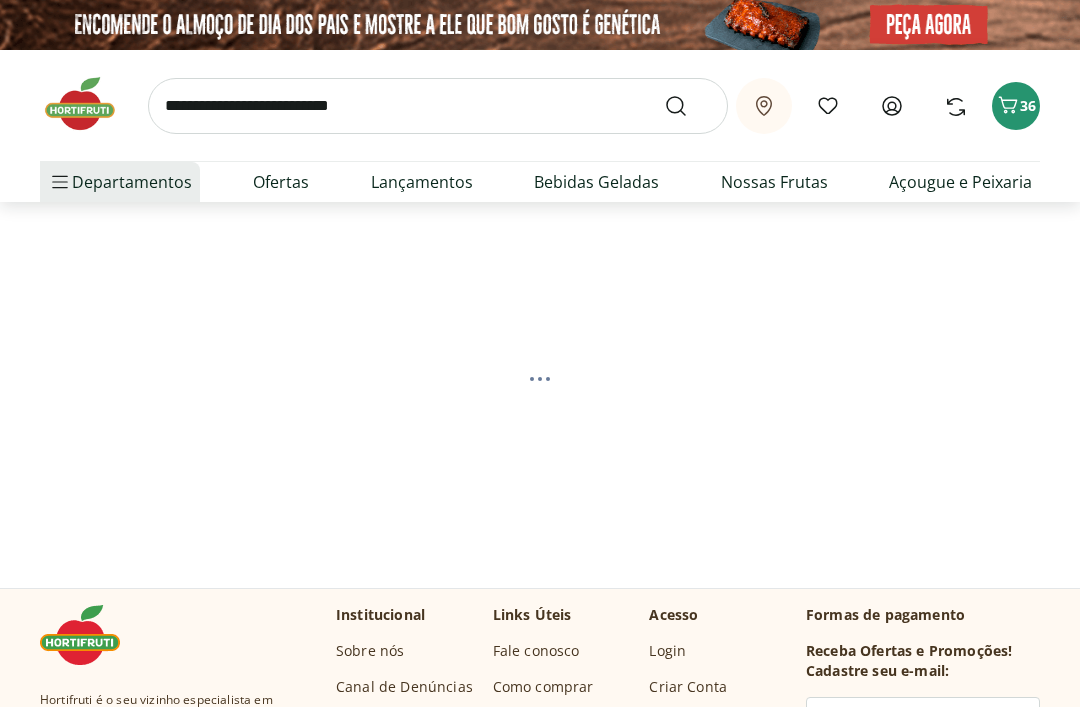 select on "**********" 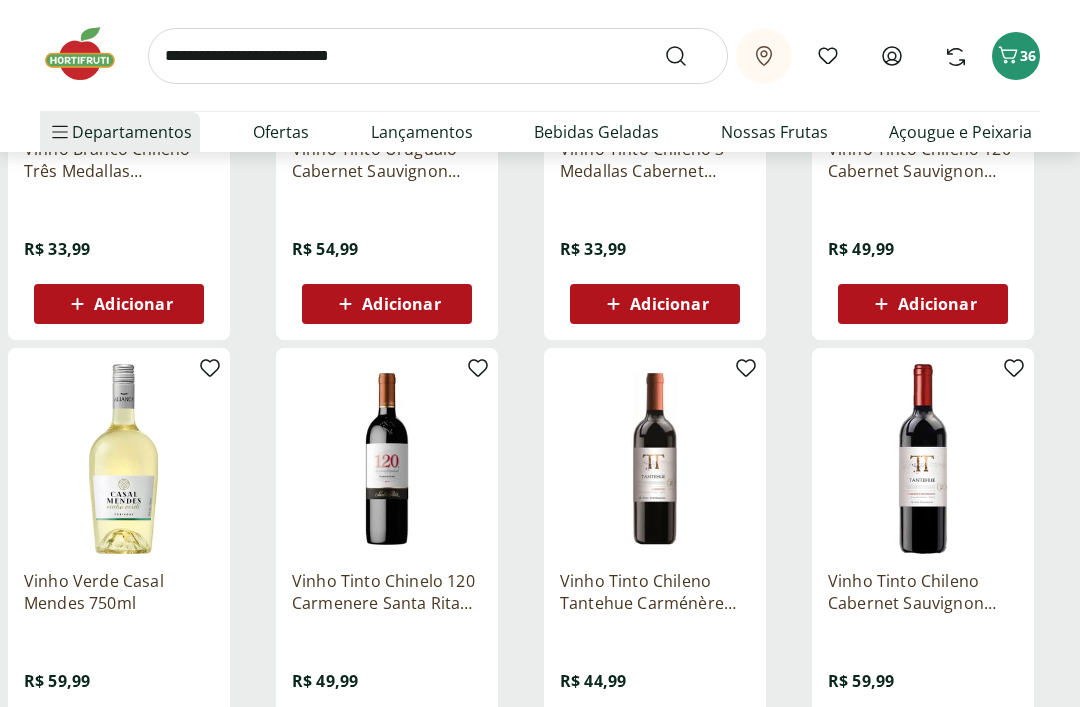 scroll, scrollTop: 916, scrollLeft: 0, axis: vertical 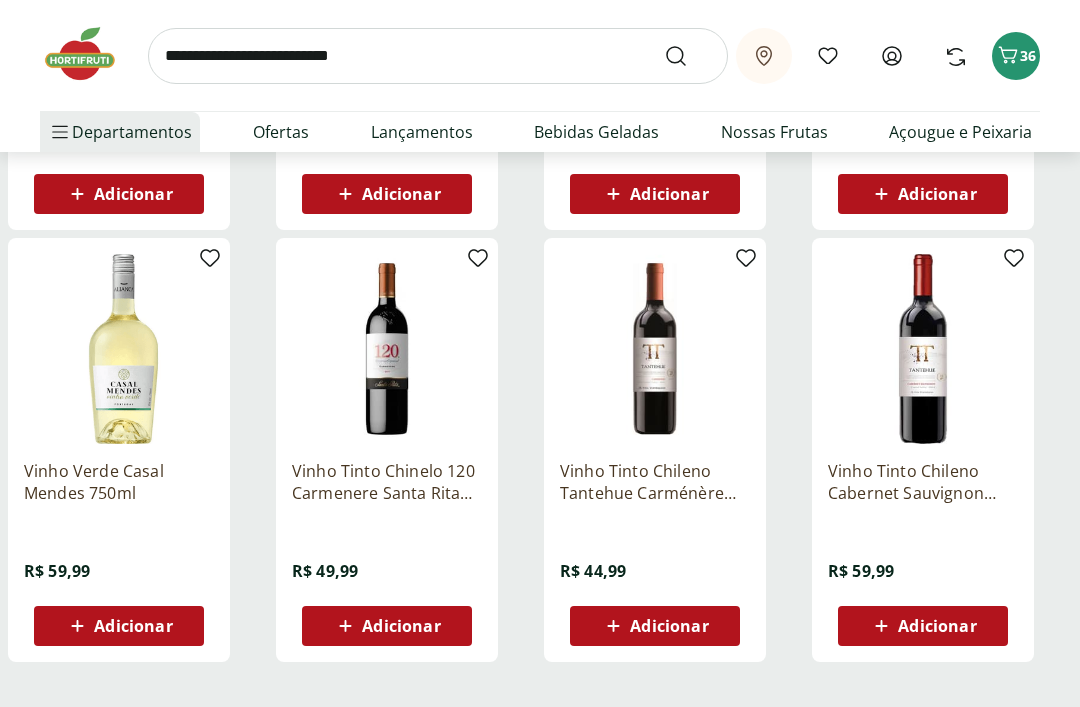 click on "Adicionar" at bounding box center [119, 627] 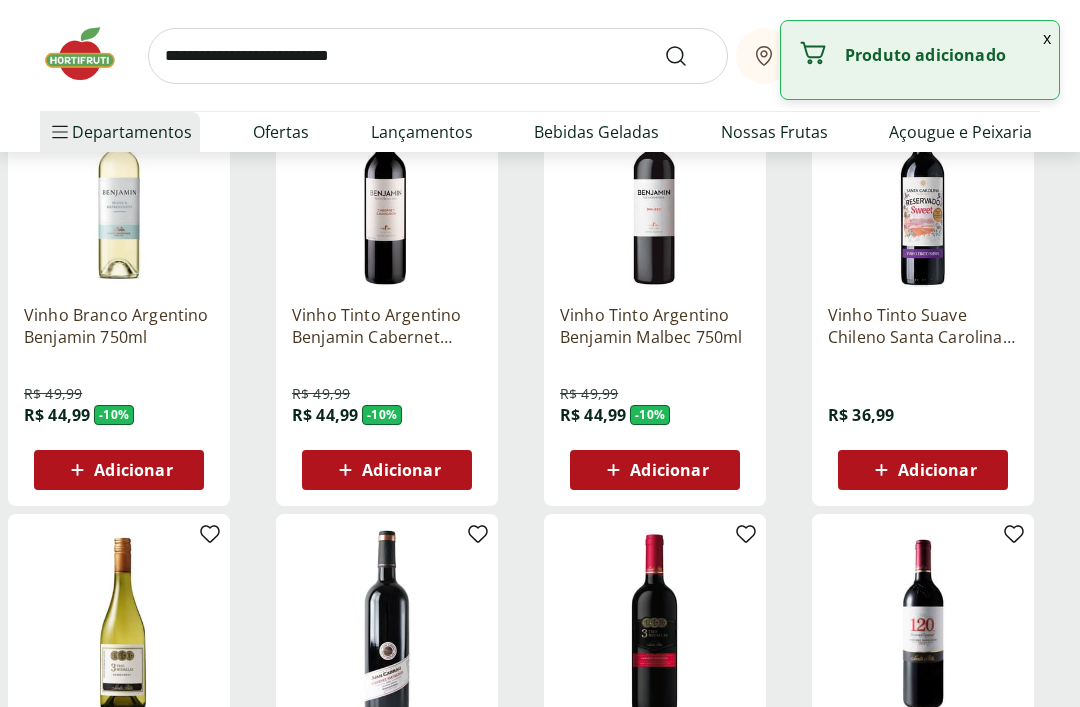 scroll, scrollTop: 0, scrollLeft: 0, axis: both 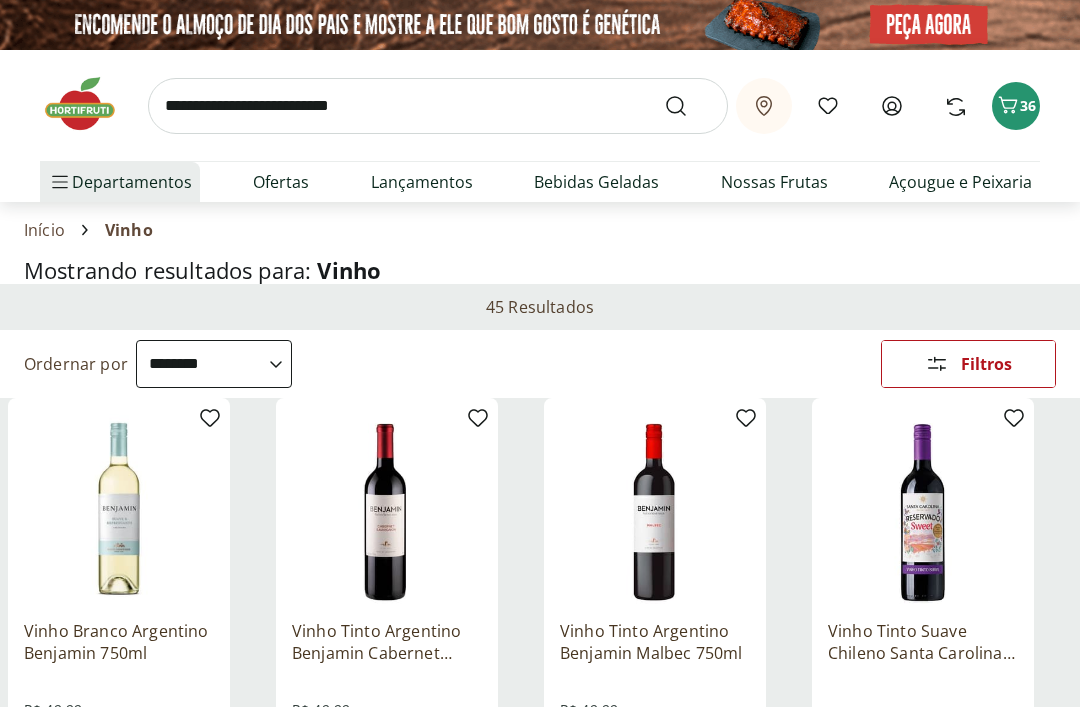click on "36" at bounding box center [1028, 105] 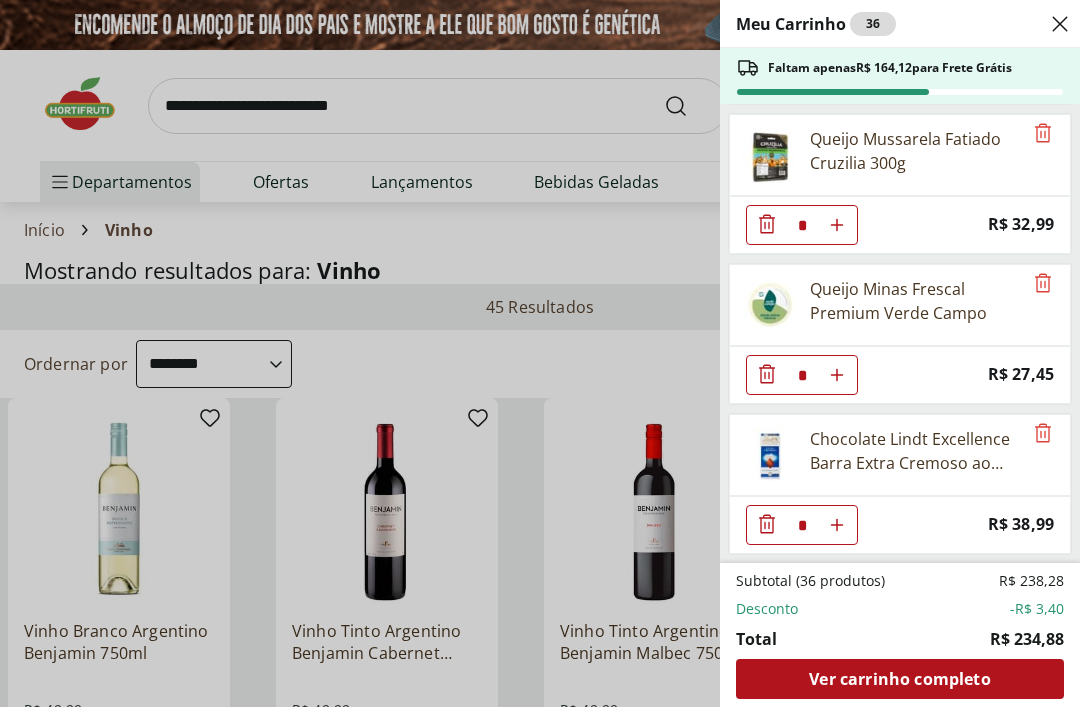 scroll, scrollTop: 2399, scrollLeft: 0, axis: vertical 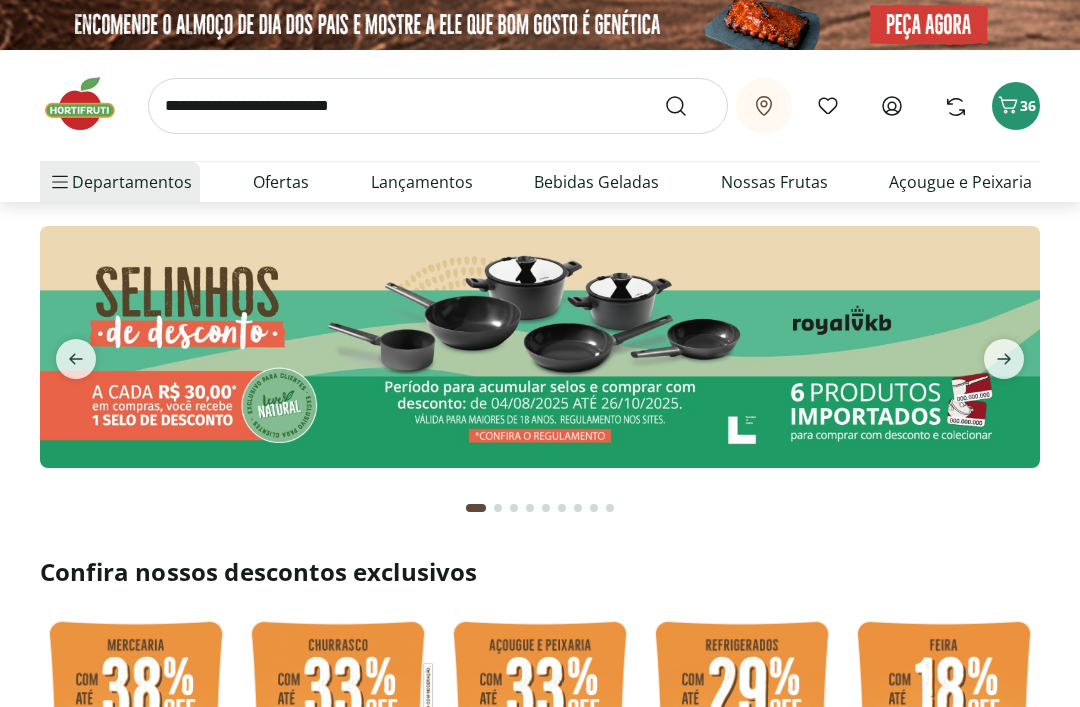 click at bounding box center [438, 106] 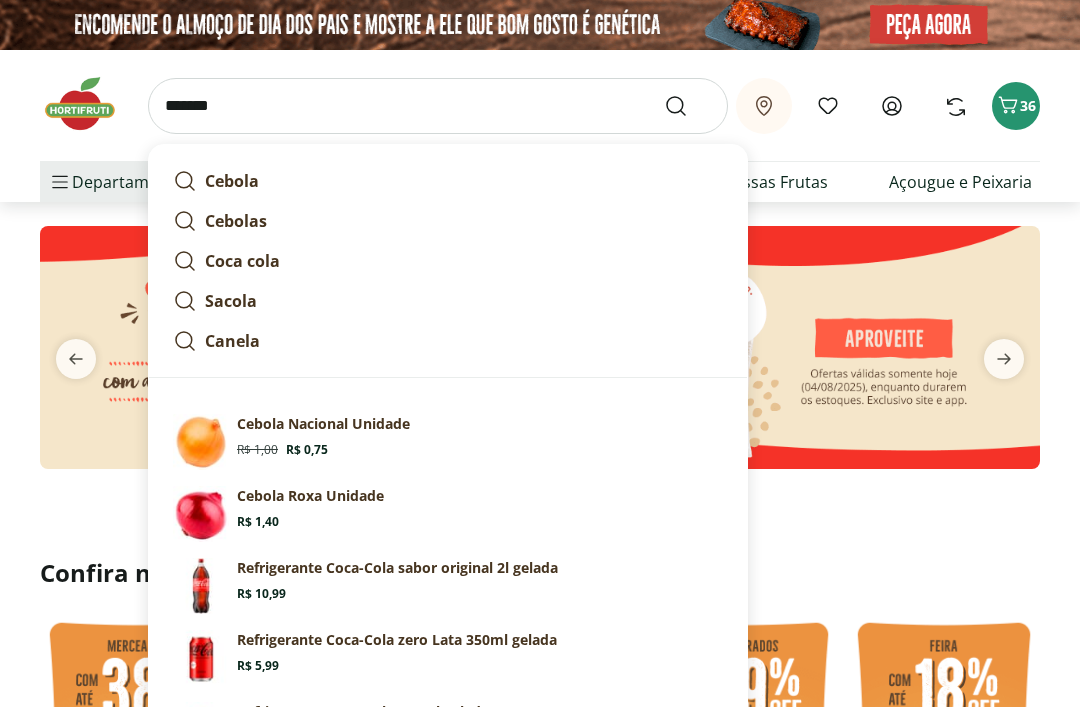 type on "*******" 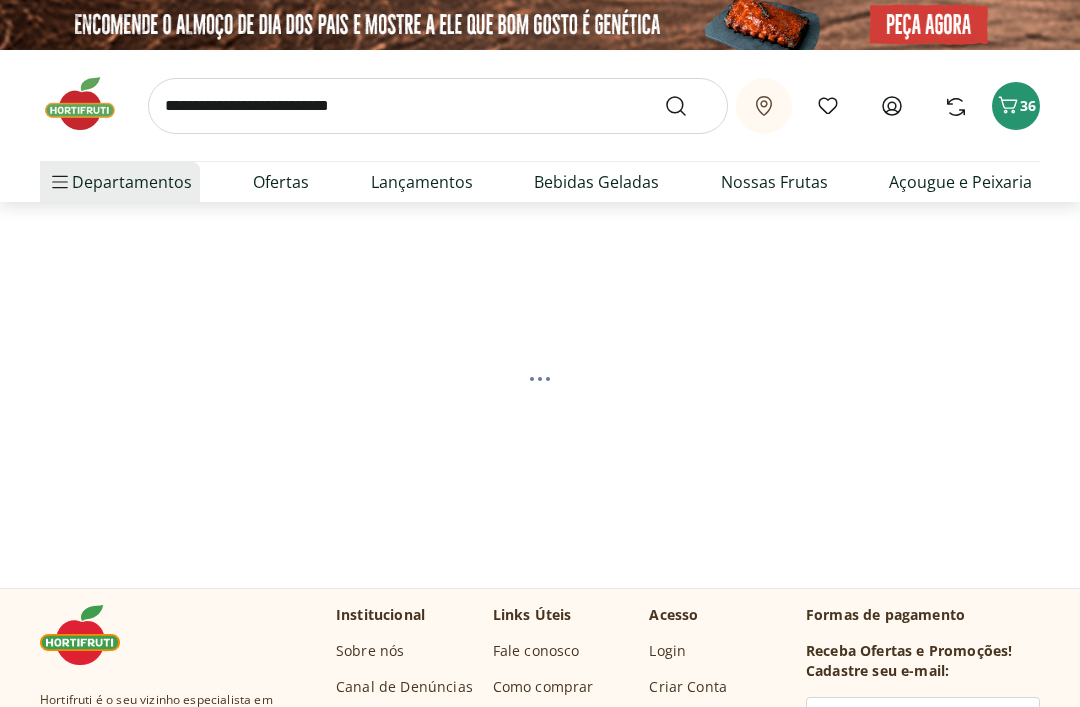 select on "**********" 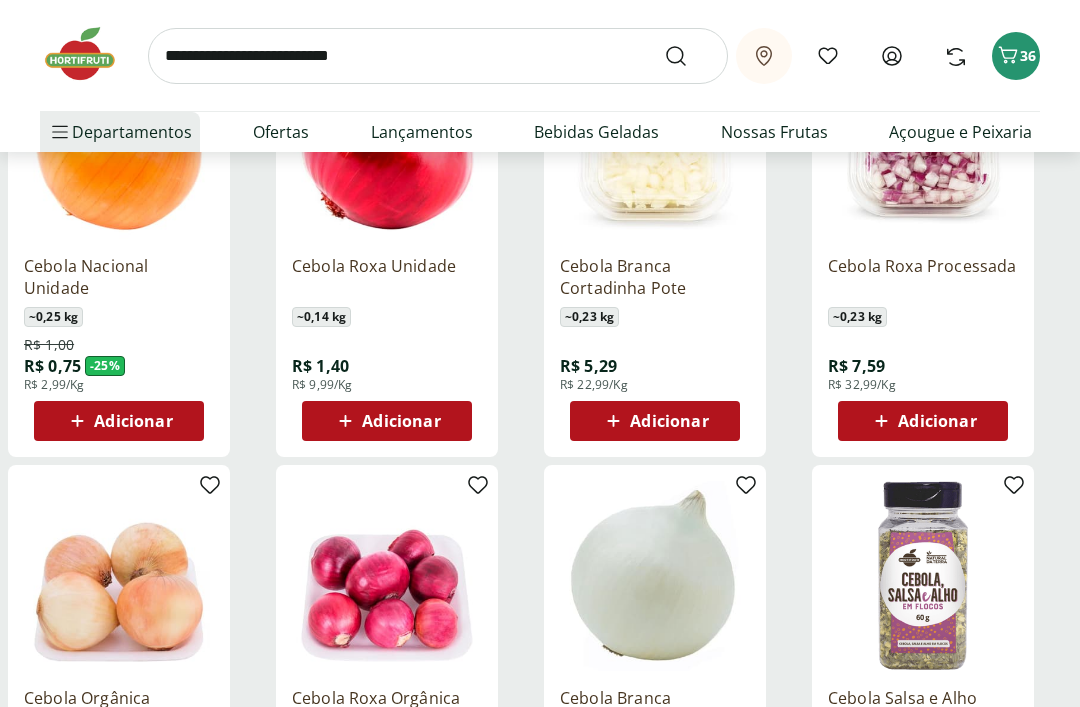 scroll, scrollTop: 364, scrollLeft: 0, axis: vertical 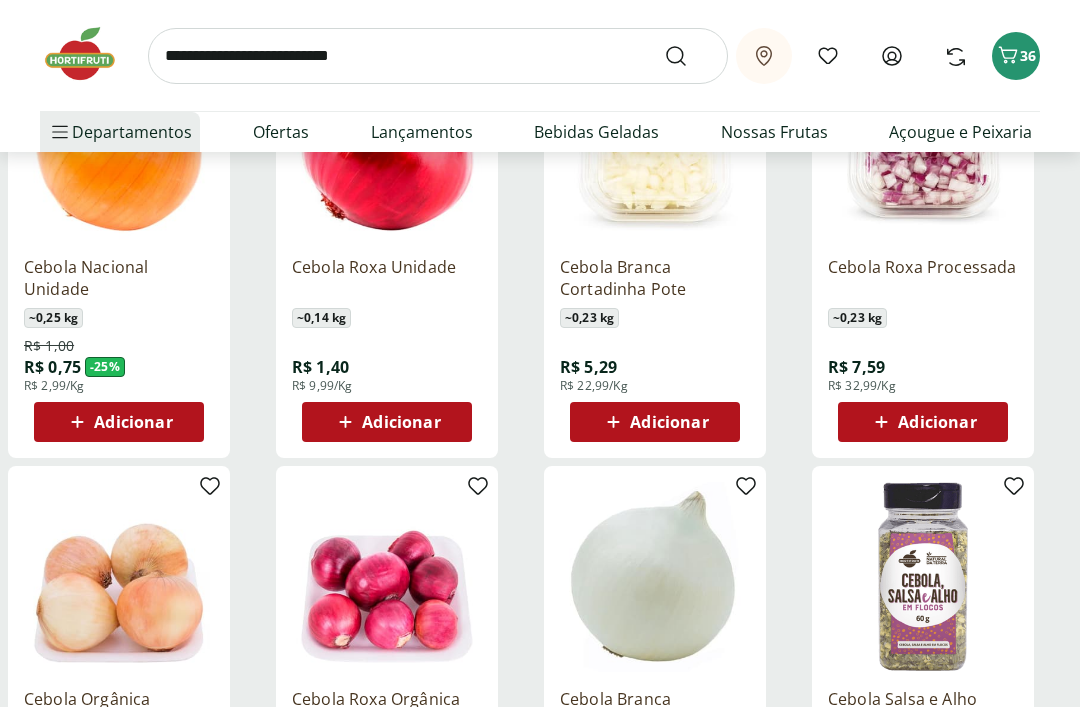 click 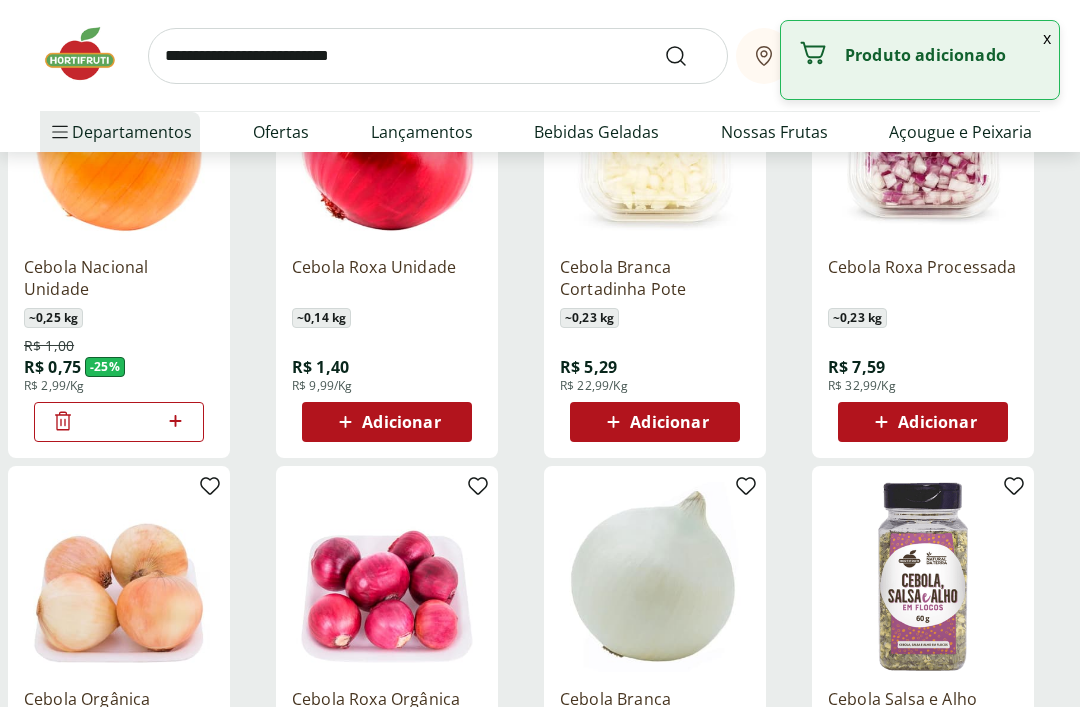 click on "*" at bounding box center (119, 422) 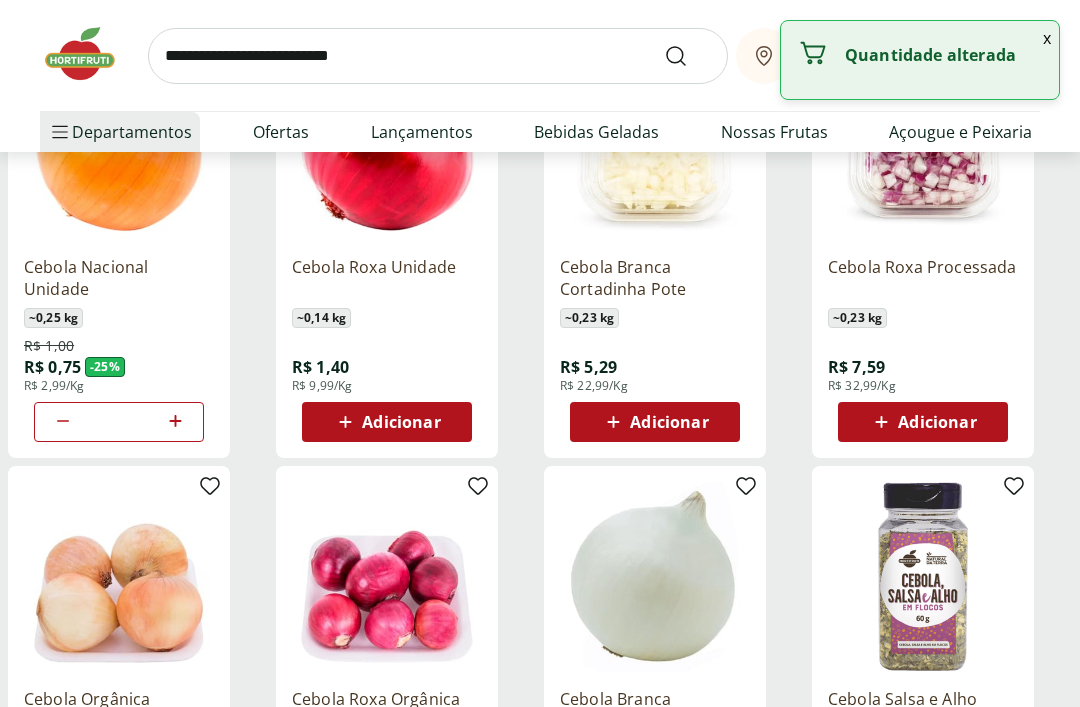 click 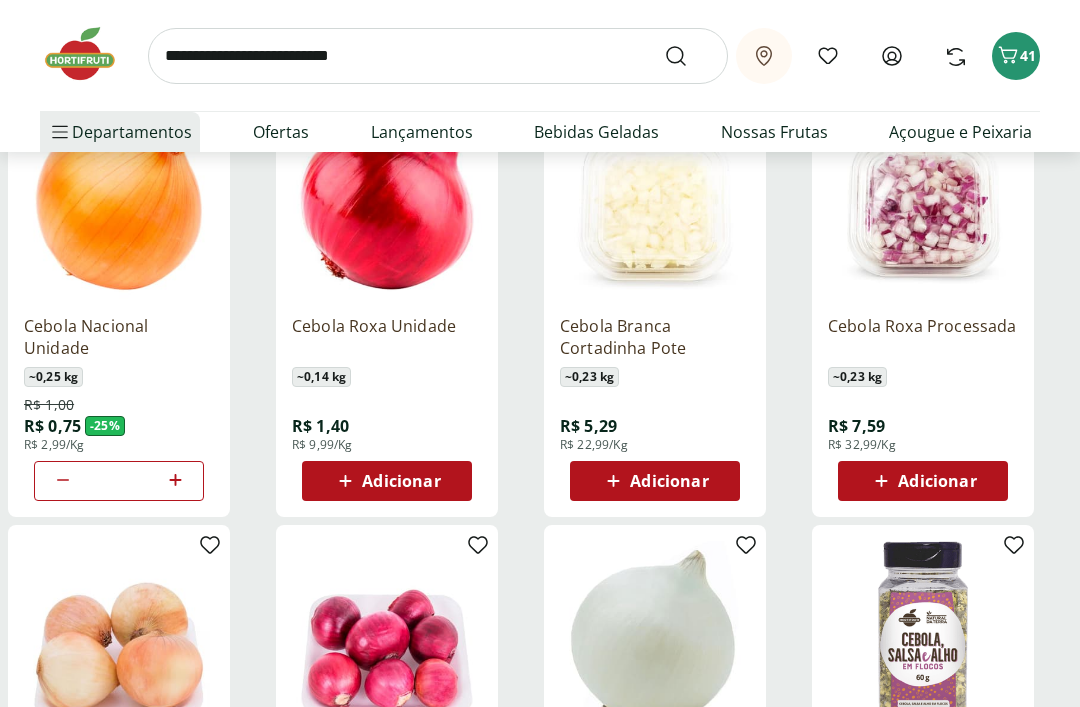 scroll, scrollTop: 0, scrollLeft: 0, axis: both 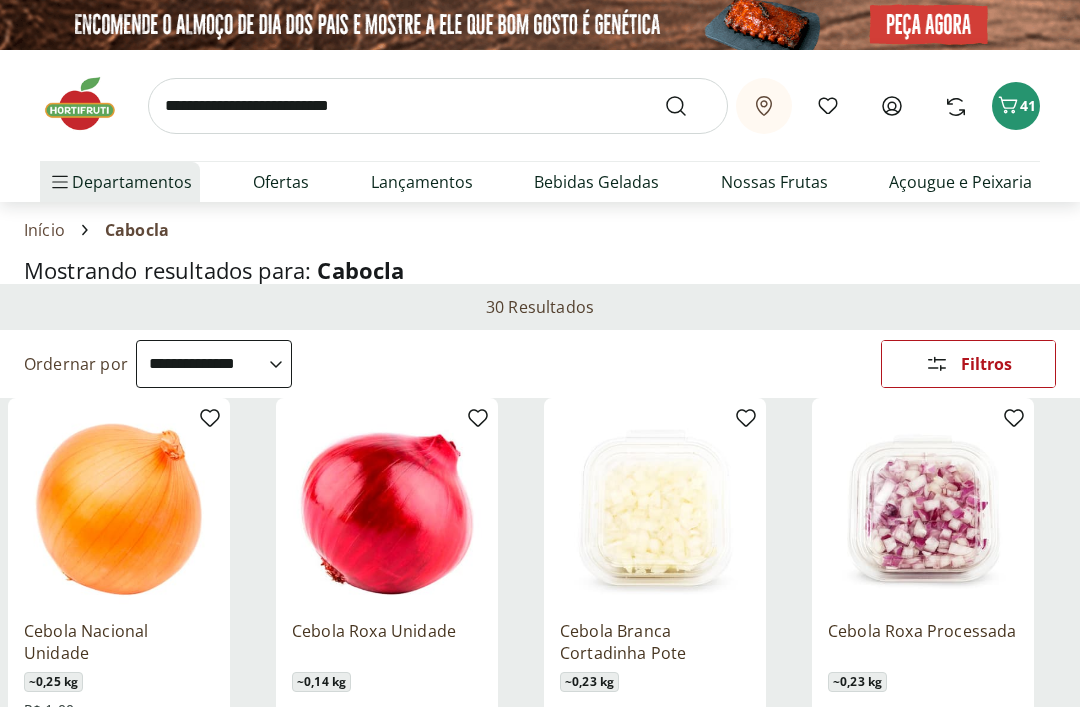 click 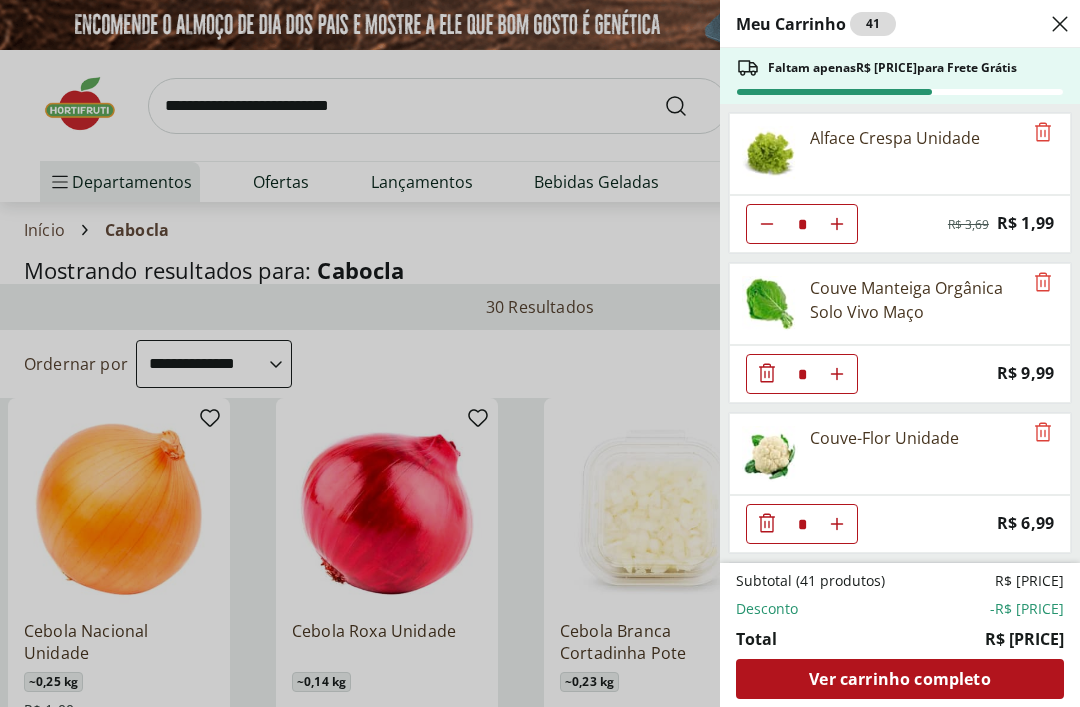 click on "Ver carrinho completo" at bounding box center (899, 679) 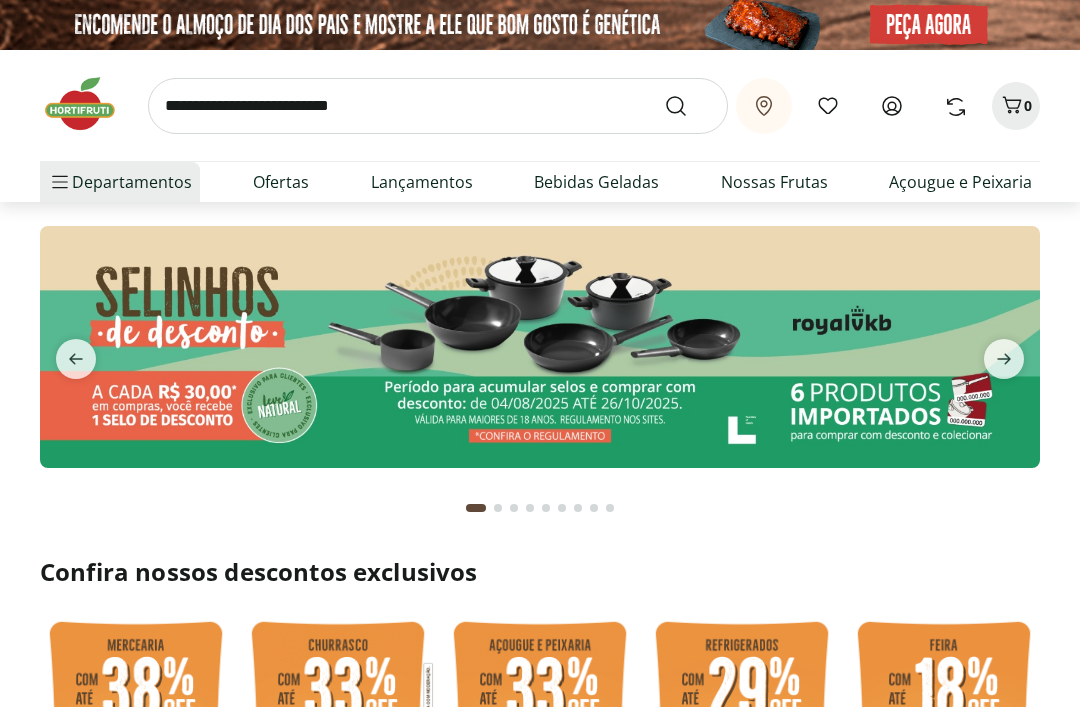 scroll, scrollTop: 0, scrollLeft: 0, axis: both 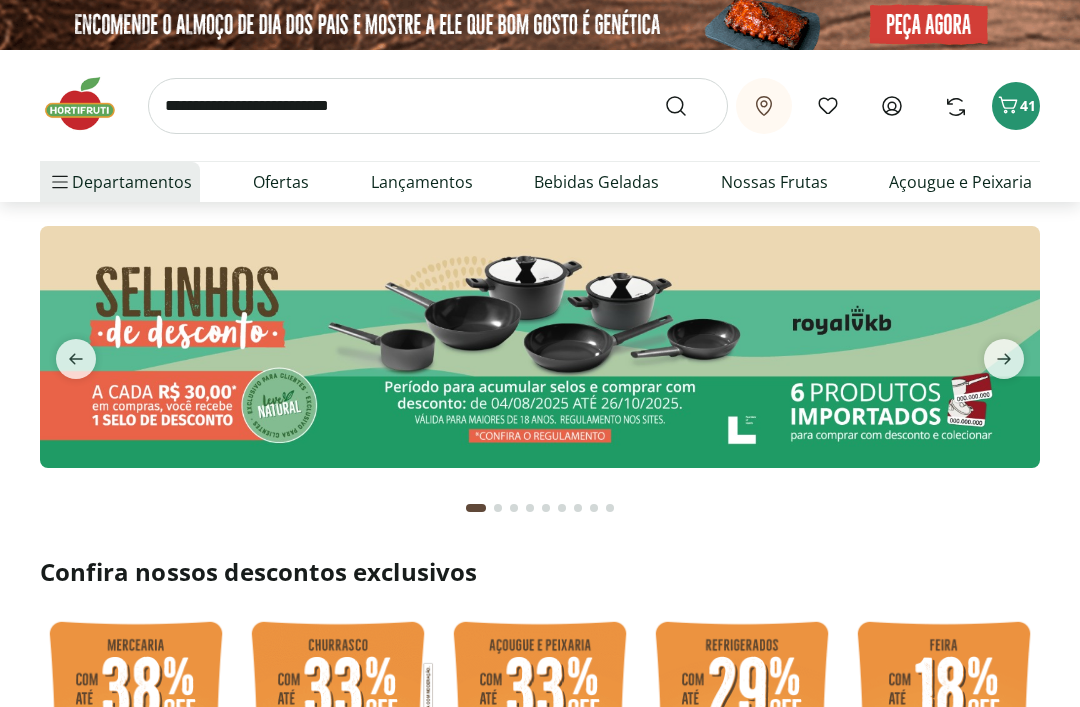 click at bounding box center (438, 106) 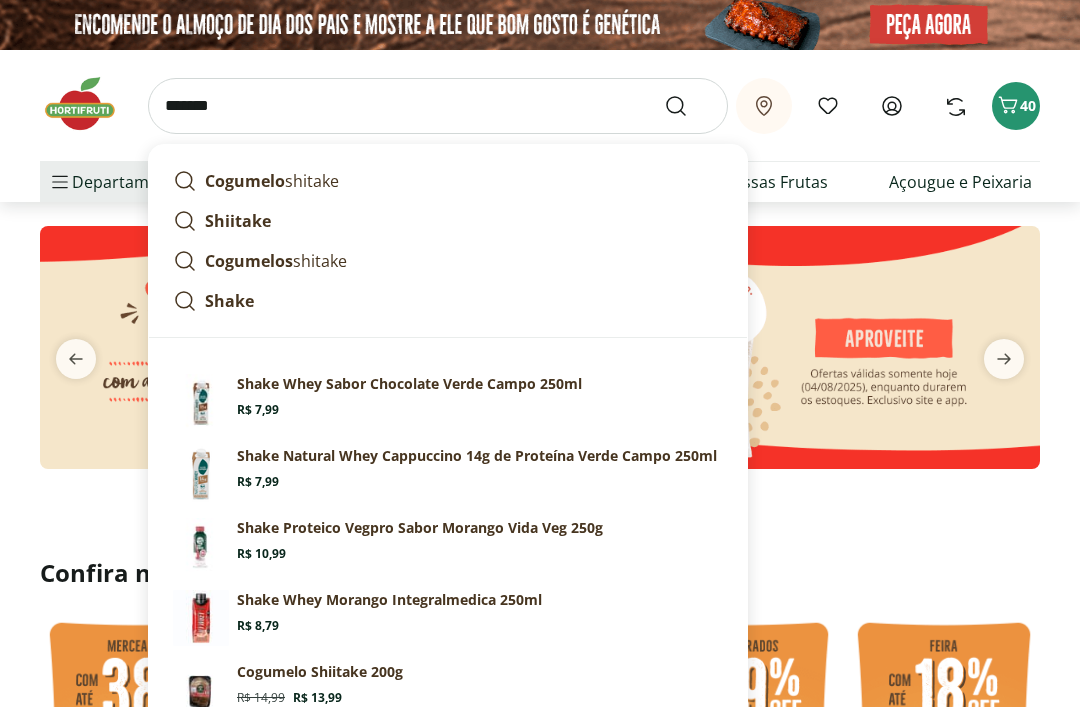 type on "*******" 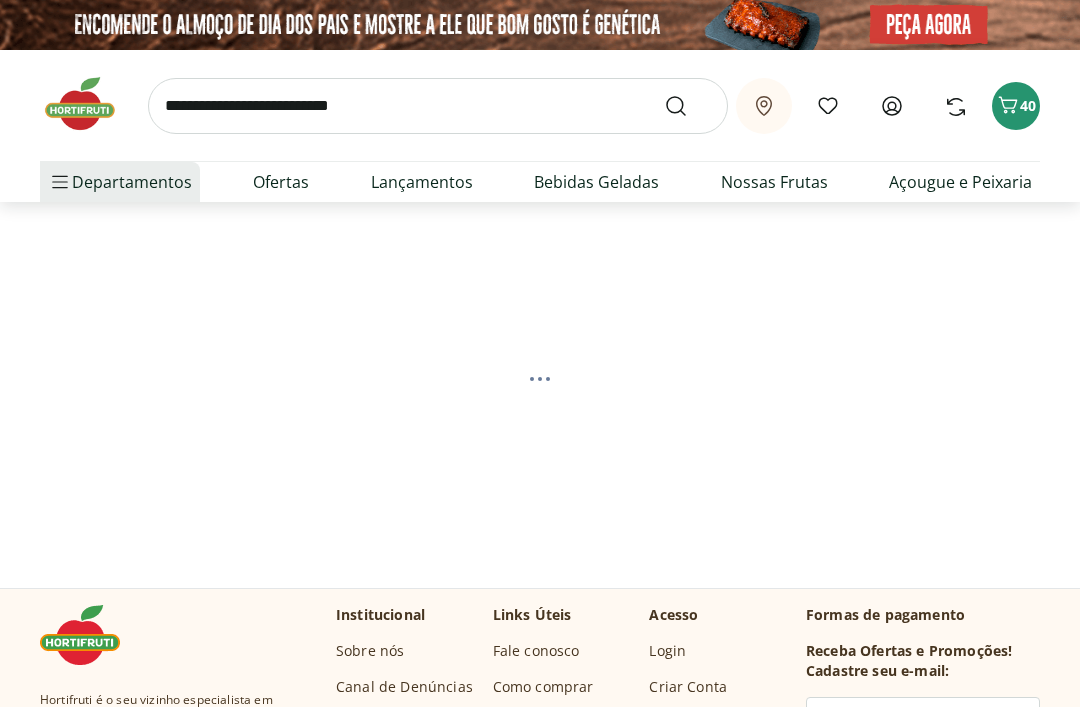 select on "**********" 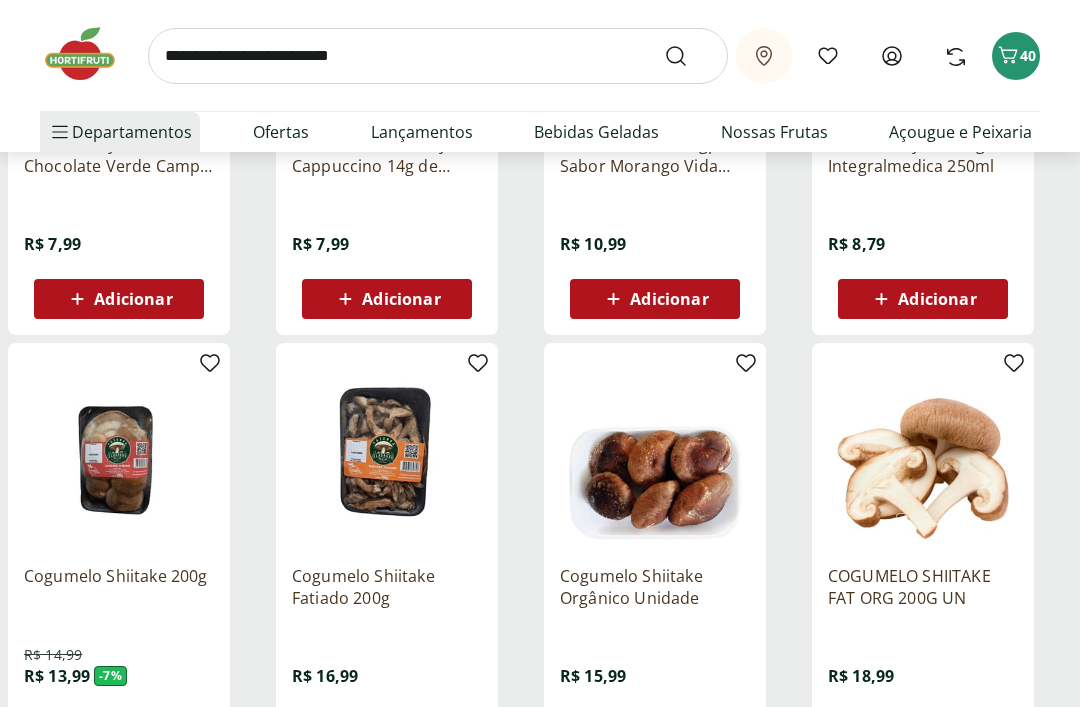scroll, scrollTop: 487, scrollLeft: 0, axis: vertical 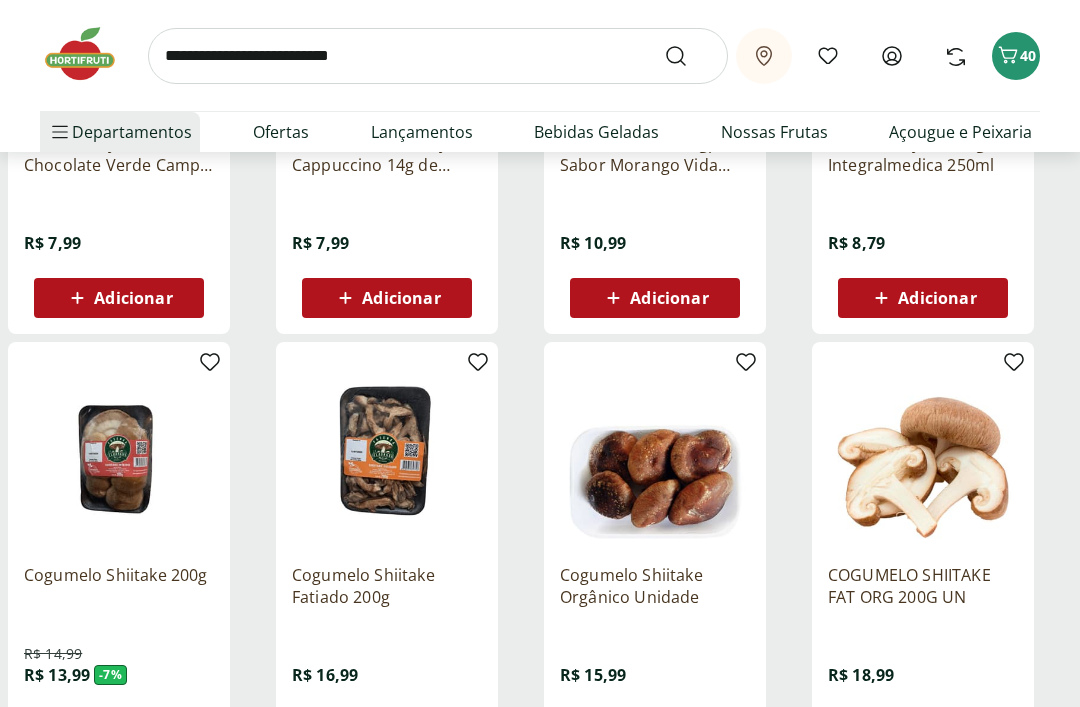 click on "Adicionar" at bounding box center (387, 731) 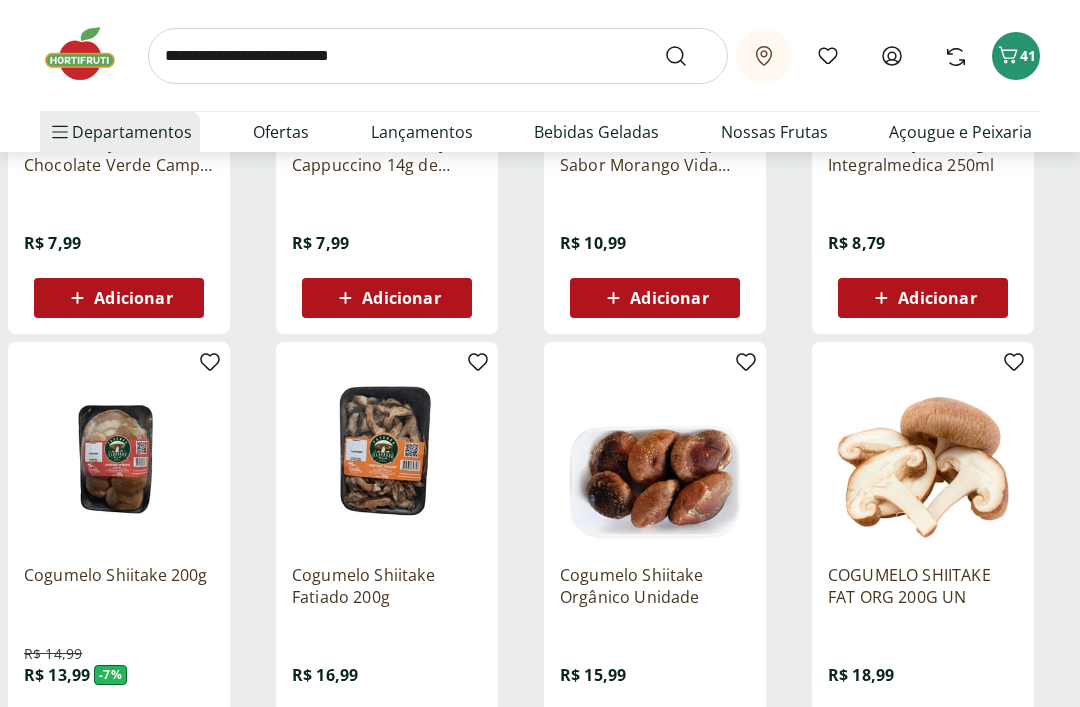scroll, scrollTop: 488, scrollLeft: 0, axis: vertical 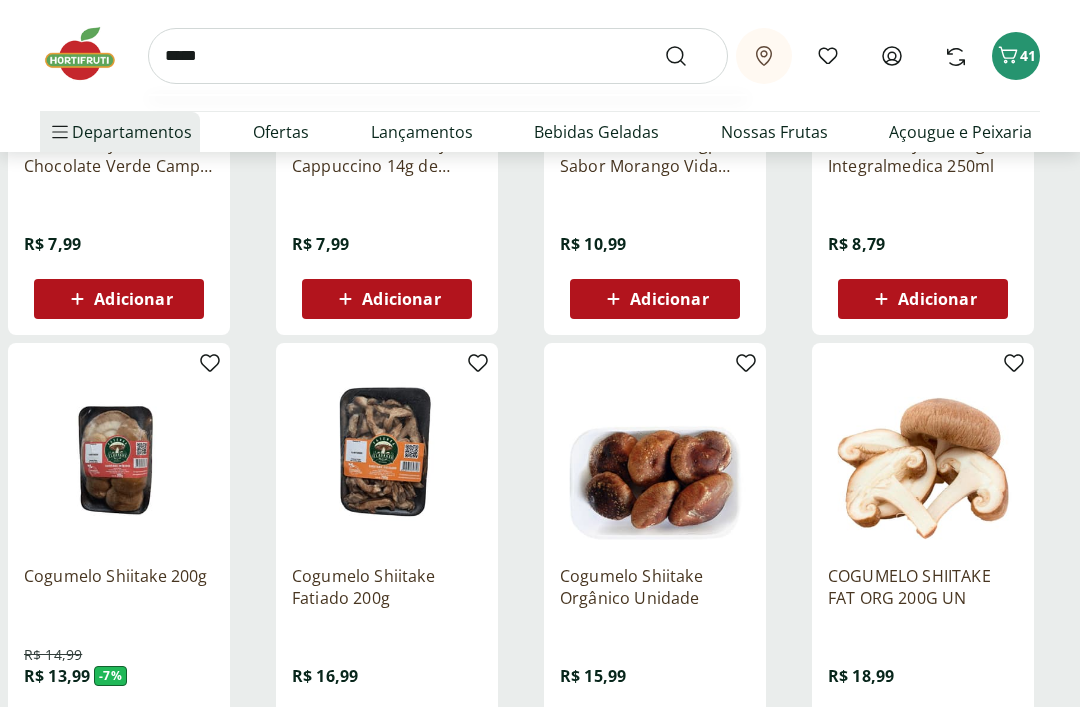 type on "*****" 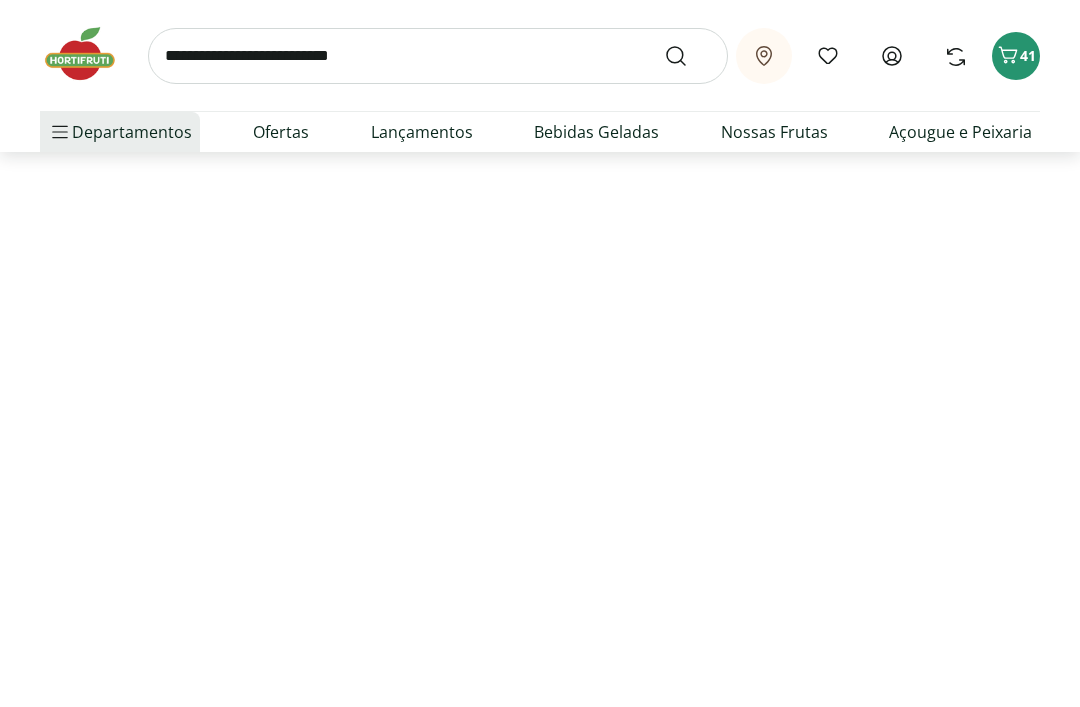 scroll, scrollTop: 0, scrollLeft: 0, axis: both 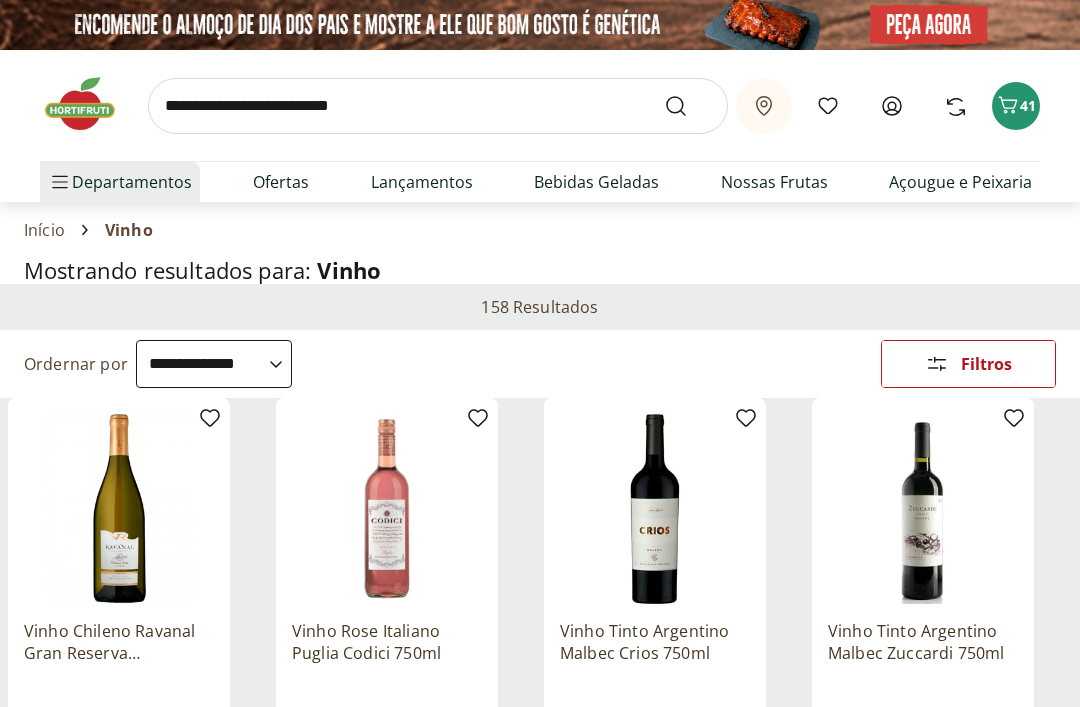 click on "**********" at bounding box center [214, 364] 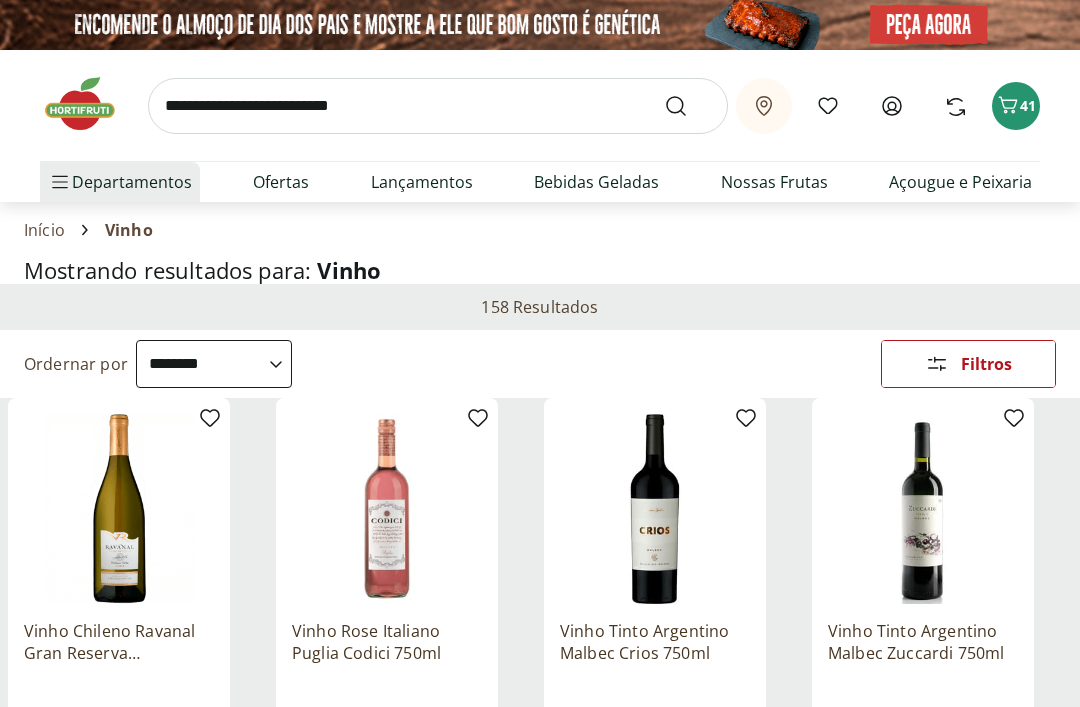 select on "**********" 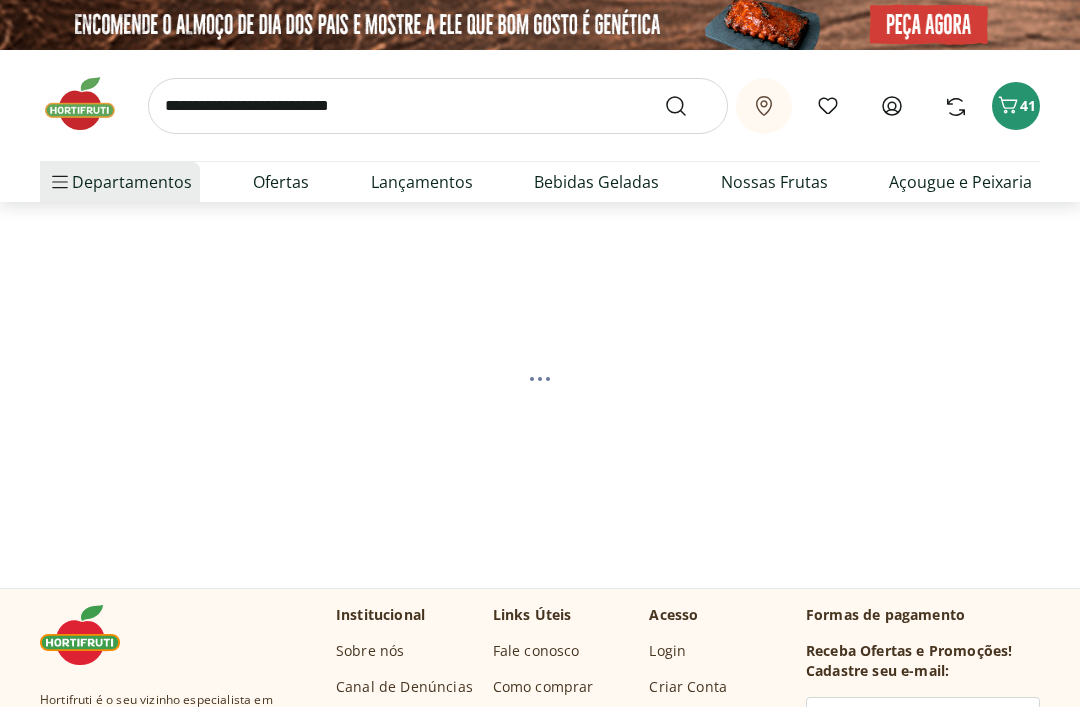 select on "**********" 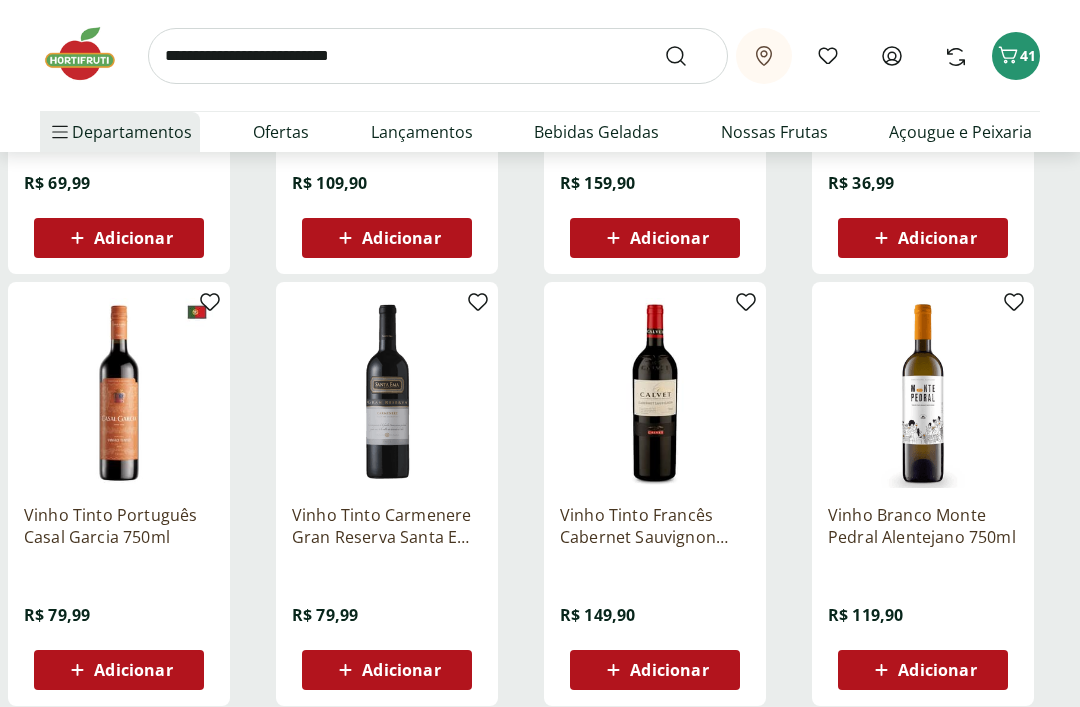scroll, scrollTop: 1111, scrollLeft: 0, axis: vertical 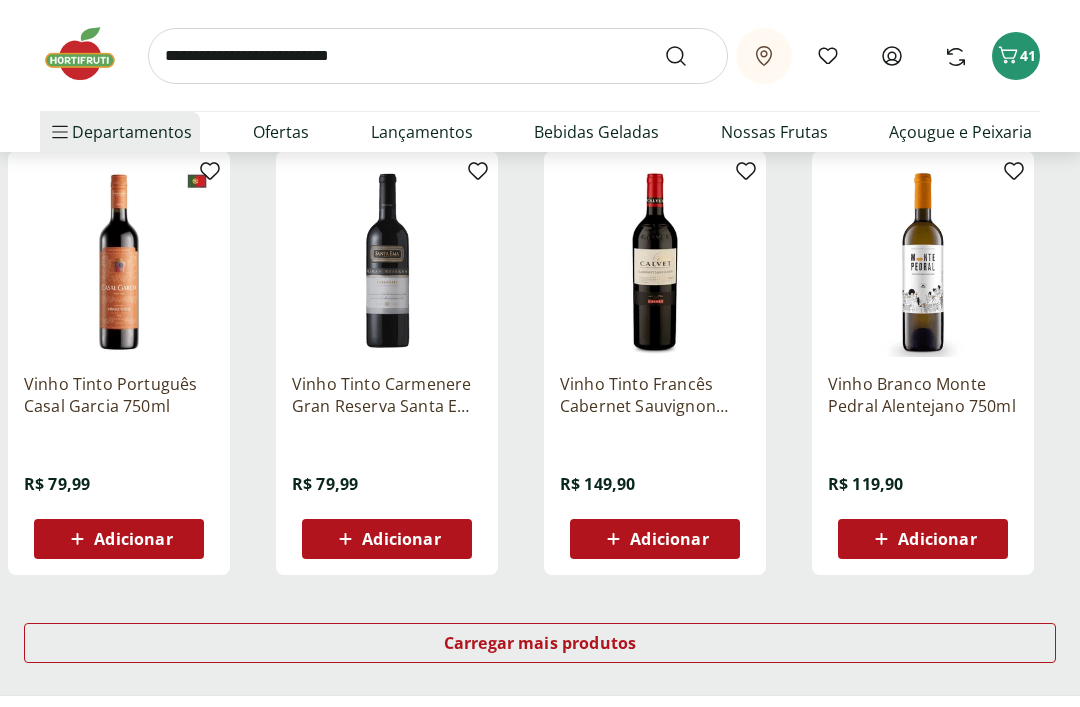 click on "Carregar mais produtos" at bounding box center [540, 643] 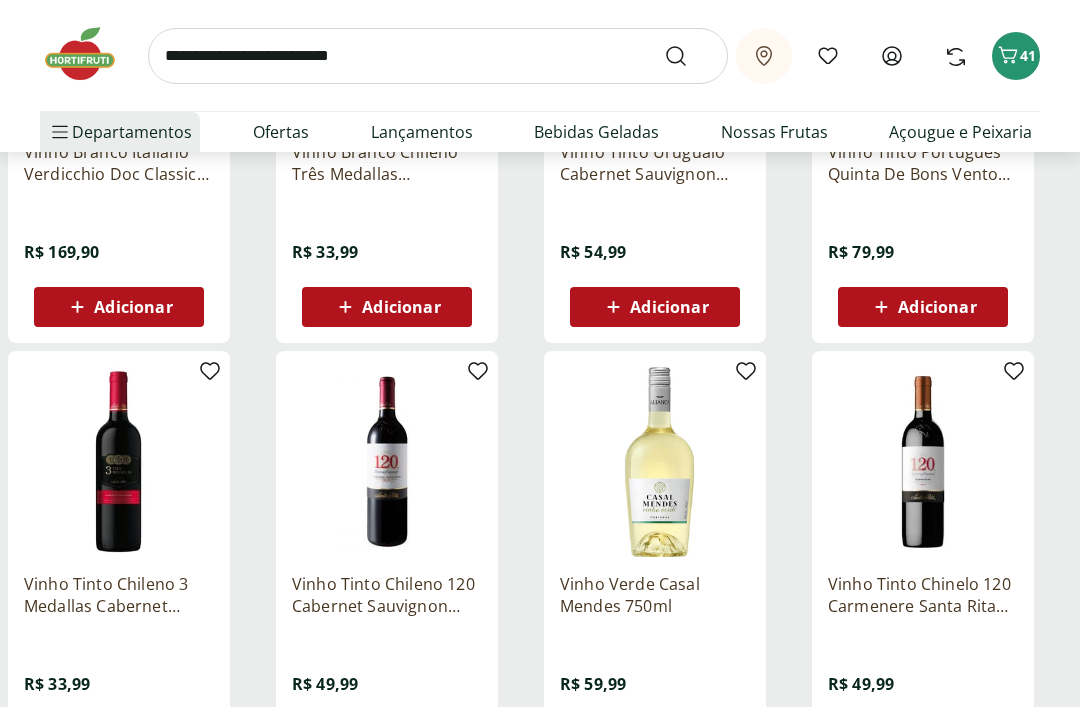 scroll, scrollTop: 1783, scrollLeft: 0, axis: vertical 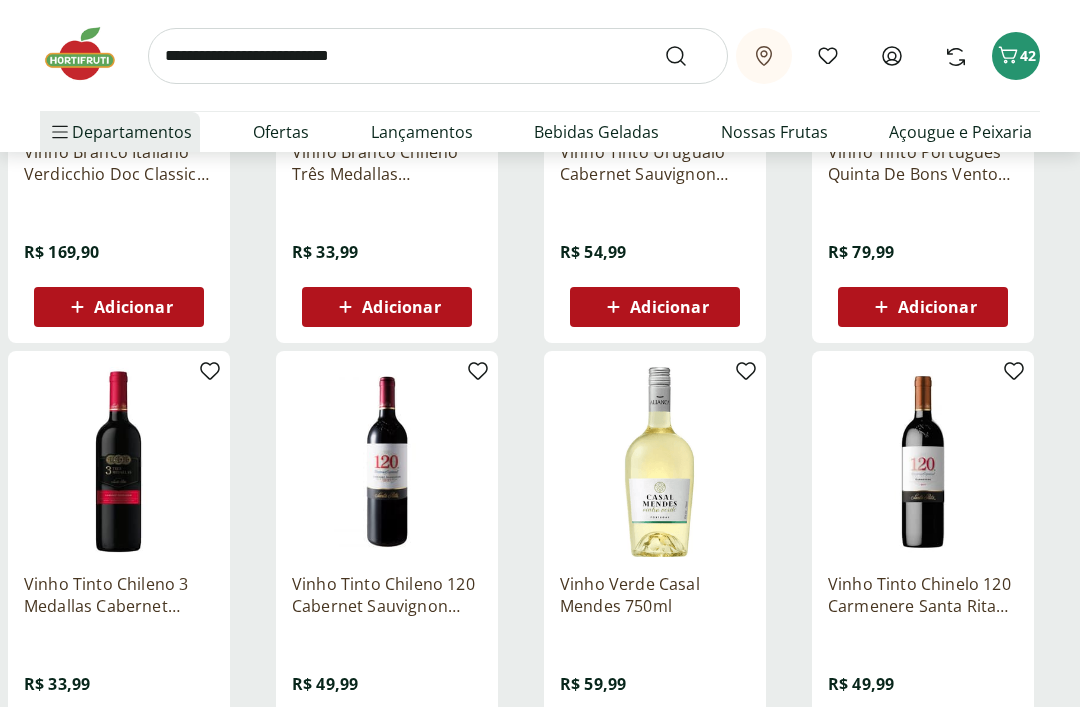 click 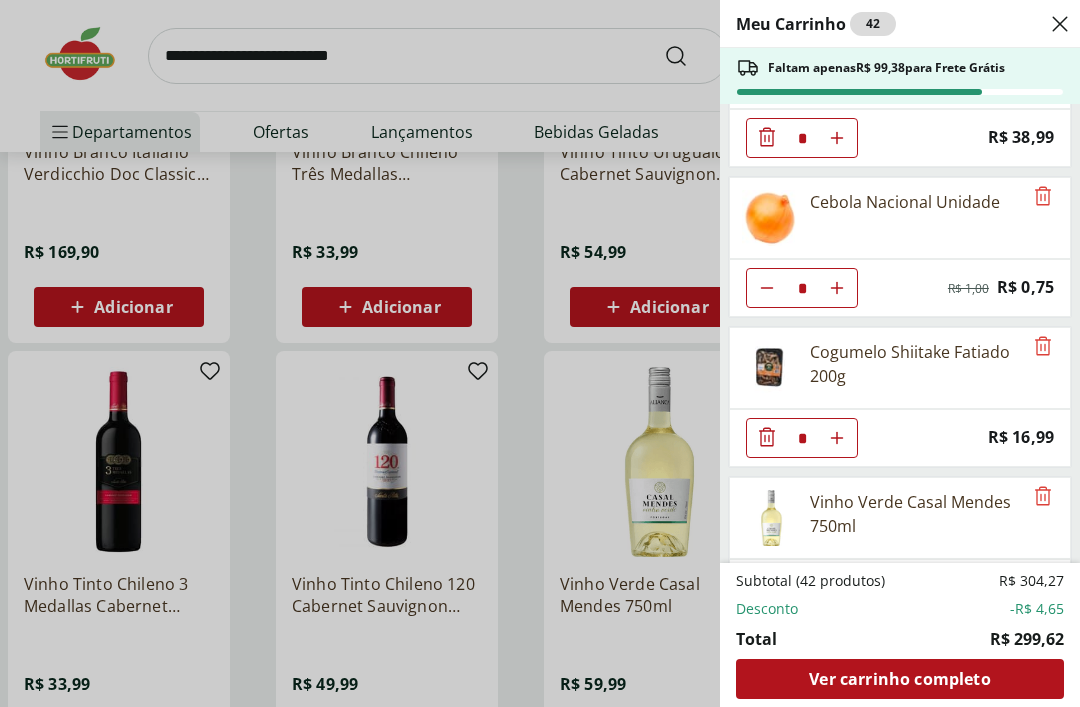 scroll, scrollTop: 2635, scrollLeft: 0, axis: vertical 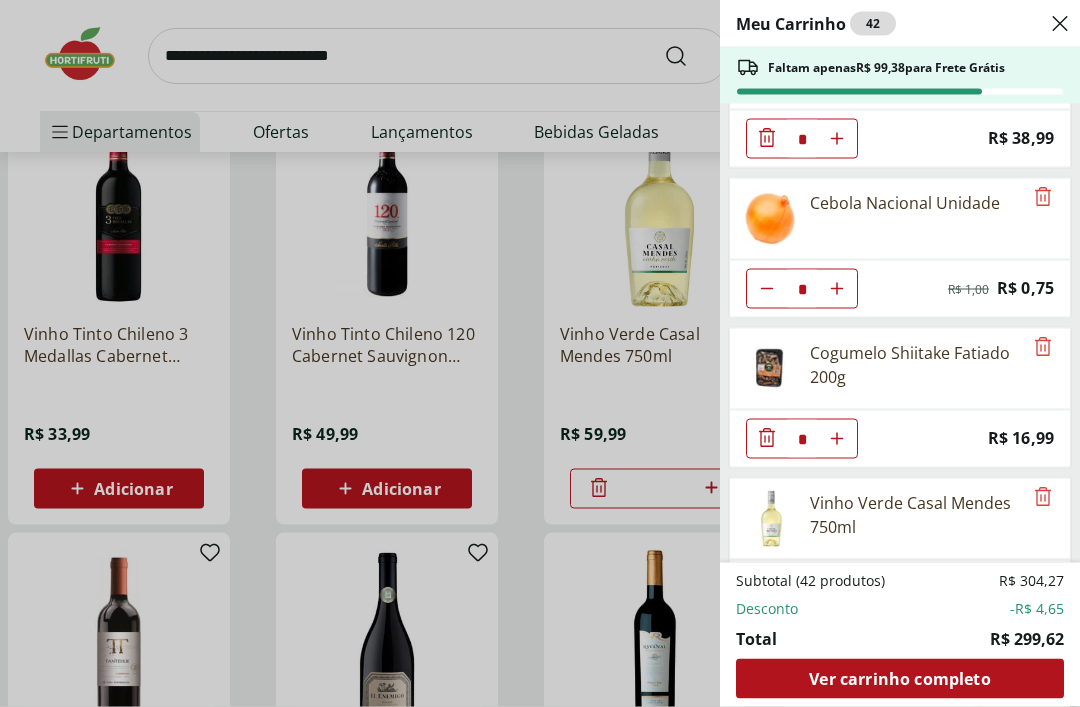 click on "Ver carrinho completo" at bounding box center (900, 679) 